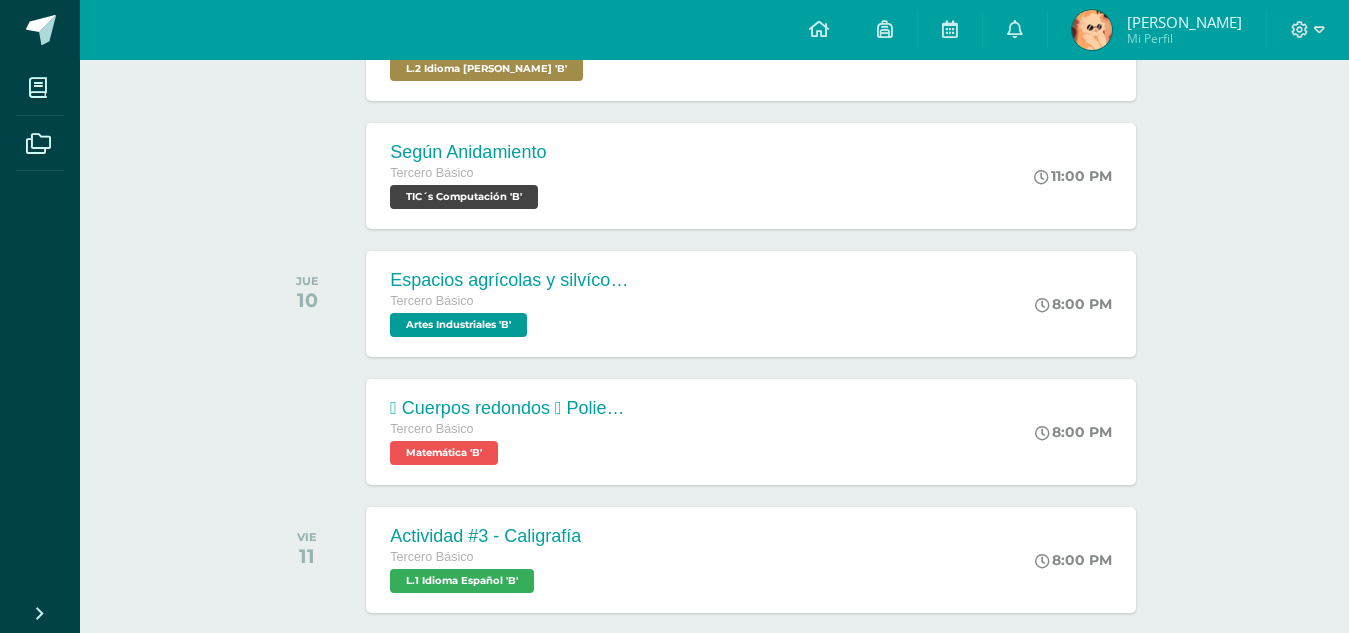 scroll, scrollTop: 440, scrollLeft: 0, axis: vertical 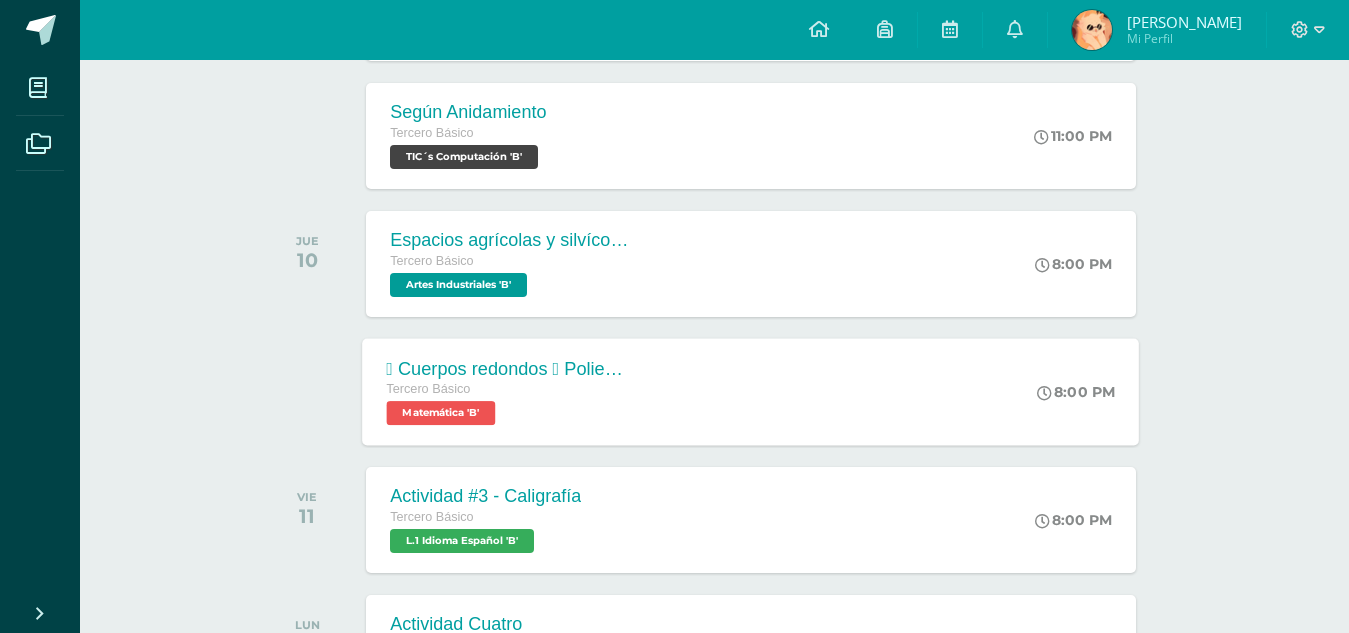 click on "	Cuerpos redondos 	Poliedros" at bounding box center [508, 368] 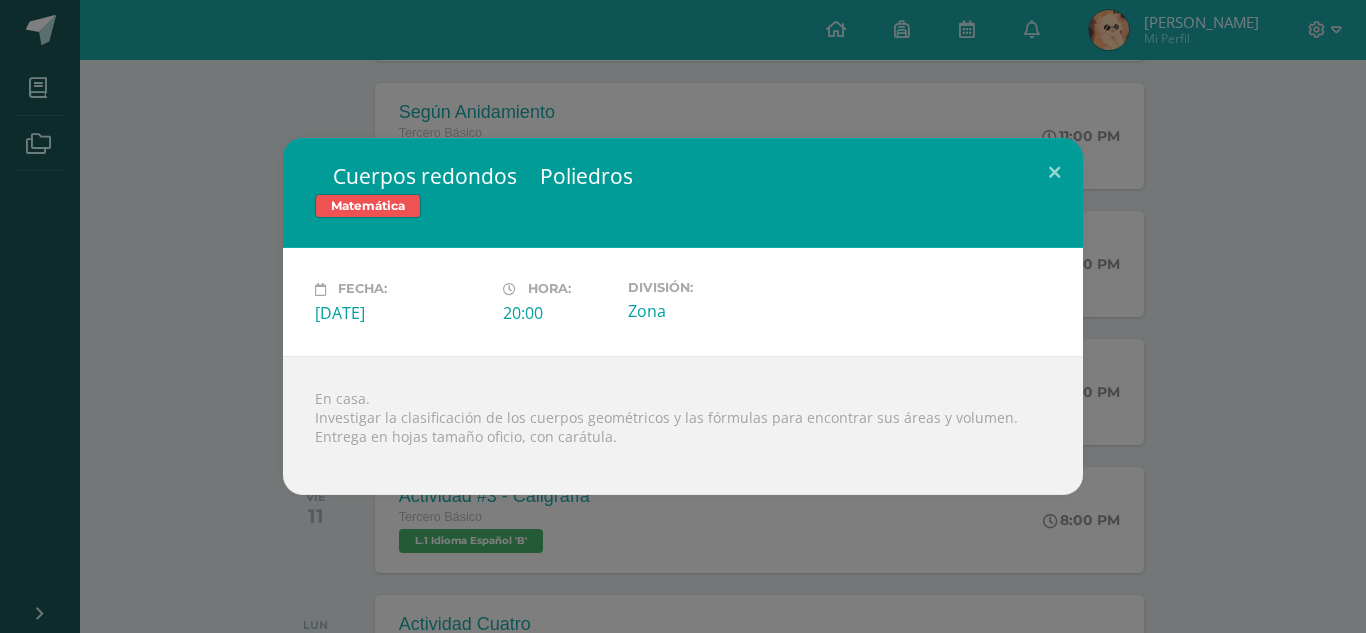 click on "	Cuerpos redondos 	Poliedros
Matemática
Fecha:
Jueves 10 de Julio
Hora:
20:00
División:" at bounding box center [683, 316] 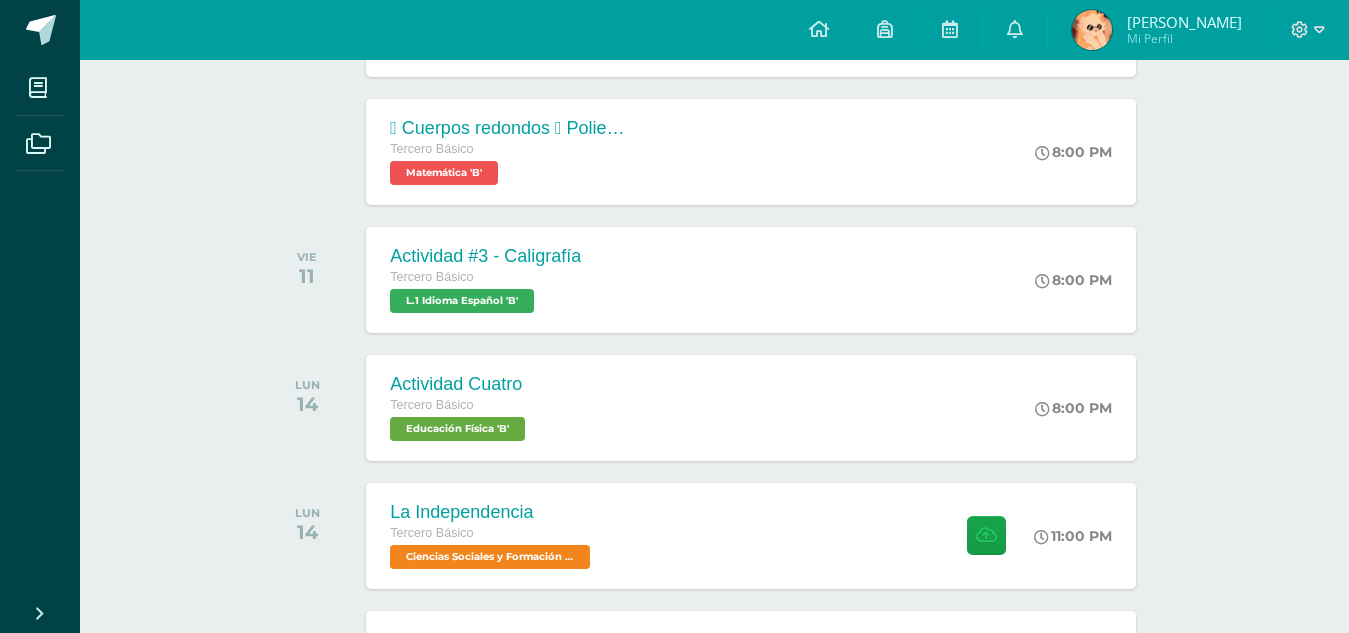 scroll, scrollTop: 684, scrollLeft: 0, axis: vertical 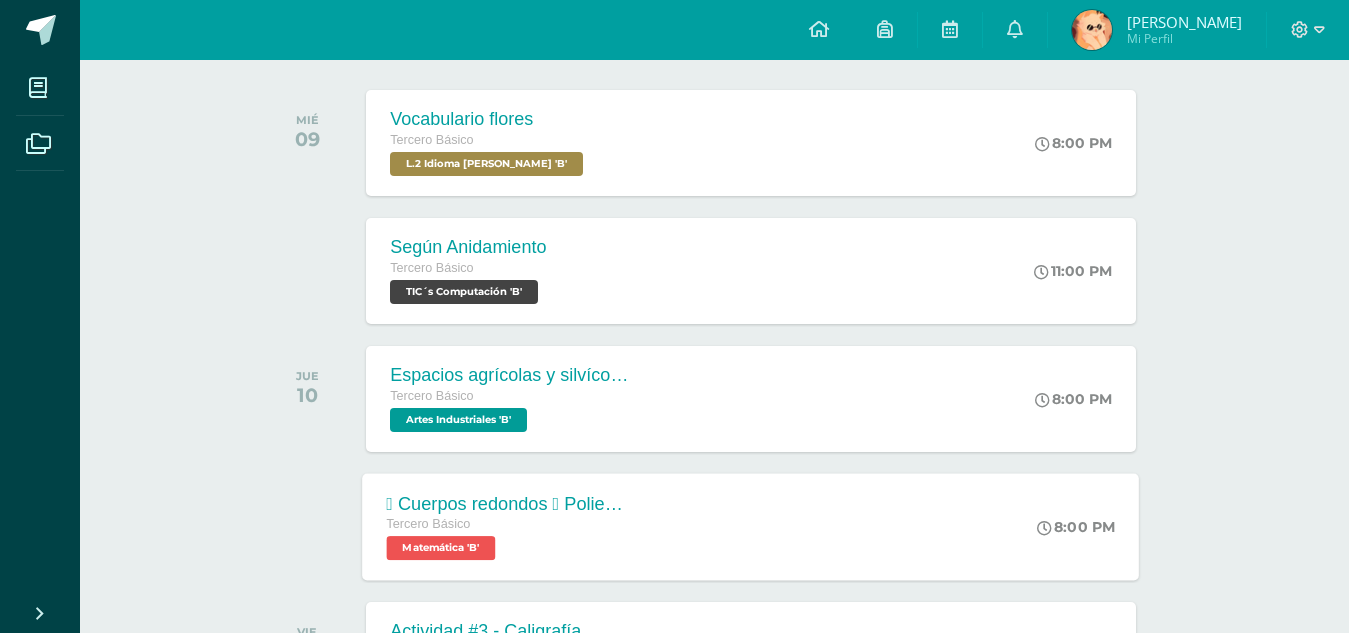 click on "	Cuerpos redondos 	Poliedros
Tercero Básico
Matemática 'B'
8:00 PM
	Cuerpos redondos 	Poliedros
Matemática
Fecha:" at bounding box center (751, 526) 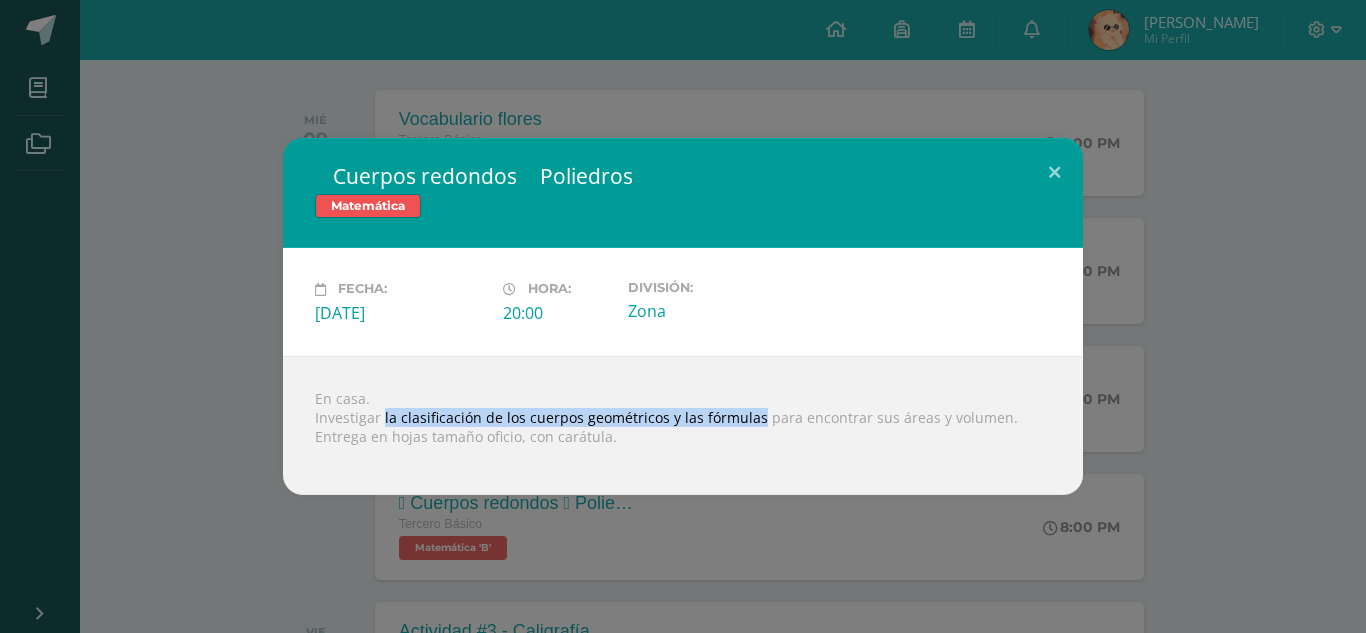 drag, startPoint x: 384, startPoint y: 414, endPoint x: 751, endPoint y: 413, distance: 367.00137 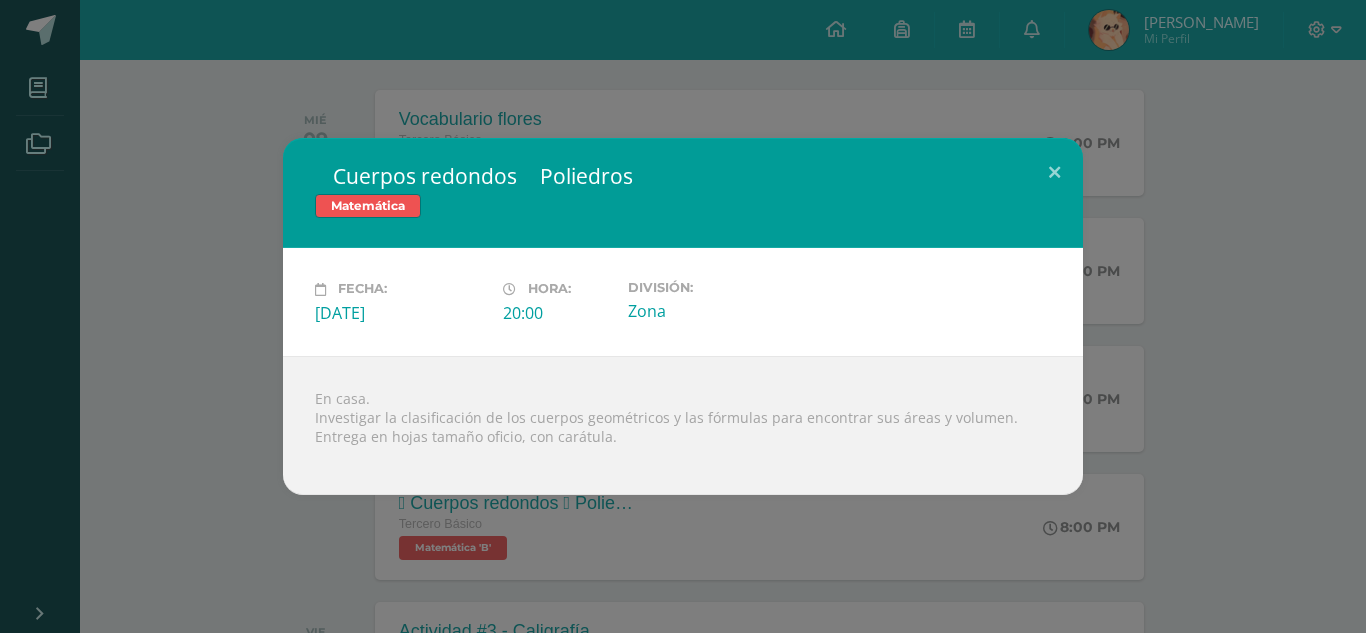 click on "	Cuerpos redondos 	Poliedros
Matemática
Fecha:
Jueves 10 de Julio
Hora:
20:00
División:" at bounding box center (683, 316) 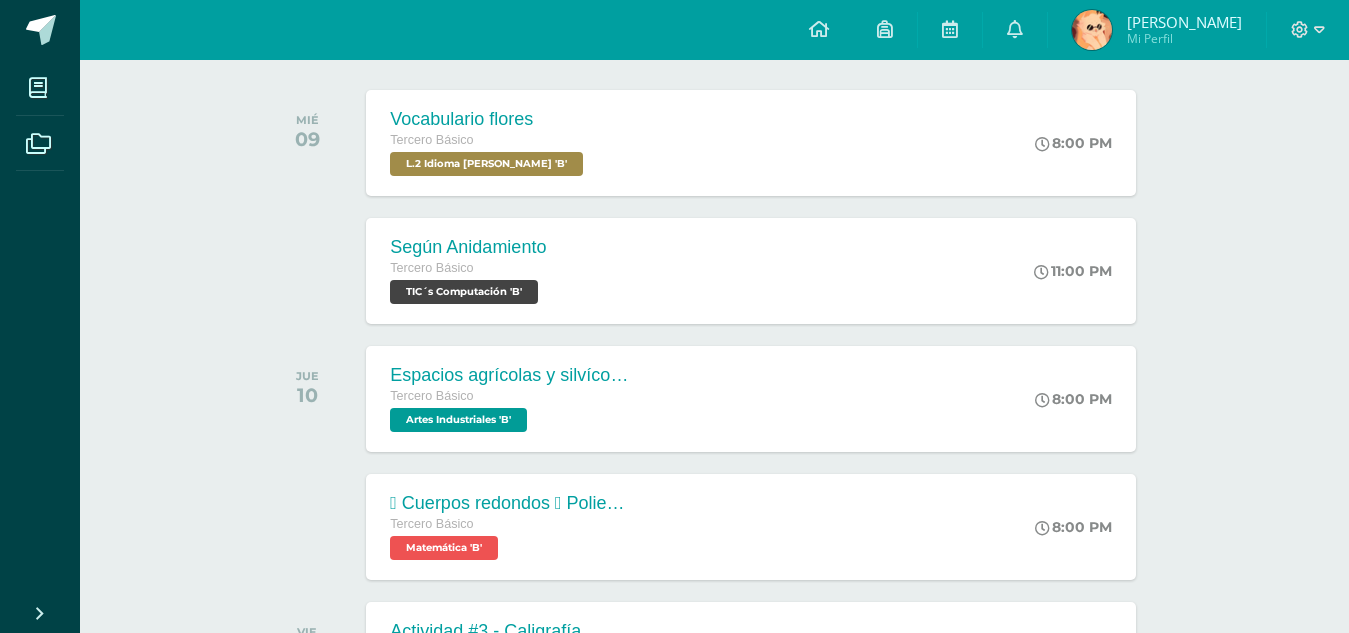 click at bounding box center [1308, 30] 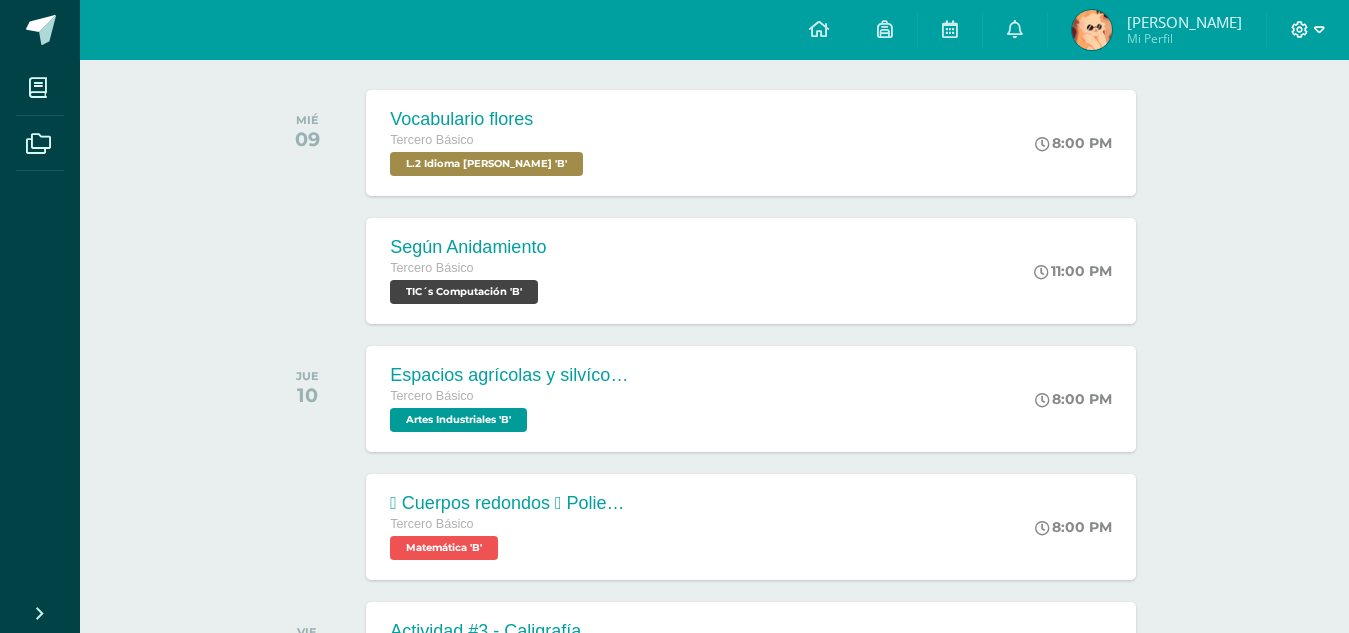 click 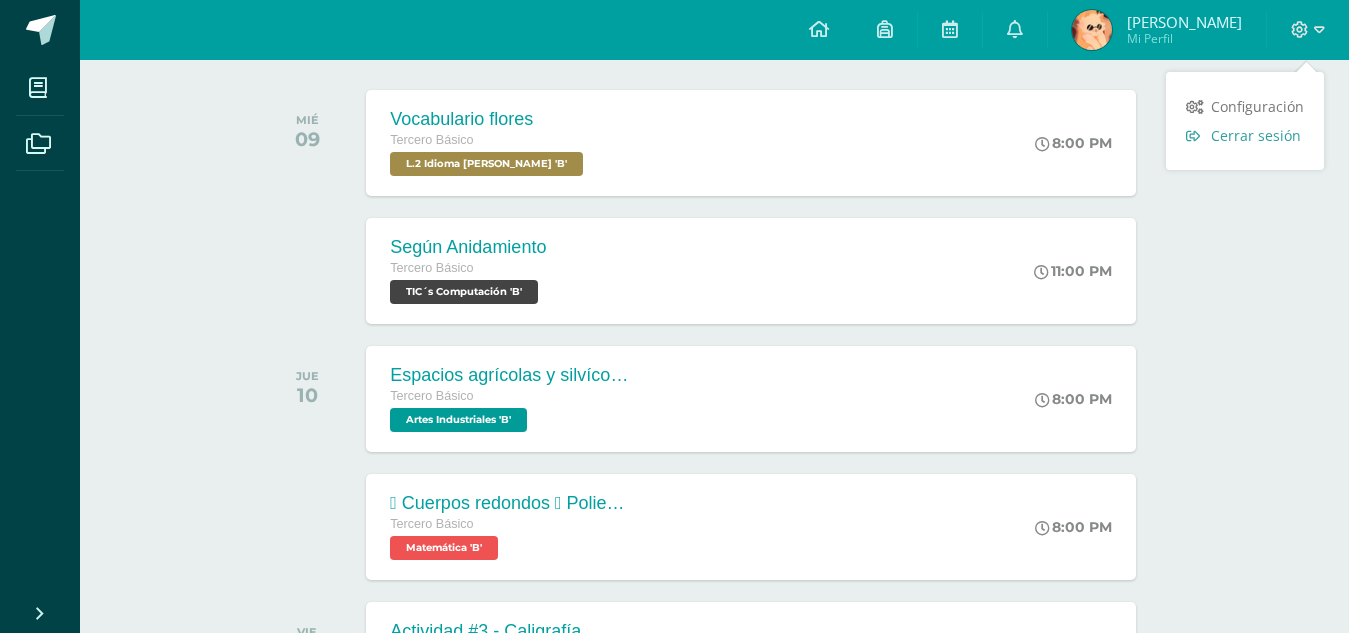 click on "Cerrar sesión" at bounding box center (1256, 135) 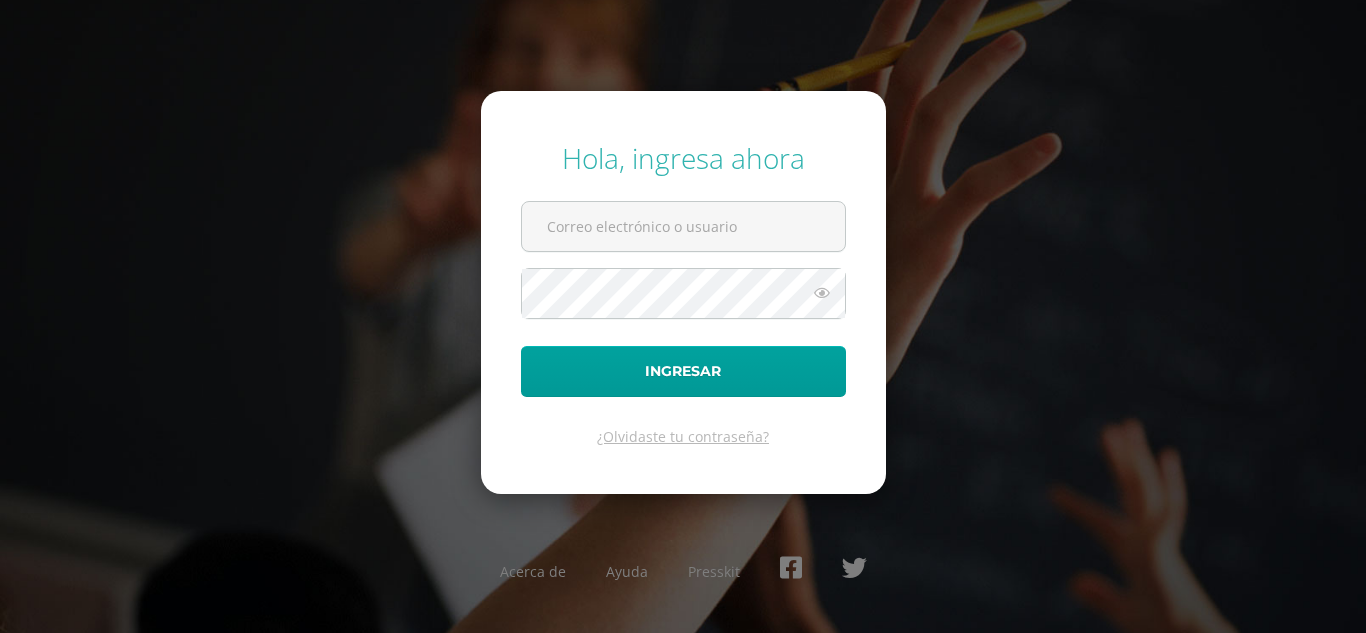 scroll, scrollTop: 0, scrollLeft: 0, axis: both 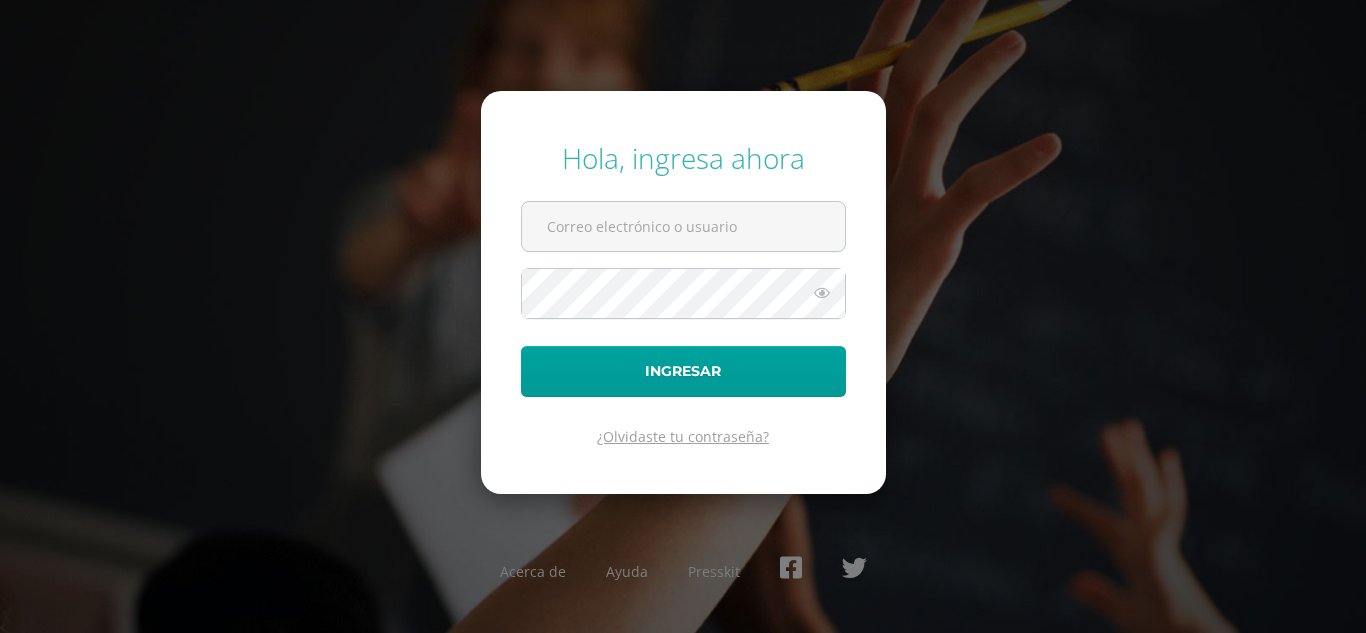 type on "2021302@laestrella.edu.gt" 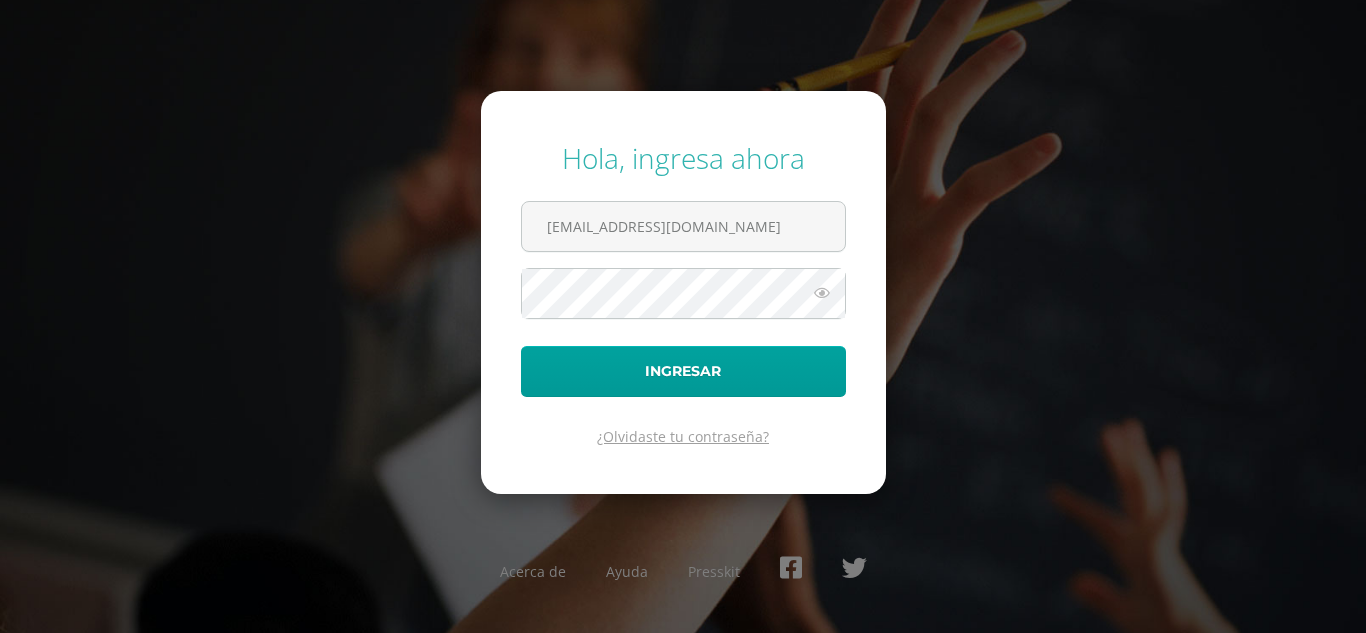 click on "¿Olvidaste tu contraseña?" at bounding box center [683, 436] 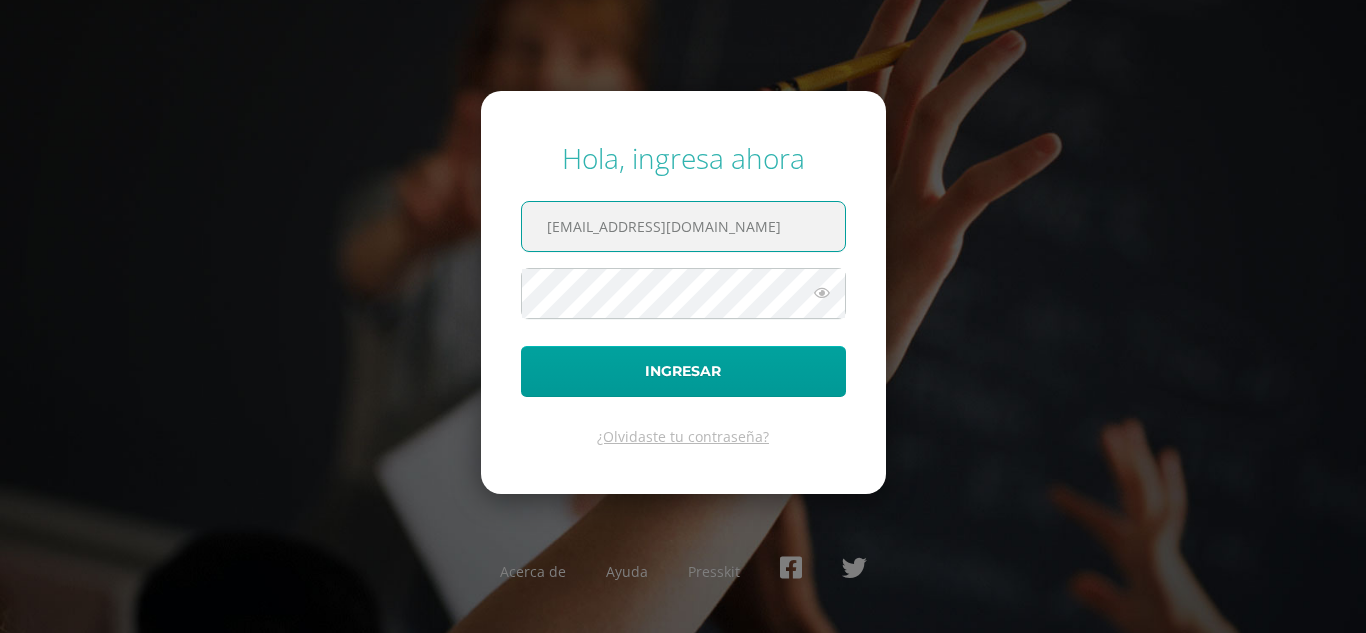 drag, startPoint x: 744, startPoint y: 242, endPoint x: 488, endPoint y: 251, distance: 256.15814 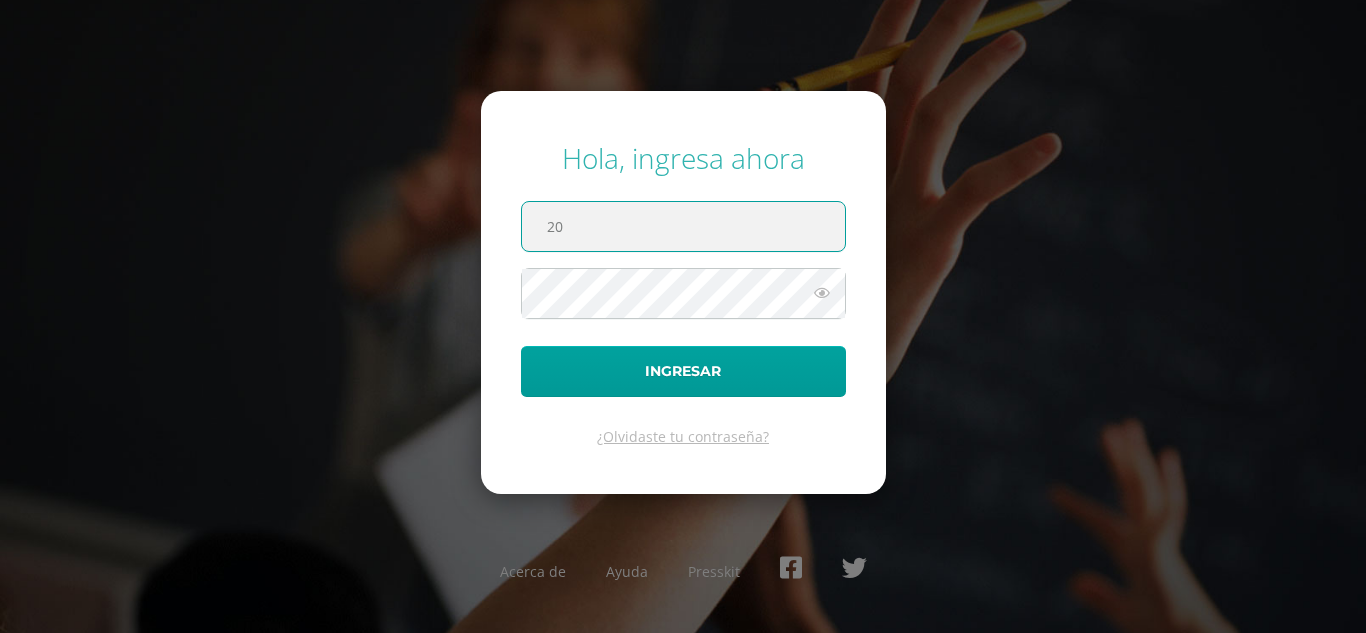 type on "2" 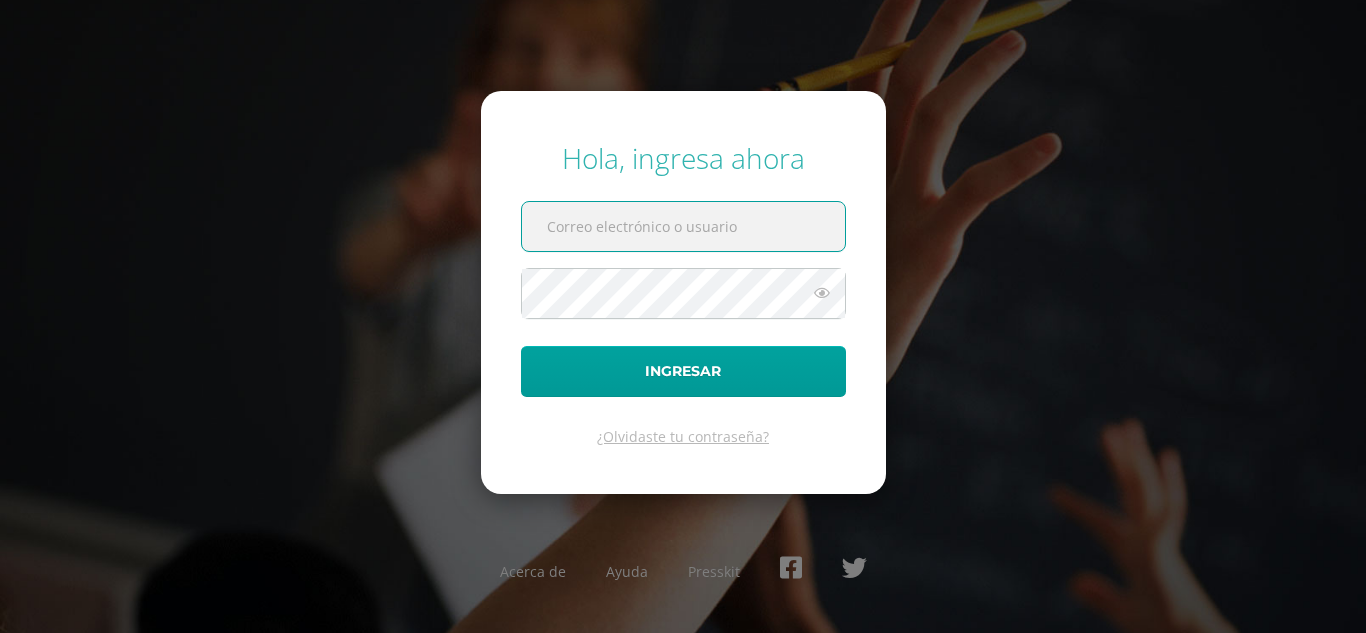paste on "791@laestrella.edu.gt" 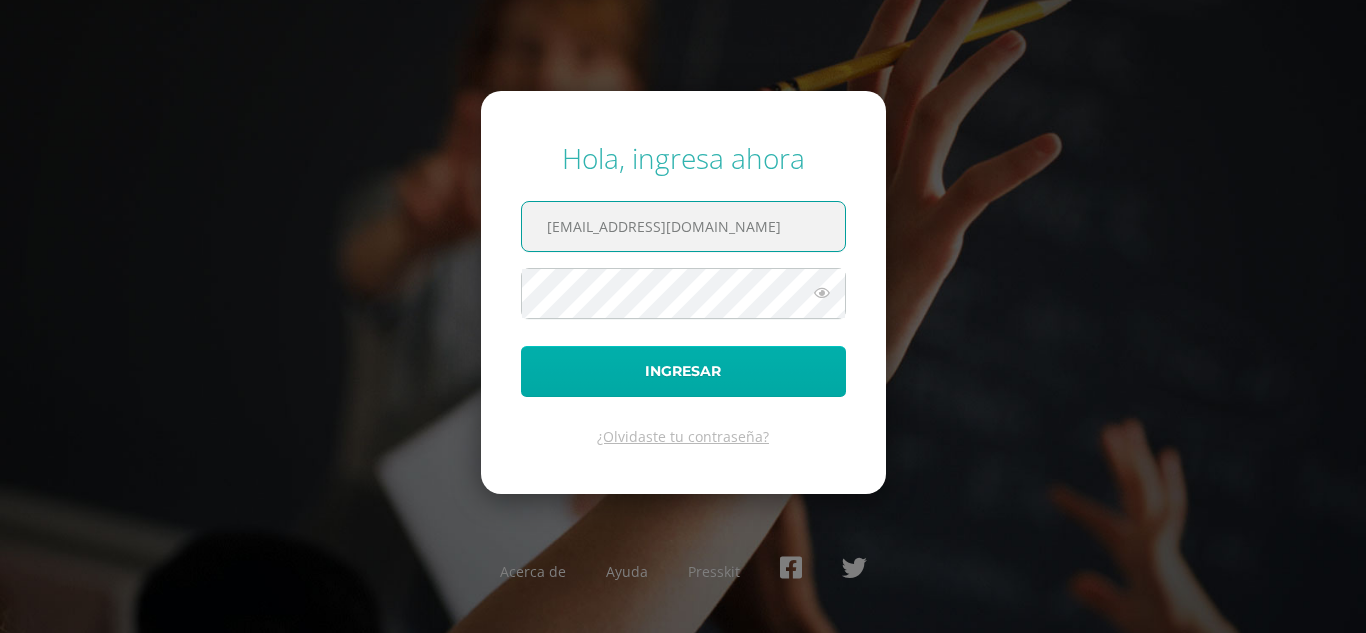 type on "791@laestrella.edu.gt" 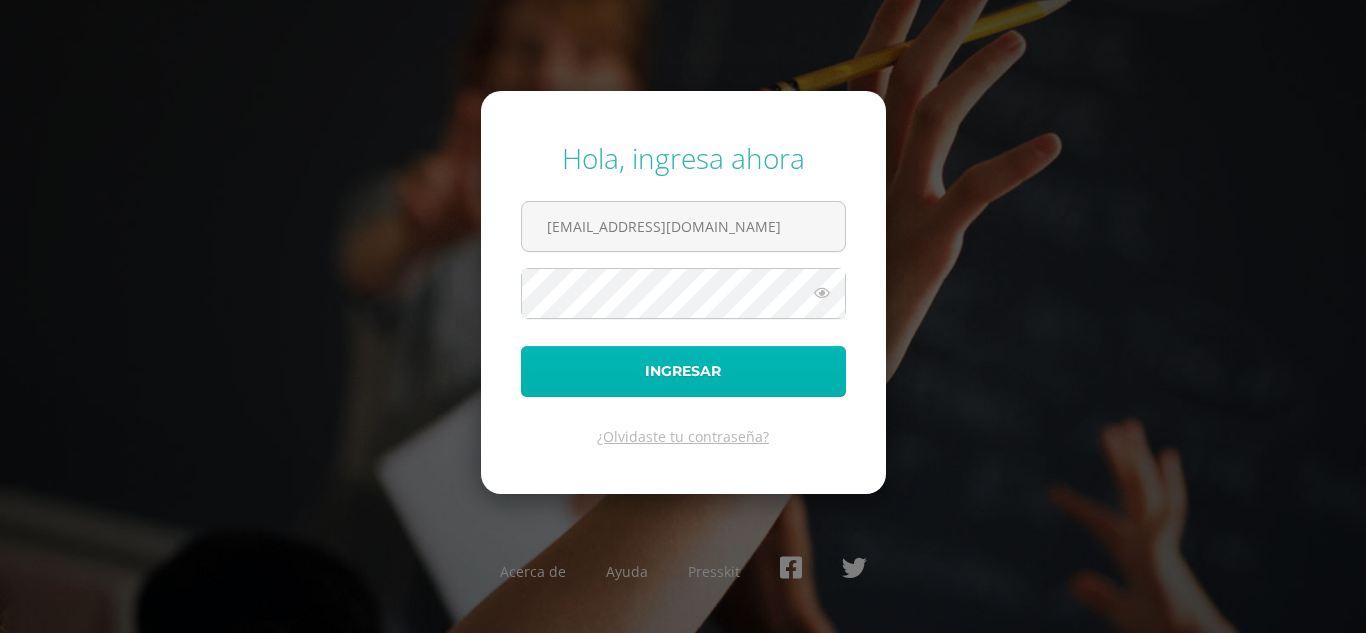 click on "Ingresar" at bounding box center (683, 371) 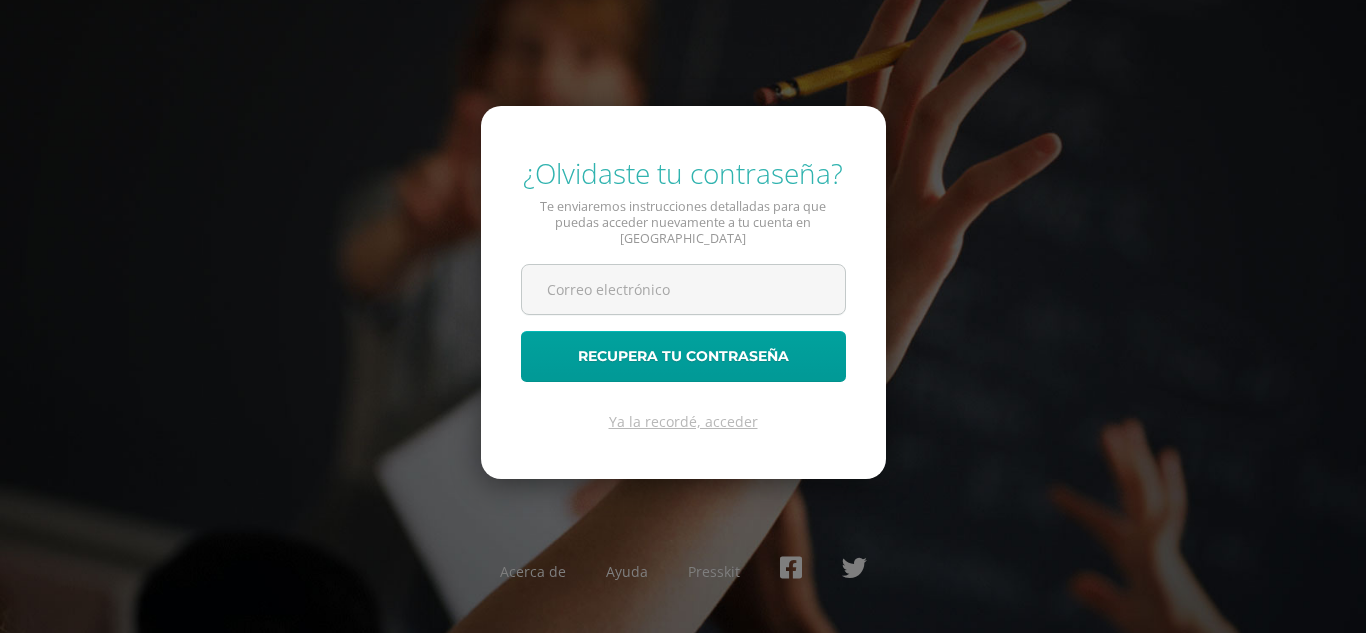 scroll, scrollTop: 0, scrollLeft: 0, axis: both 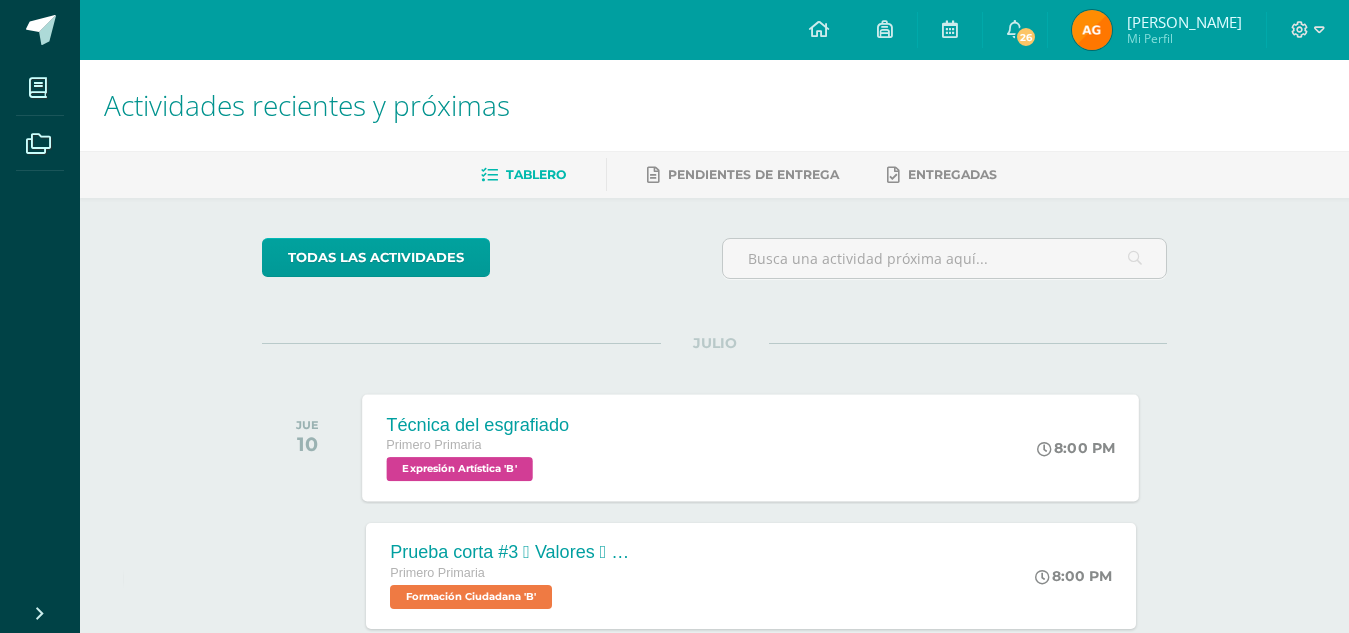 click on "Técnica del esgrafiado
Primero Primaria
Expresión Artística 'B'
8:00 PM
Técnica del esgrafiado
Expresión Artística
Cargando contenido" at bounding box center (751, 447) 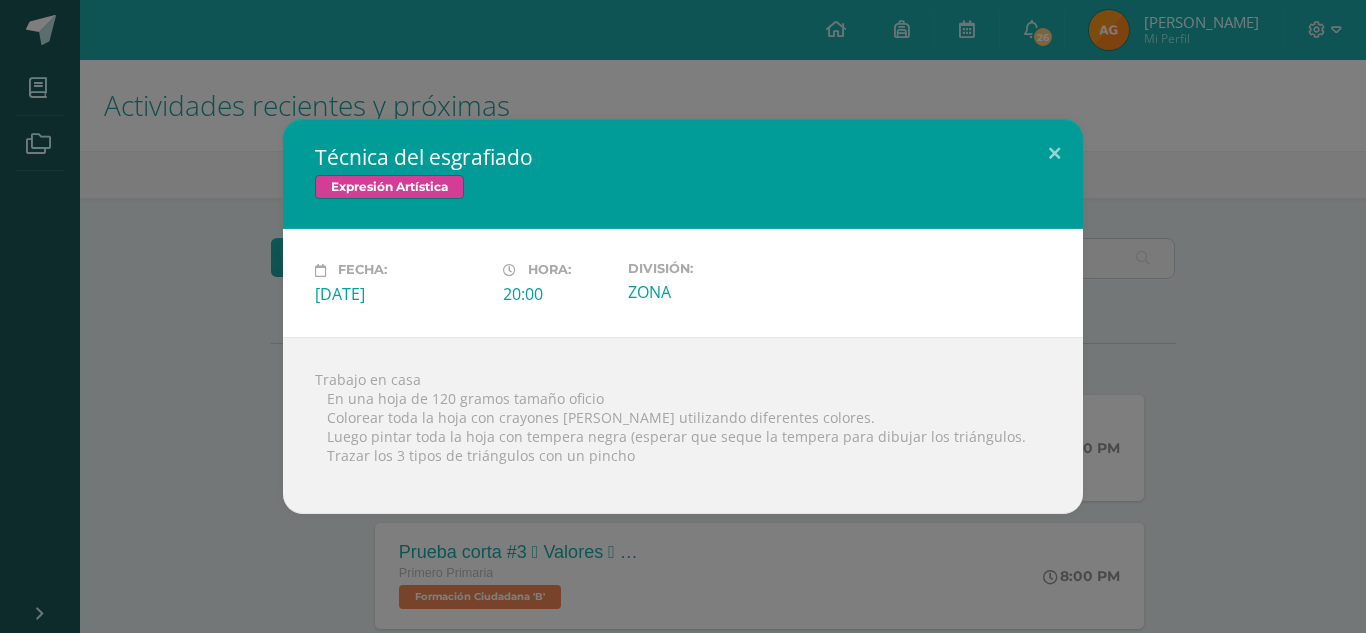 click on "Técnica del esgrafiado
Expresión Artística
Fecha:
[DATE][PERSON_NAME]:
20:00
División:" at bounding box center (683, 316) 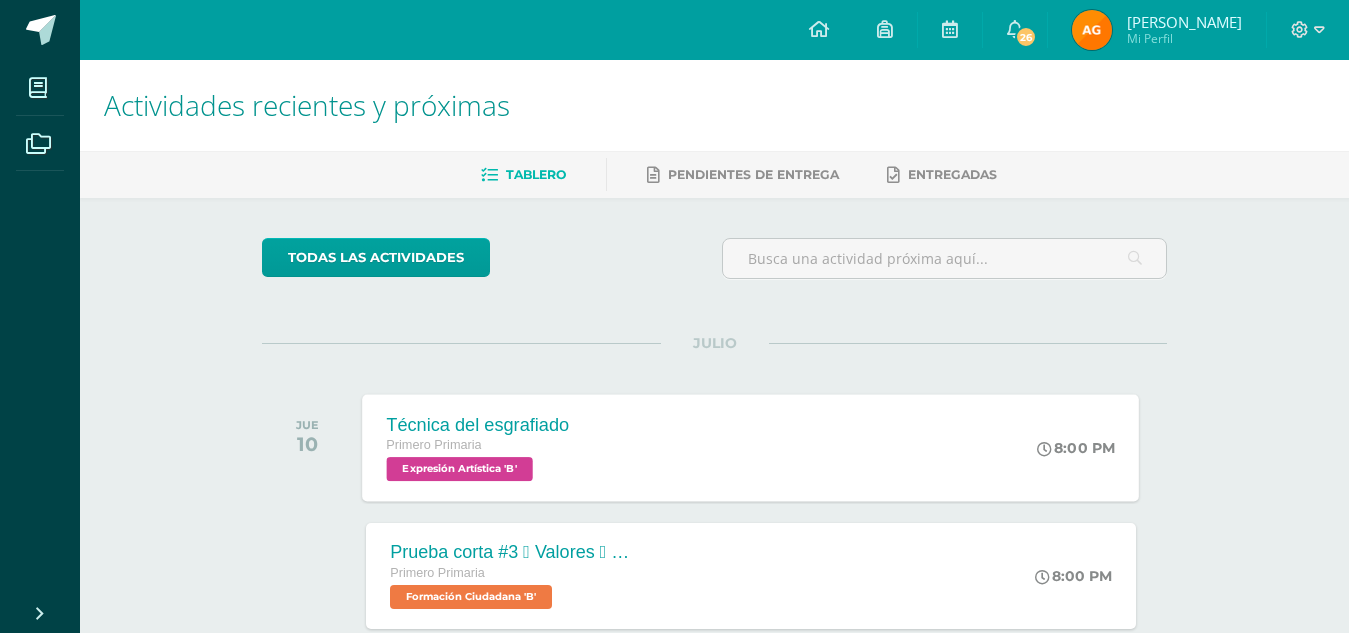 click on "Técnica del esgrafiado
Primero Primaria
Expresión Artística 'B'
8:00 PM
Técnica del esgrafiado
Expresión Artística
Fecha:" at bounding box center [751, 447] 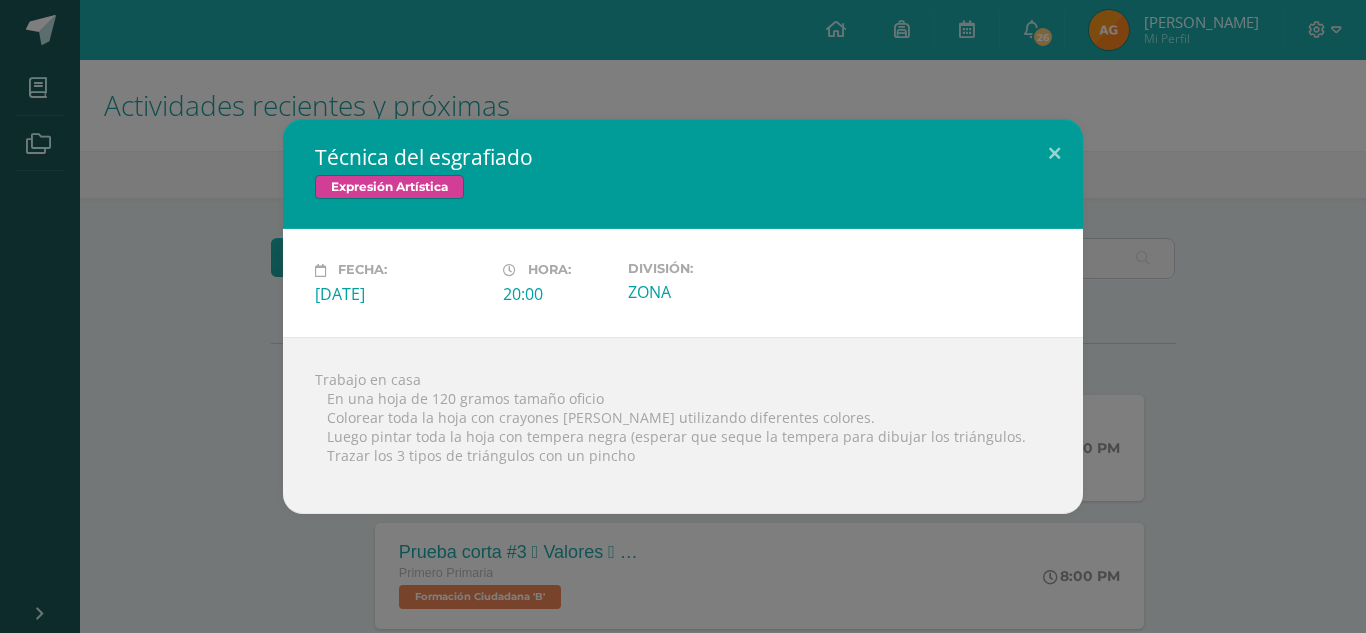 click on "Técnica del esgrafiado
Expresión Artística
Fecha:
Jueves 10 de Julio
Hora:
20:00
División:" at bounding box center [683, 316] 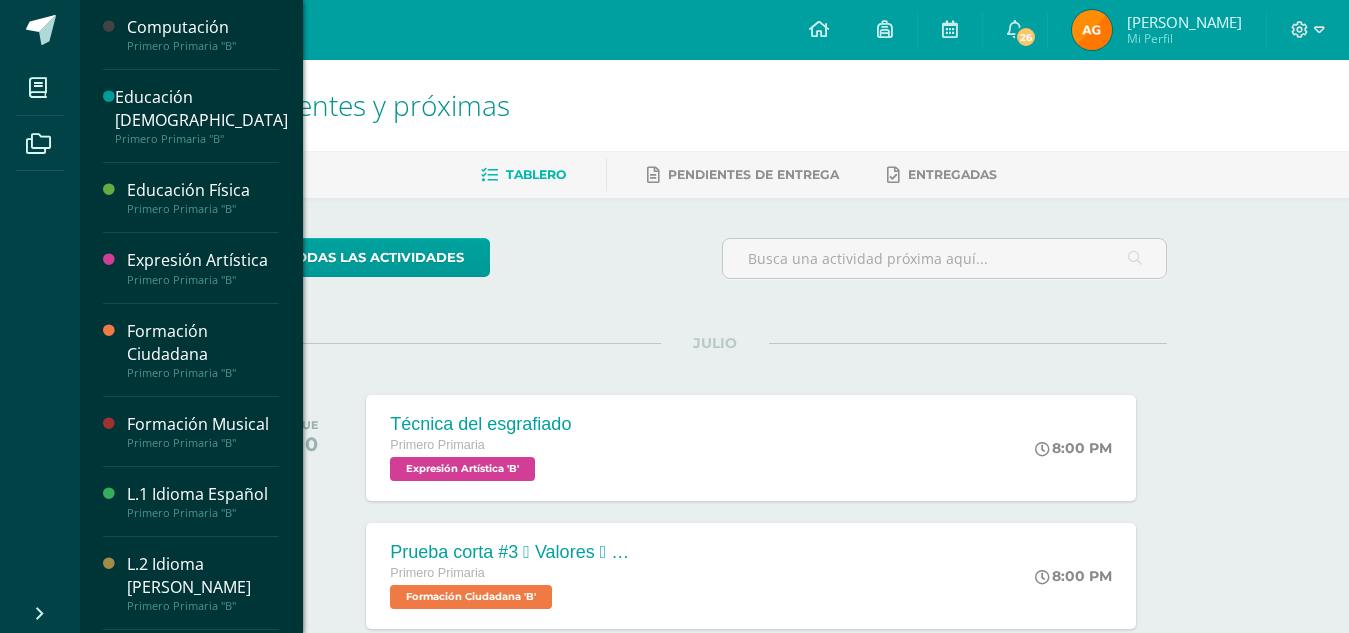click on "Primero
Primaria
"B"" at bounding box center (203, 280) 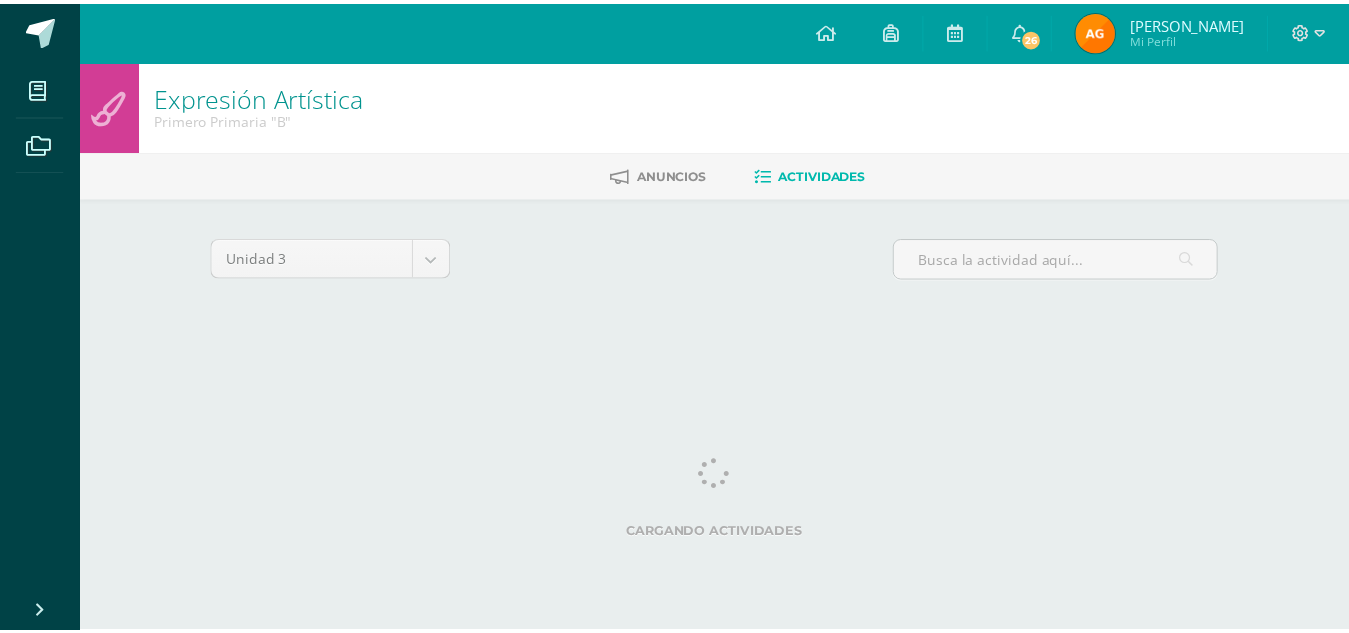 scroll, scrollTop: 0, scrollLeft: 0, axis: both 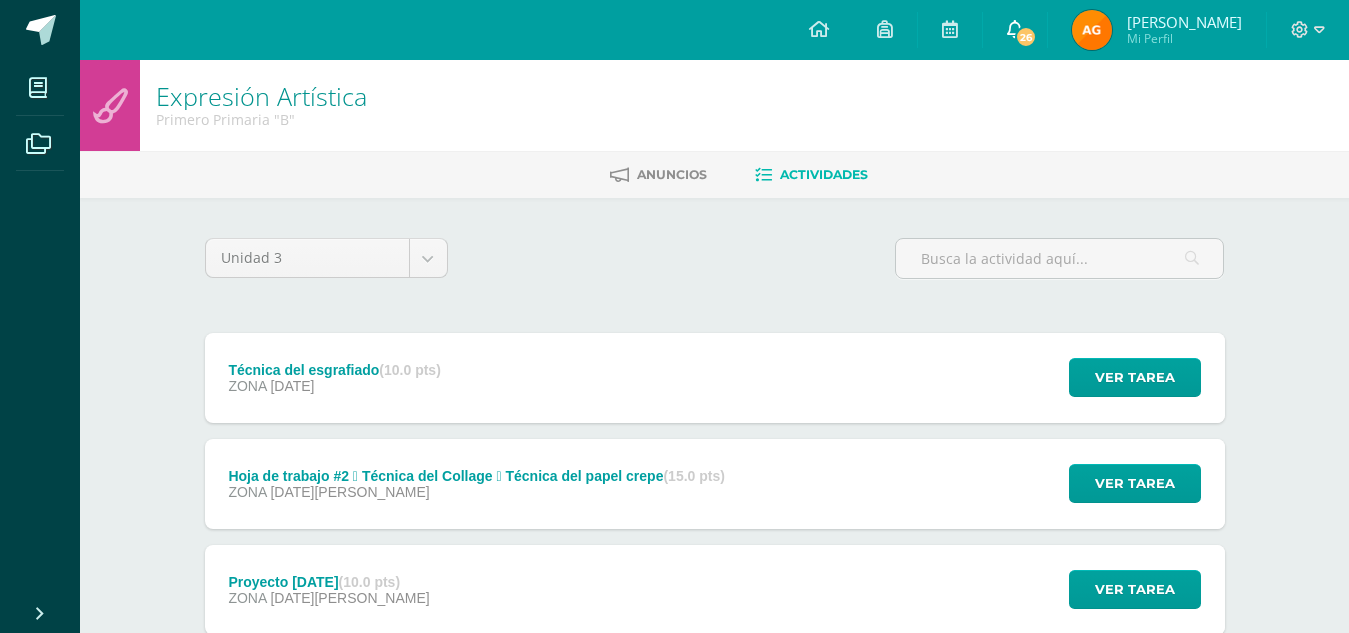 click on "26" at bounding box center [1026, 37] 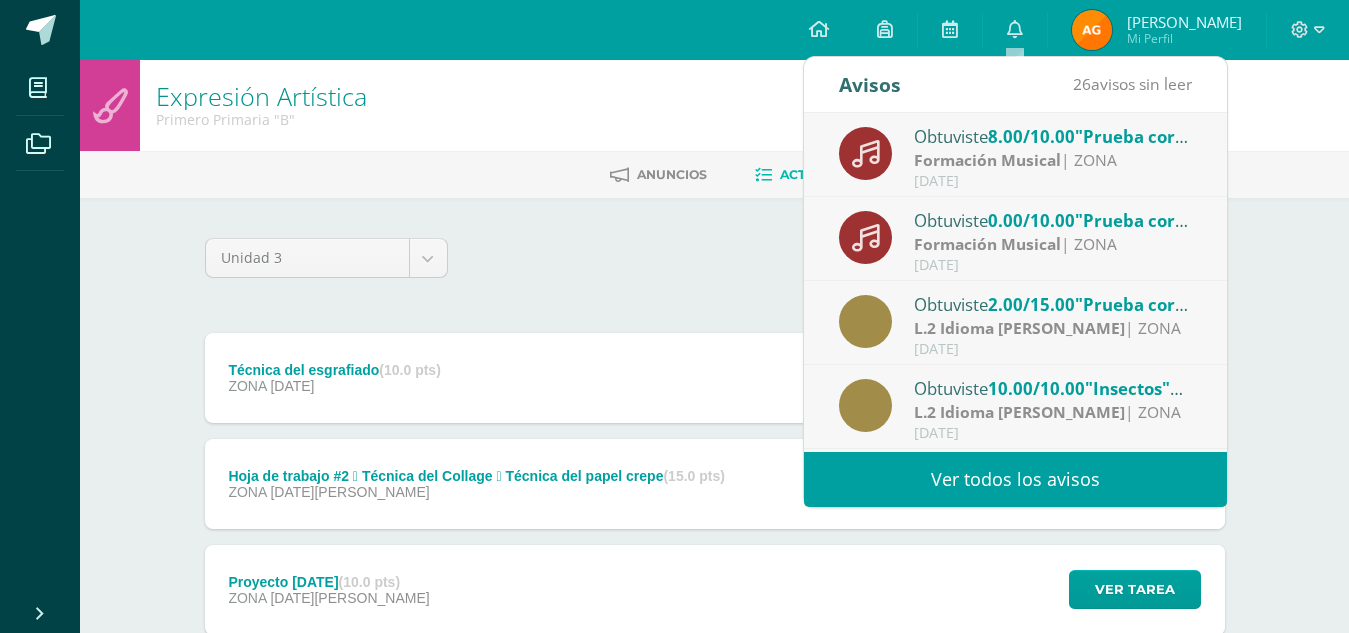 click on "Obtuviste
0.00/10.00  "Prueba corta #1  Compositor [PERSON_NAME]"
en
Formación Musical" at bounding box center [1053, 220] 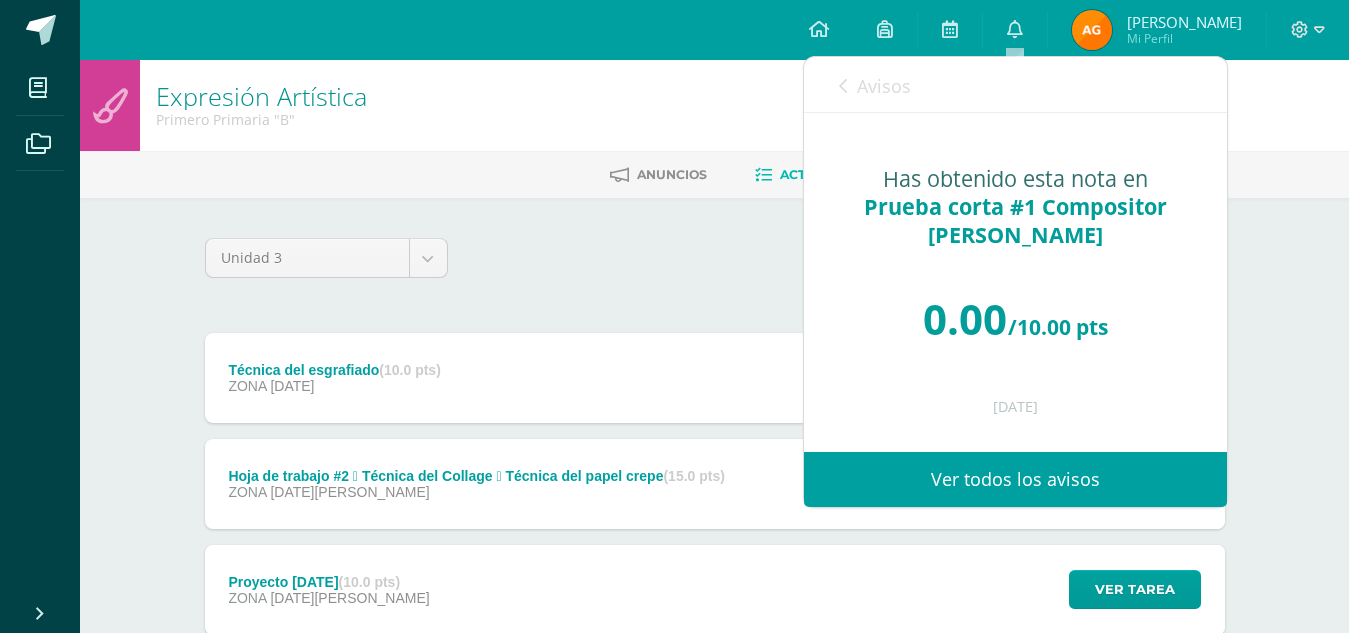 click on "Avisos 25  avisos sin leer
Avisos" at bounding box center [1015, 85] 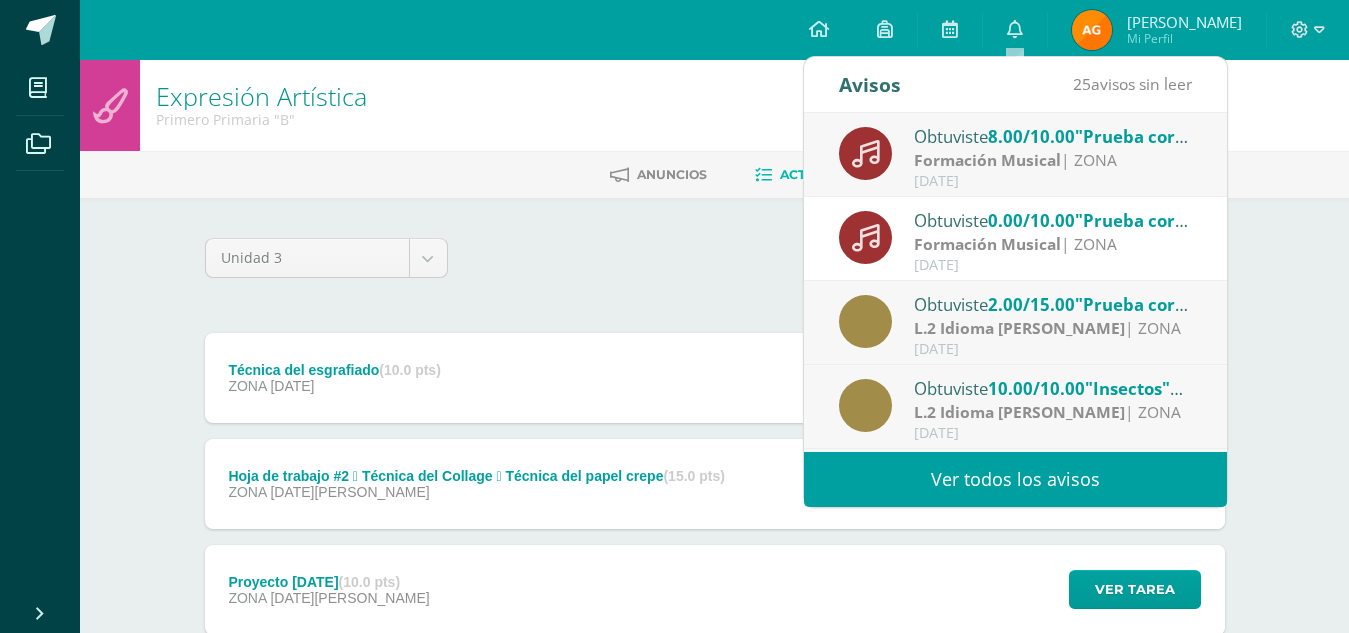 click on "Obtuviste
8.00/10.00  "Prueba corta #2  Compositor  Beethoven"
en
Formación Musical" at bounding box center (1053, 136) 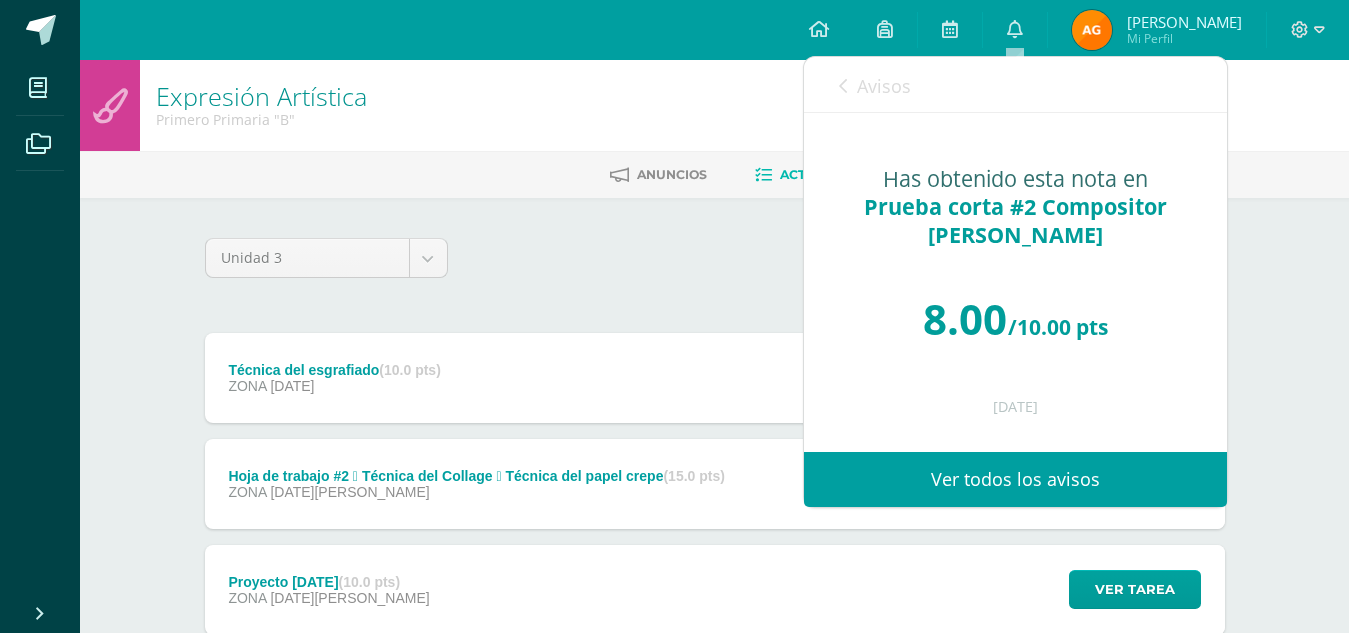 click on "Avisos" at bounding box center [884, 86] 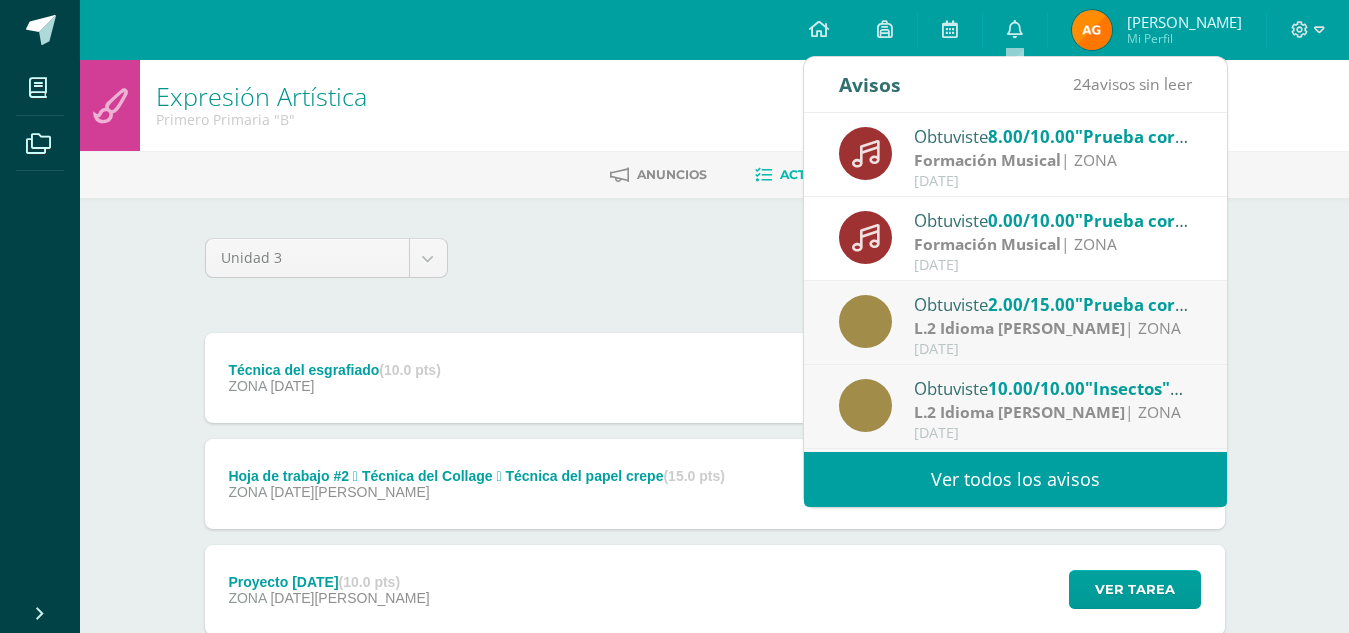 click on ""Prueba corta #1  Compositor [PERSON_NAME]"" at bounding box center (1270, 220) 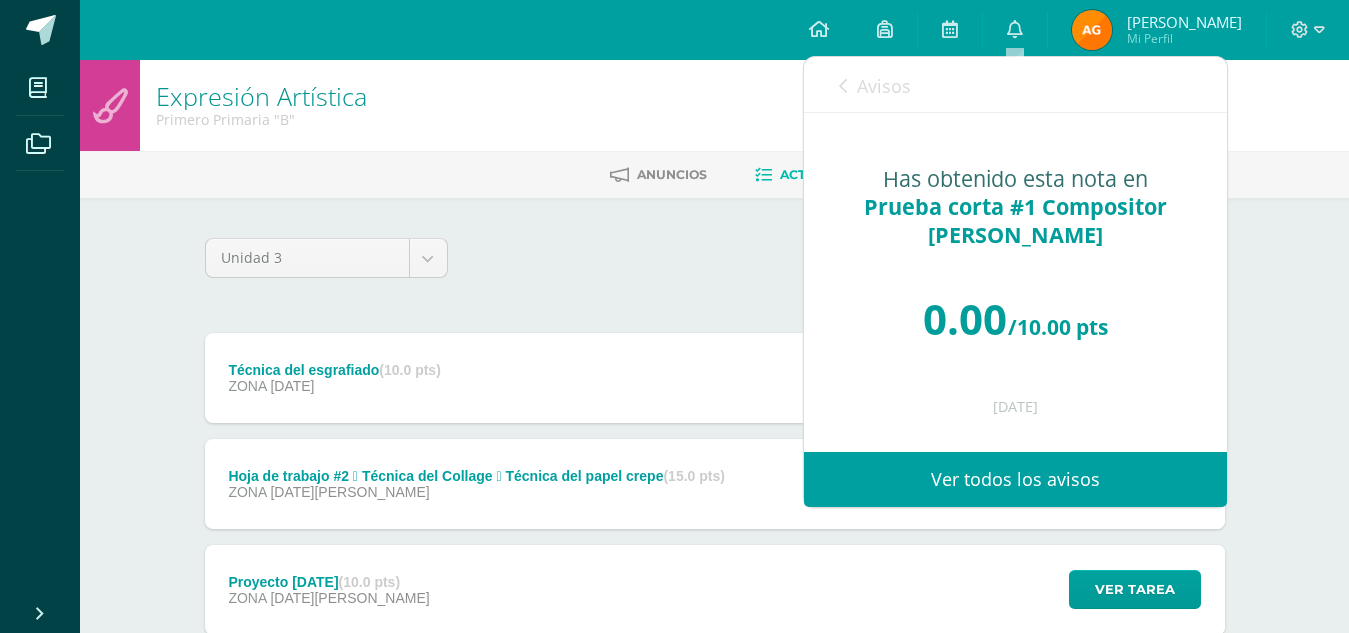 click on "Avisos 24  avisos sin leer
Avisos" at bounding box center [1015, 85] 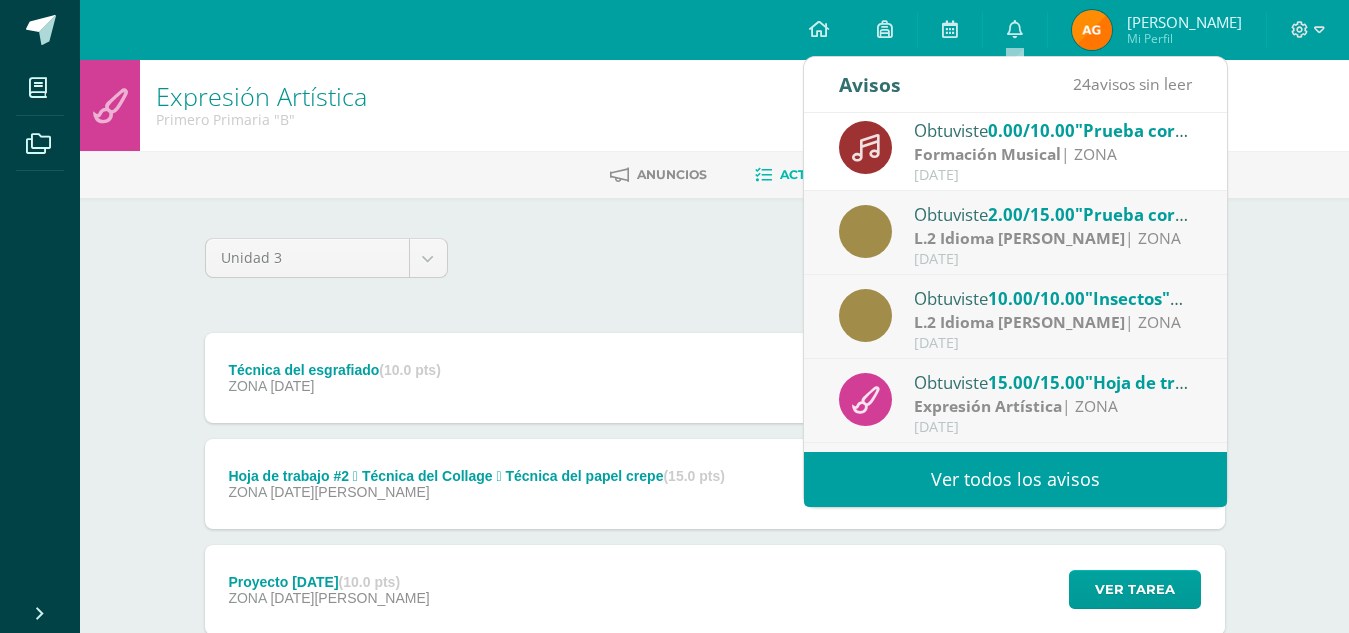 scroll, scrollTop: 95, scrollLeft: 0, axis: vertical 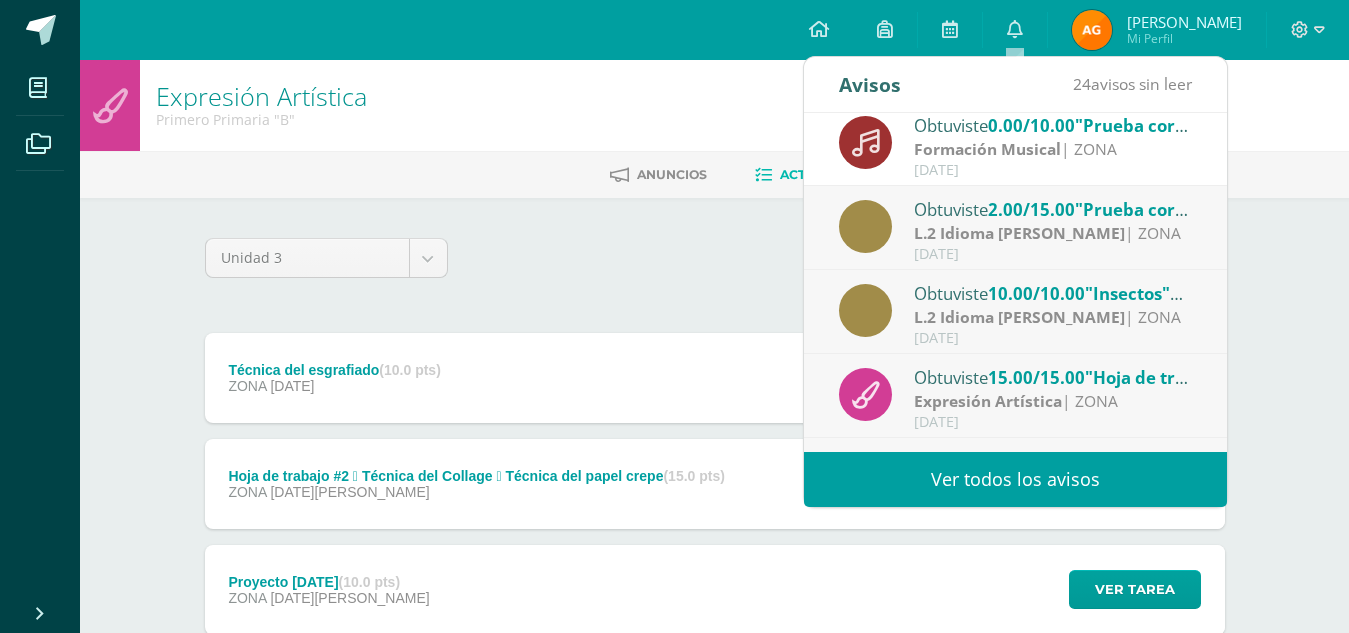 click on "L.2 Idioma [PERSON_NAME]" at bounding box center (1019, 233) 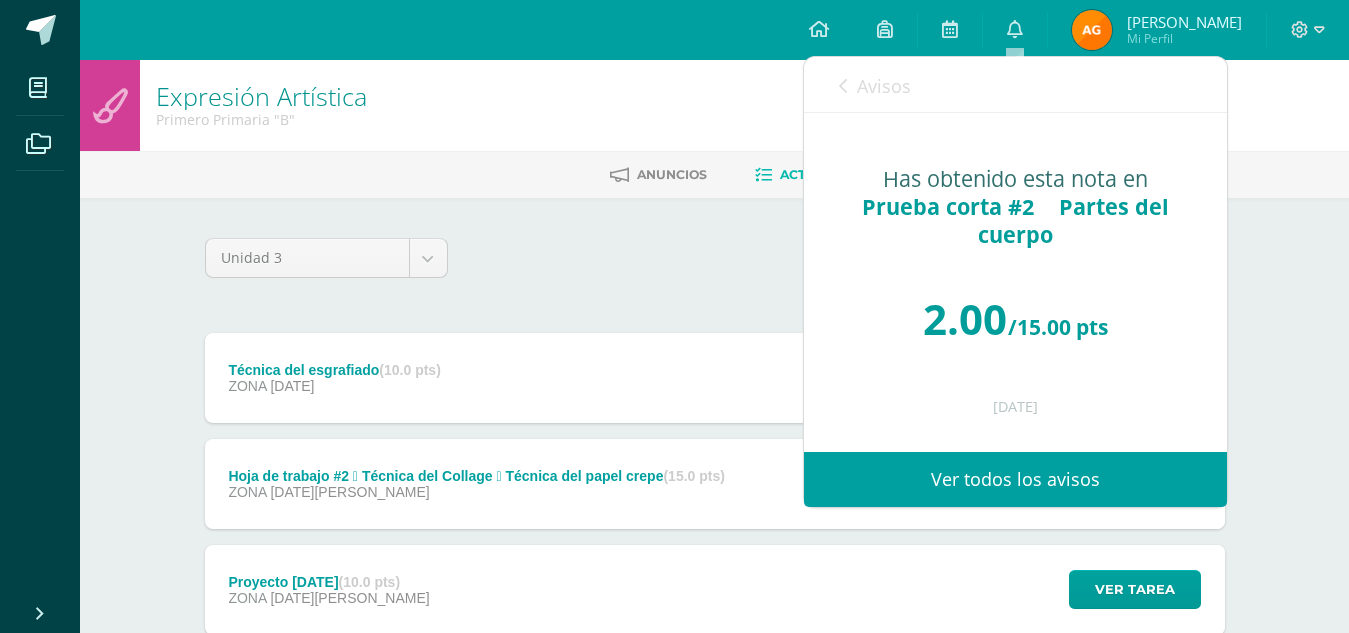 click on "Avisos" at bounding box center [875, 85] 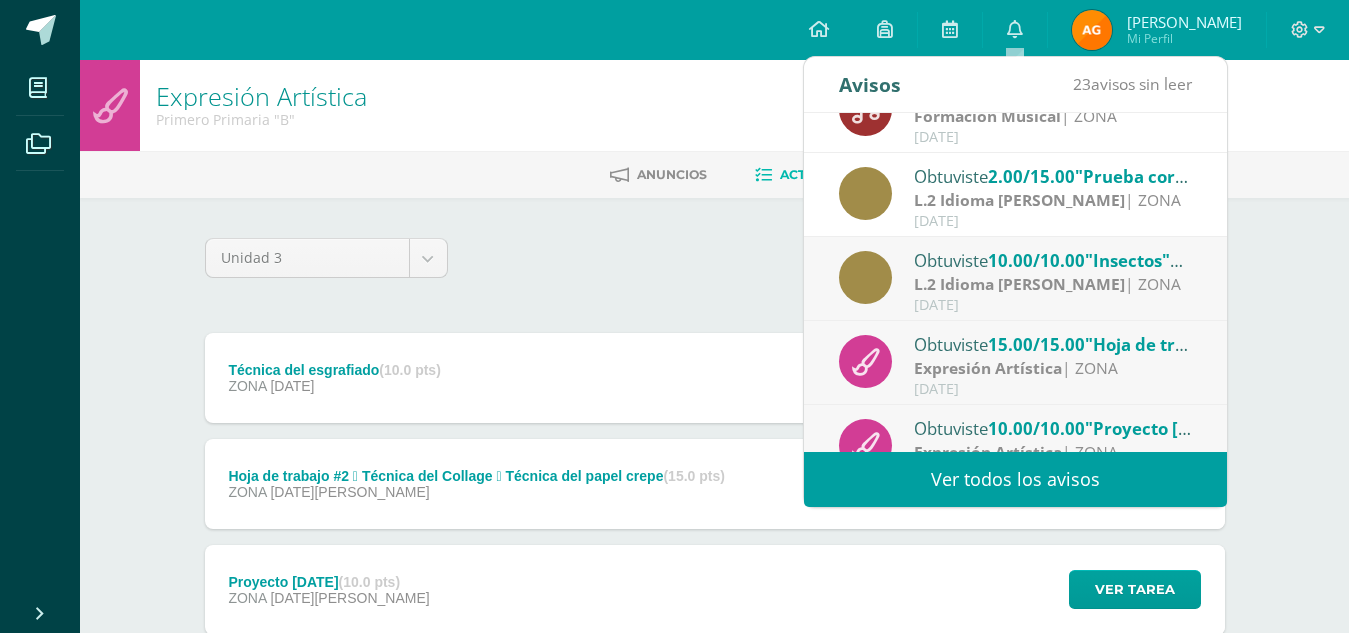 scroll, scrollTop: 137, scrollLeft: 0, axis: vertical 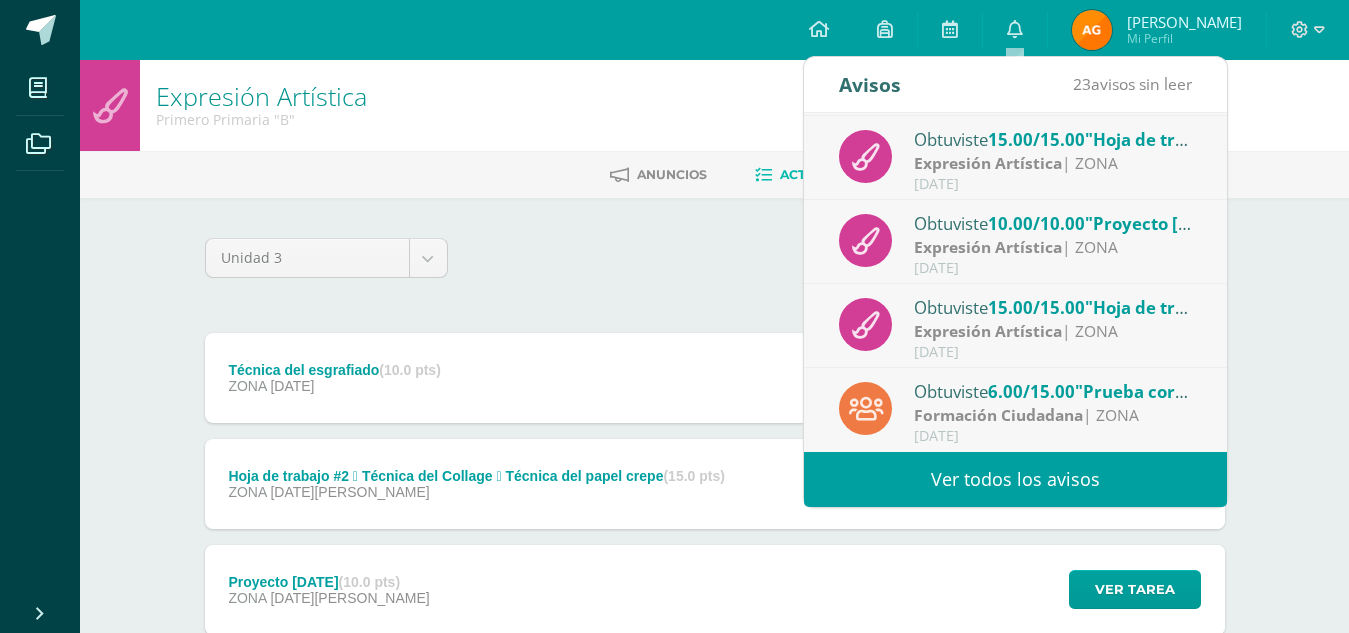 click on ""Prueba corta #2  	Turismo 	Patrimonio natural 	Patrimonio cultural 	Conocimientos y saberes 	Conservación del patrimonio natural 	Conservación del patrimonio cultural"" at bounding box center (1810, 391) 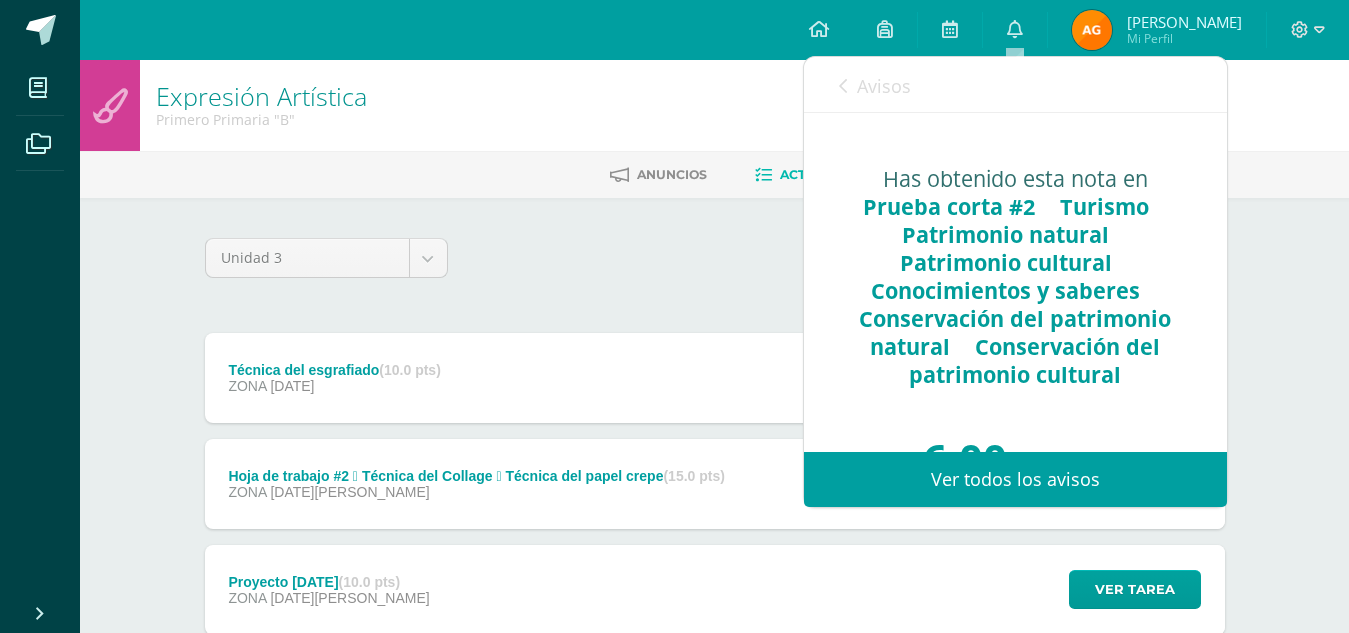 click on "Avisos 22  avisos sin leer
Avisos" at bounding box center (1015, 85) 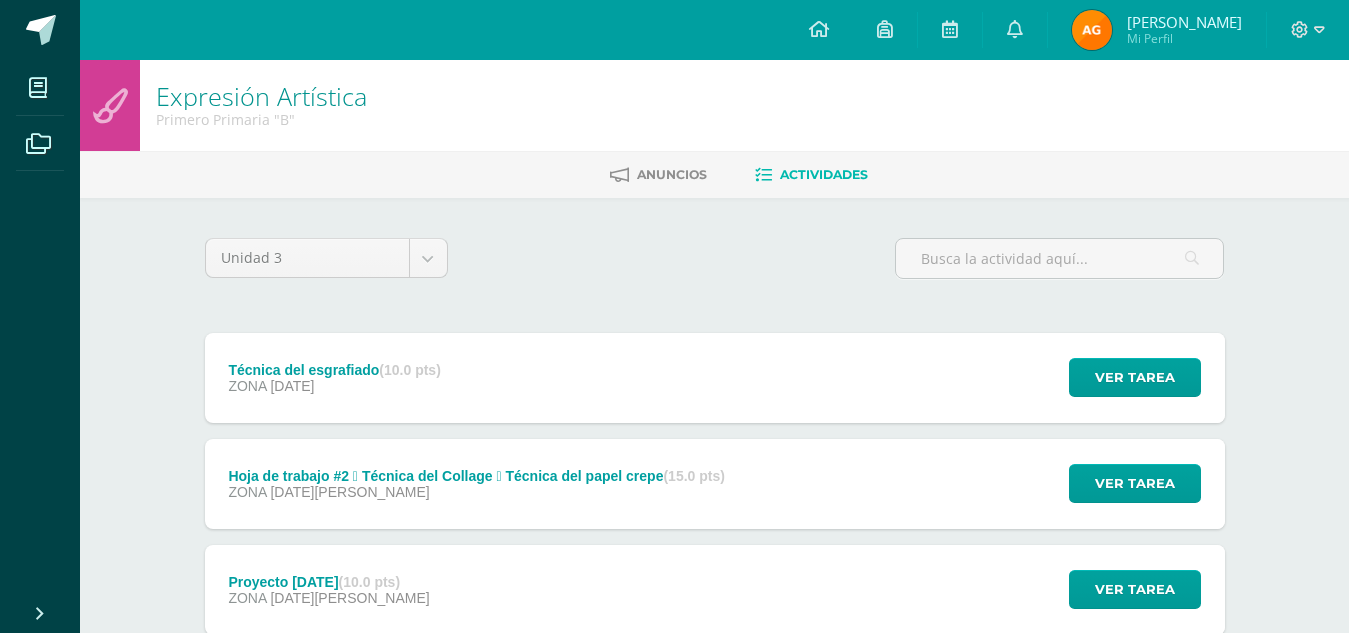 click on "Expresión Artística
Primero Primaria "B"
Anuncios
Actividades
Unidad 3                             Unidad 1 Unidad 2 Unidad 3 Unidad 4
Técnica del esgrafiado  (10.0 pts)
ZONA
10 de Julio
Ver tarea
Técnica del esgrafiado
Expresión Artística
Cargando contenido
ZONA" at bounding box center (714, 467) 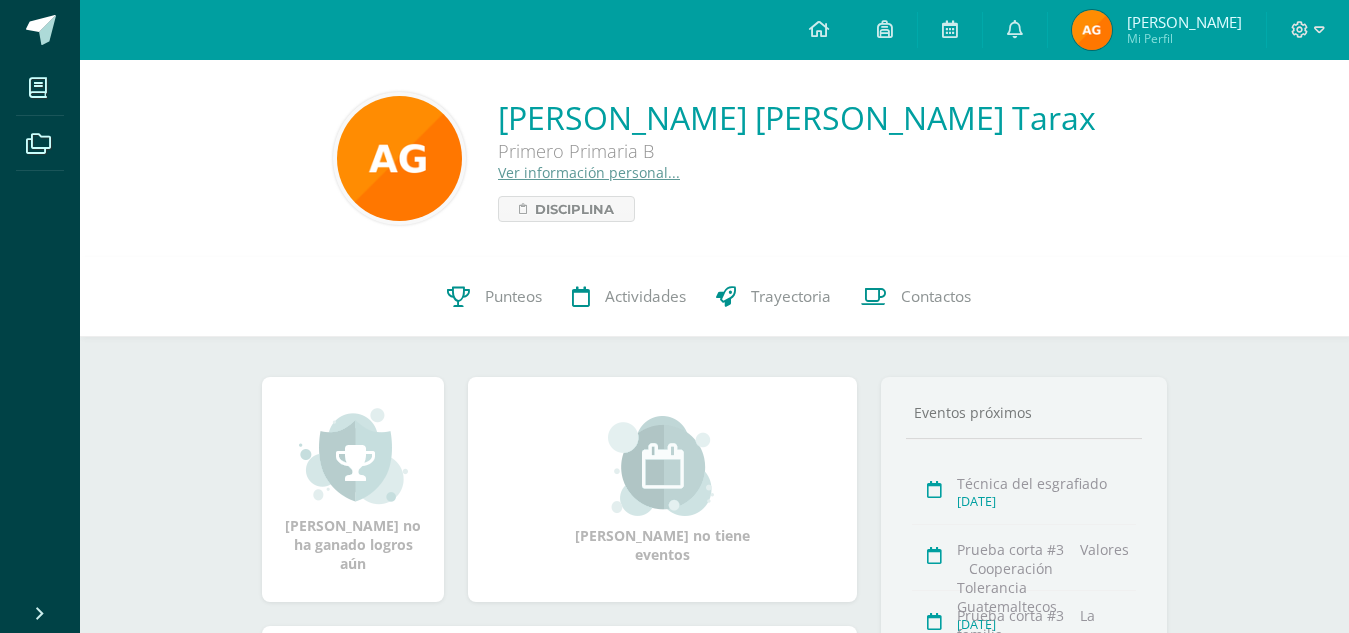 scroll, scrollTop: 0, scrollLeft: 0, axis: both 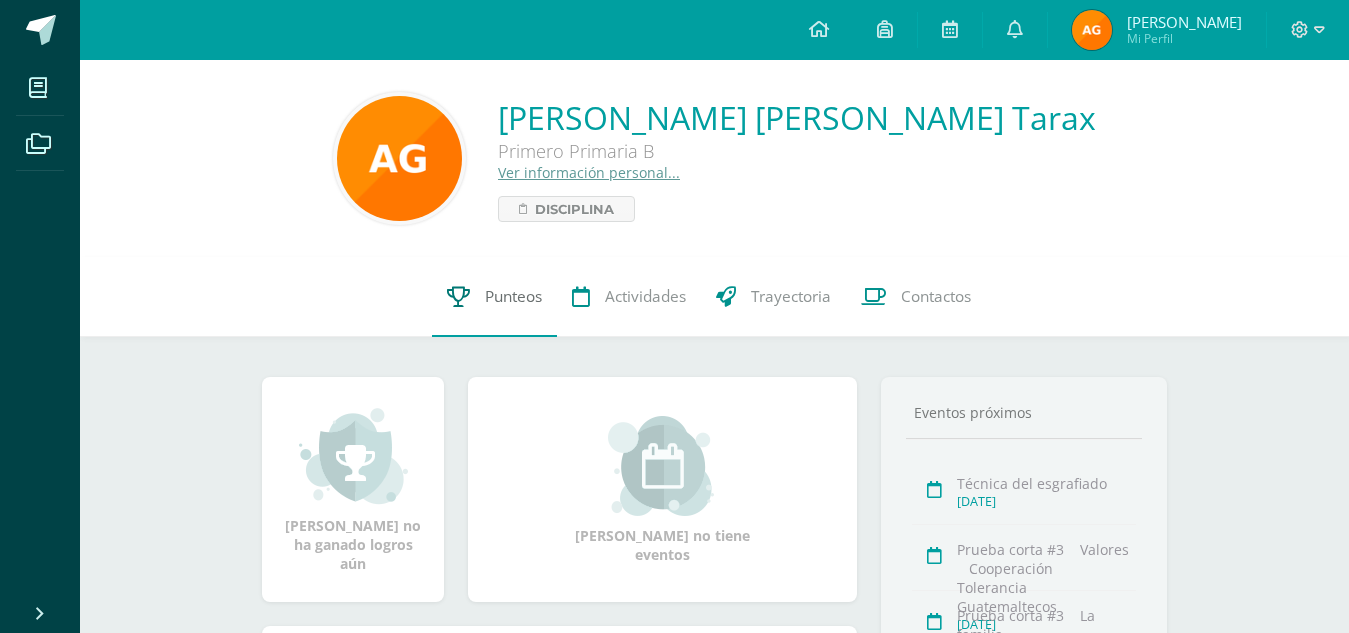 click on "Punteos" at bounding box center (494, 297) 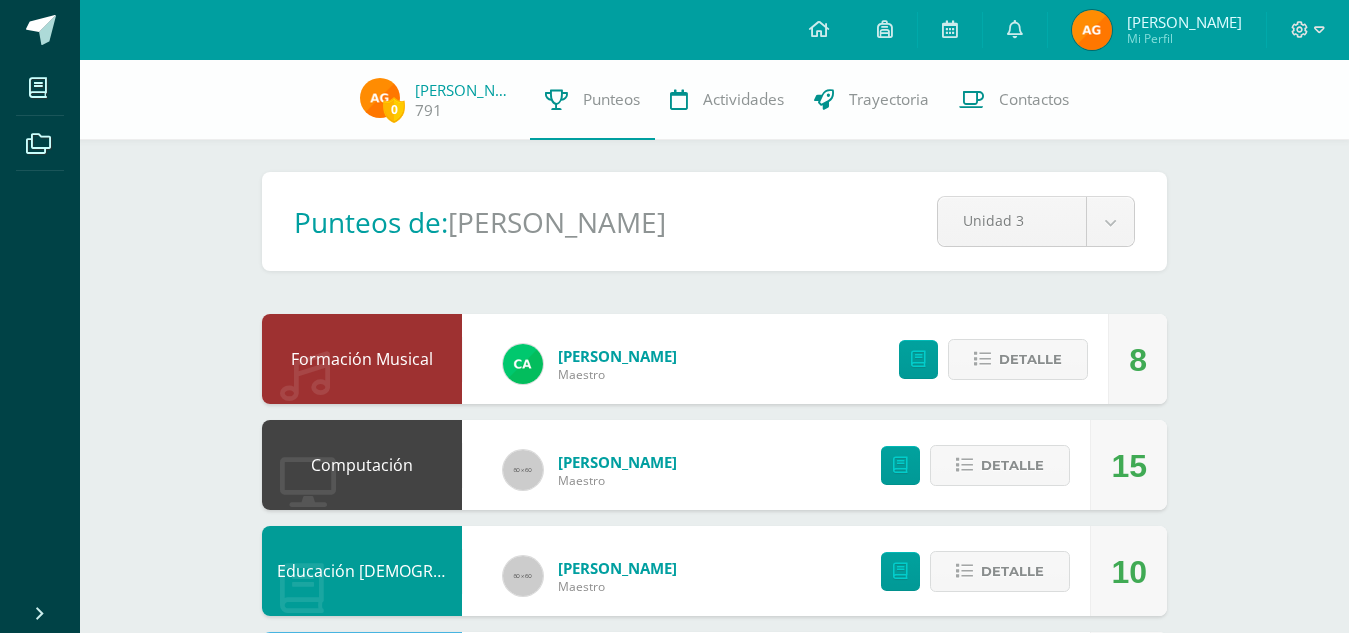 scroll, scrollTop: 0, scrollLeft: 0, axis: both 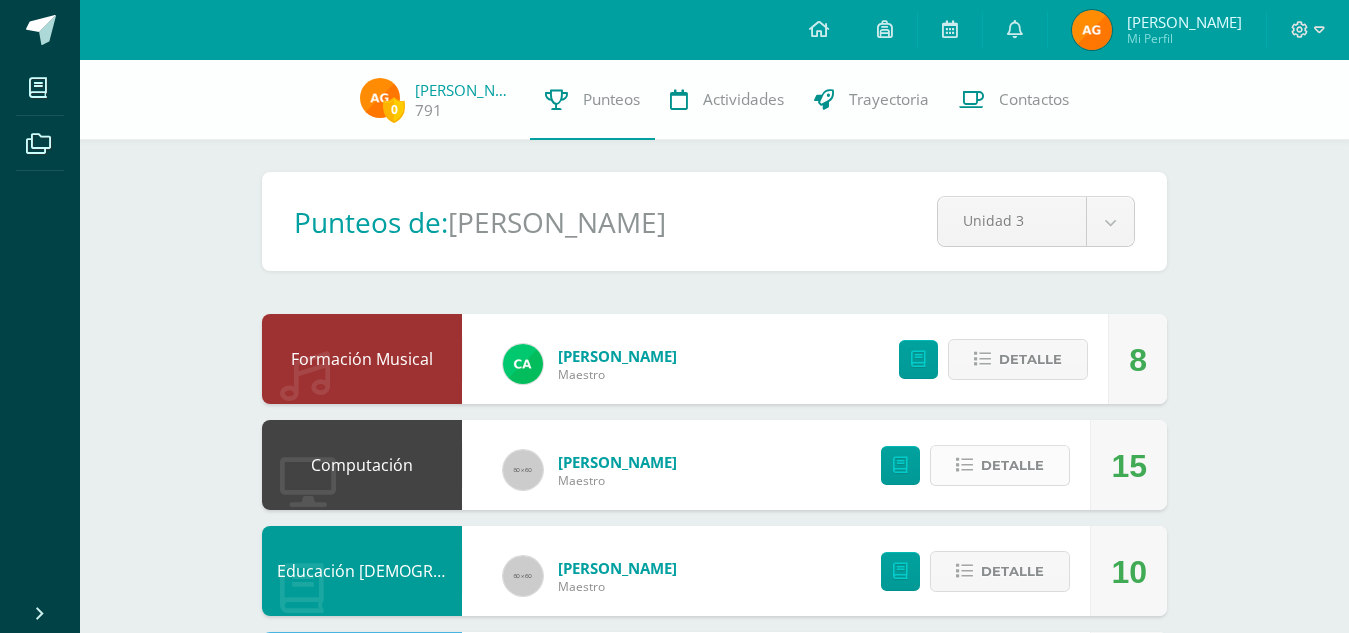 click on "Detalle" at bounding box center (1012, 465) 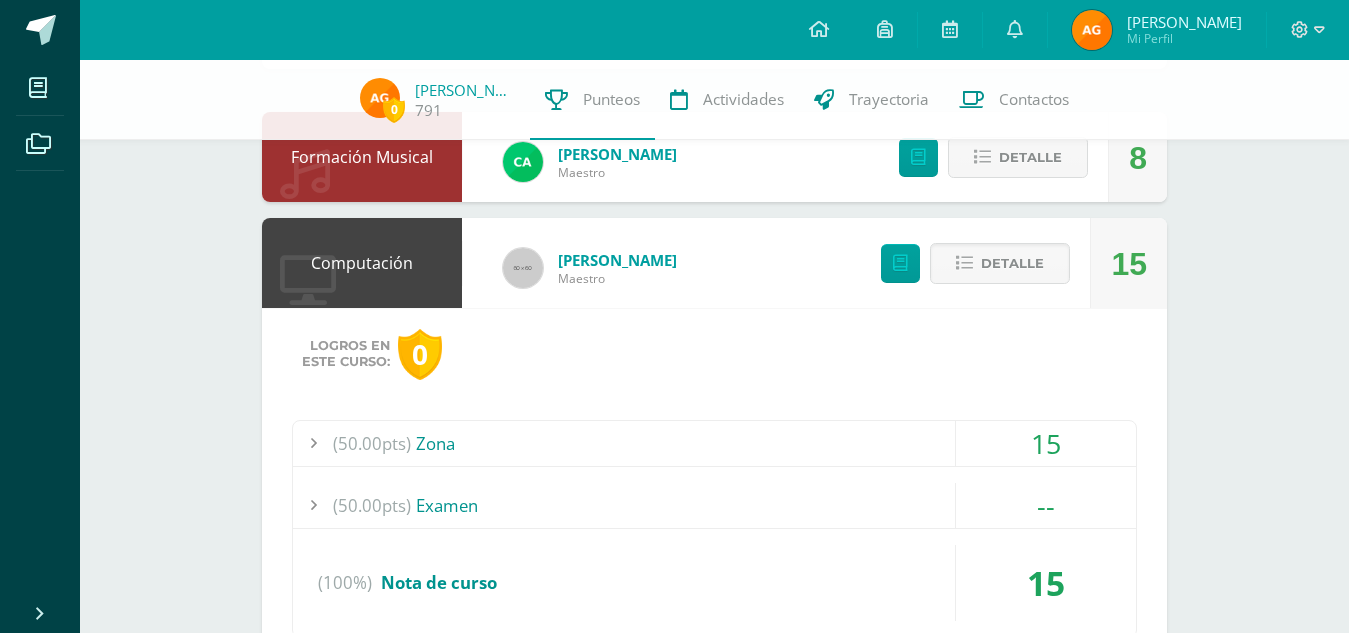 scroll, scrollTop: 211, scrollLeft: 0, axis: vertical 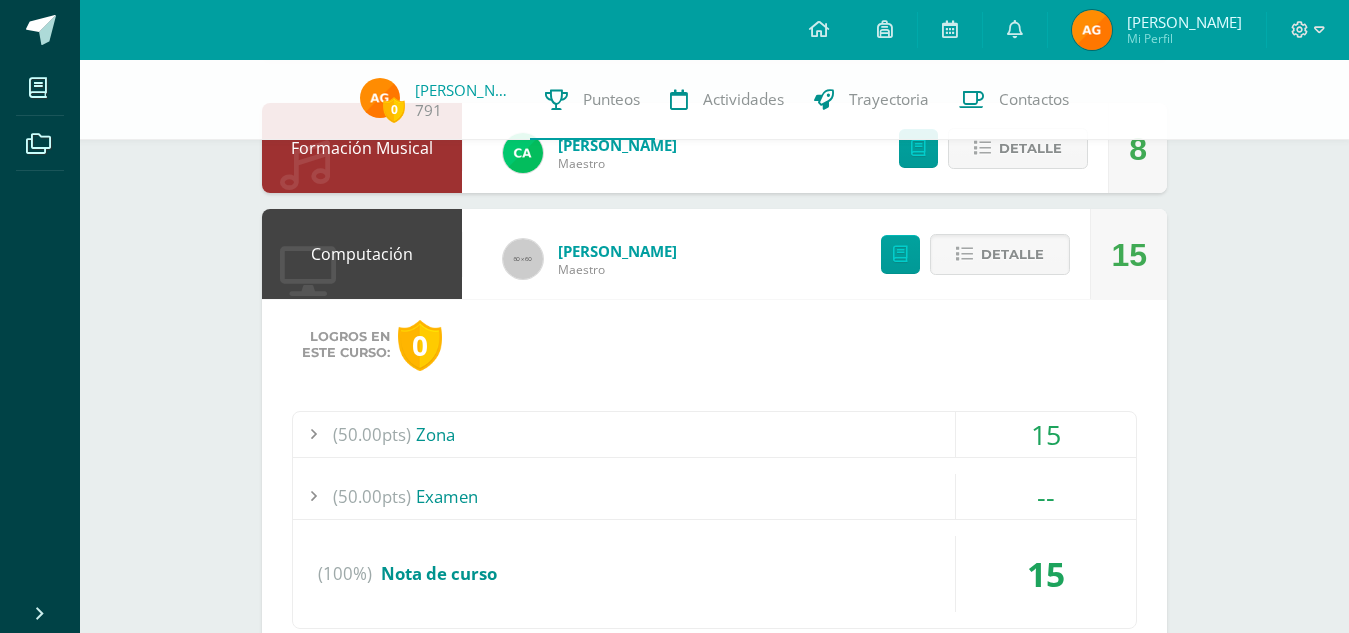 click on "(50.00pts)
Zona" at bounding box center (714, 434) 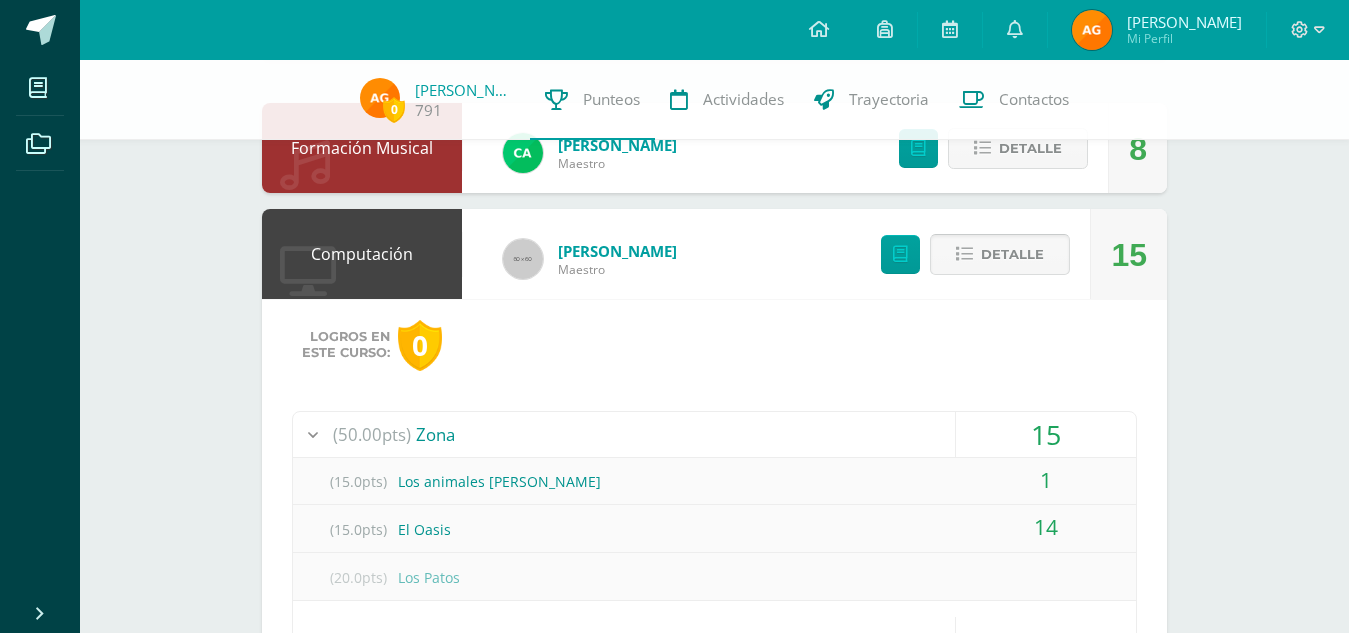 click on "Detalle" at bounding box center [1012, 254] 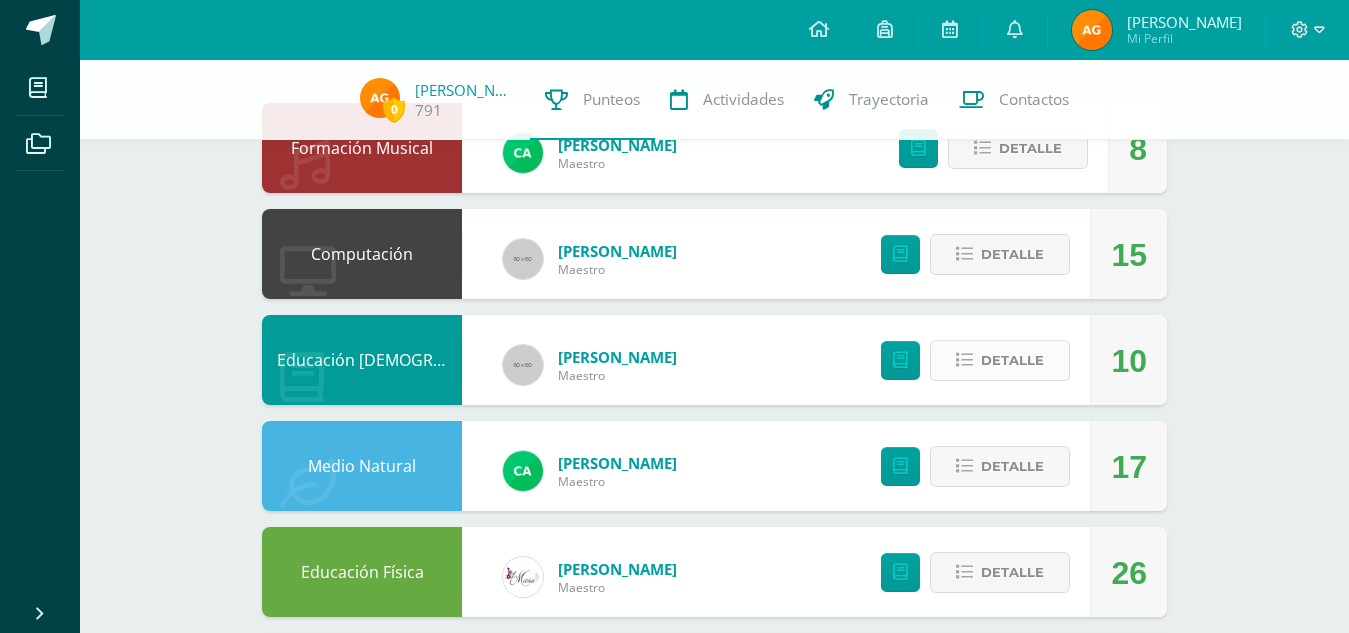 click on "Detalle" at bounding box center [1012, 360] 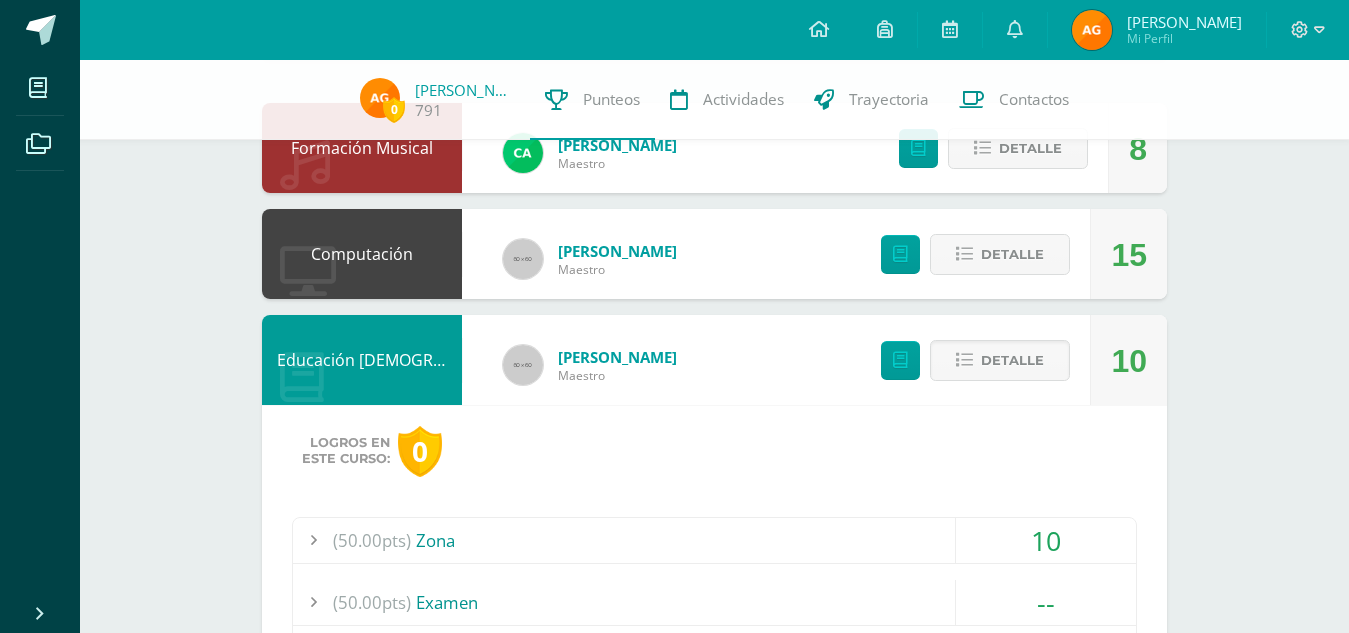 click on "(50.00pts)
Zona" at bounding box center (714, 540) 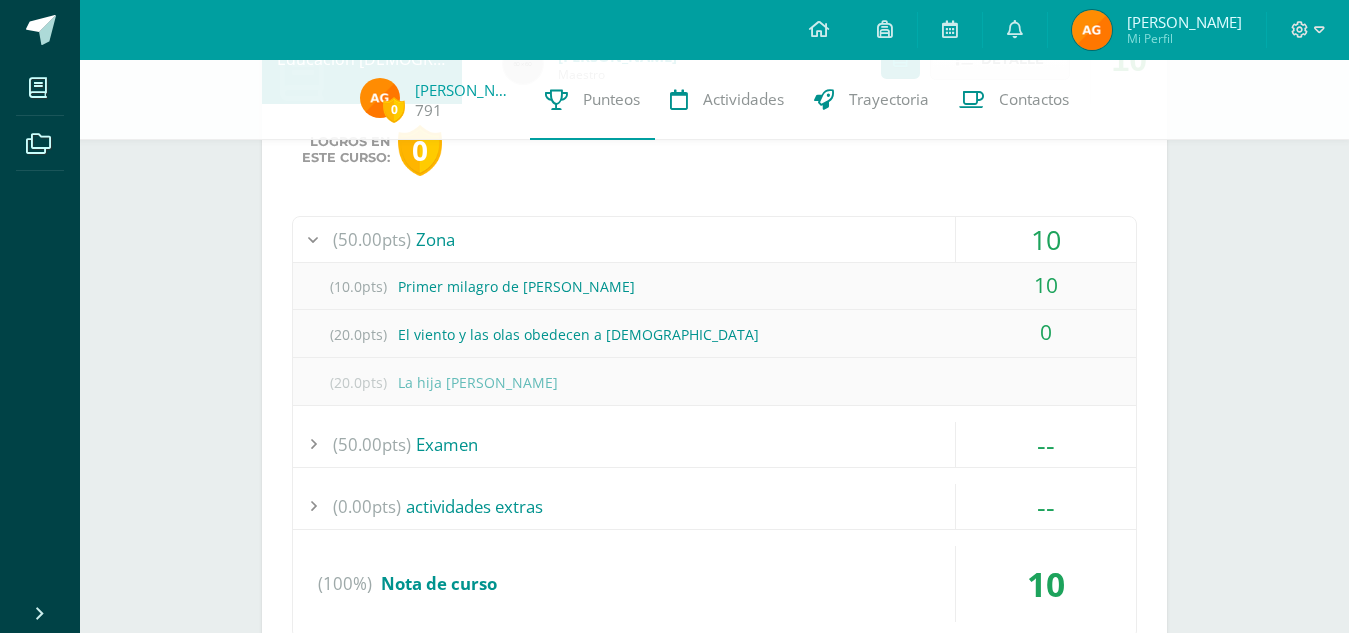 scroll, scrollTop: 516, scrollLeft: 0, axis: vertical 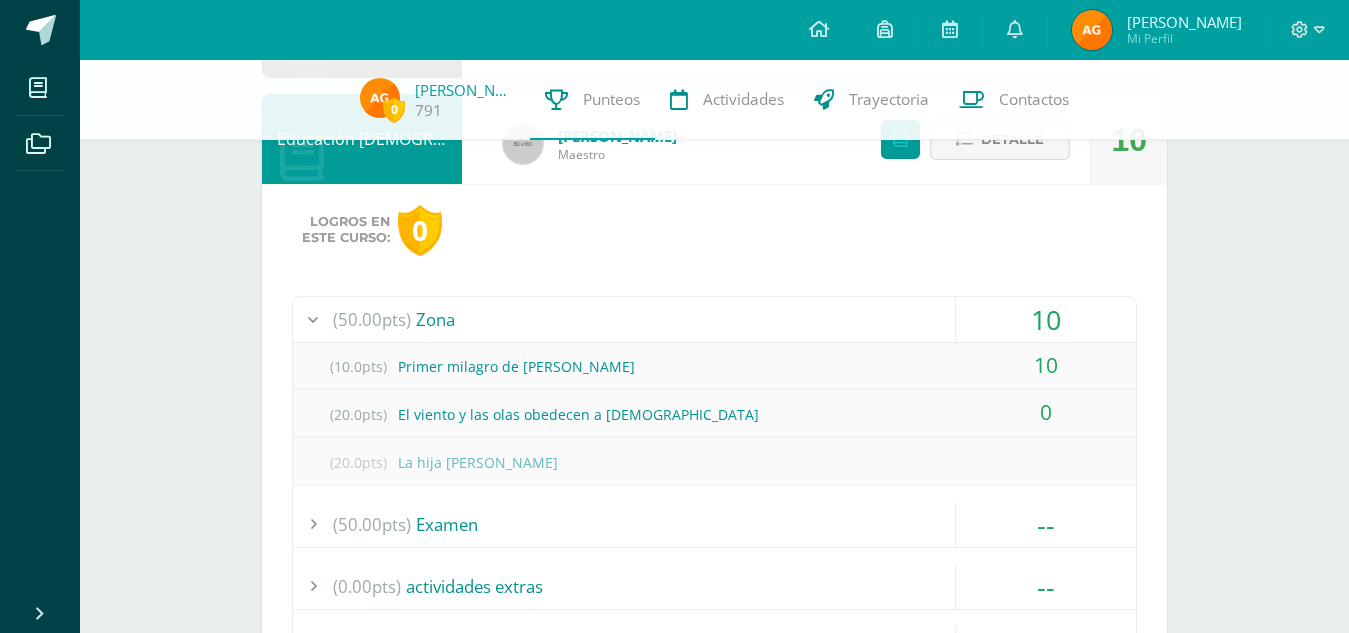 click on "Detalle" at bounding box center (1012, 139) 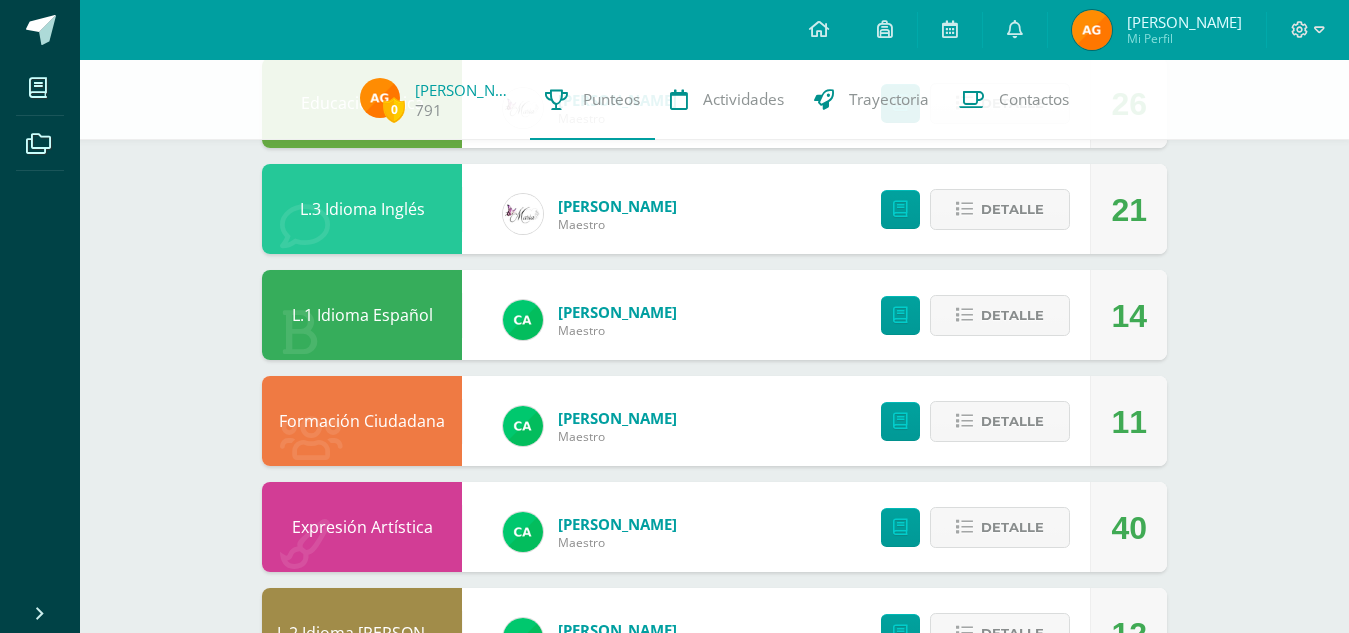 scroll, scrollTop: 683, scrollLeft: 0, axis: vertical 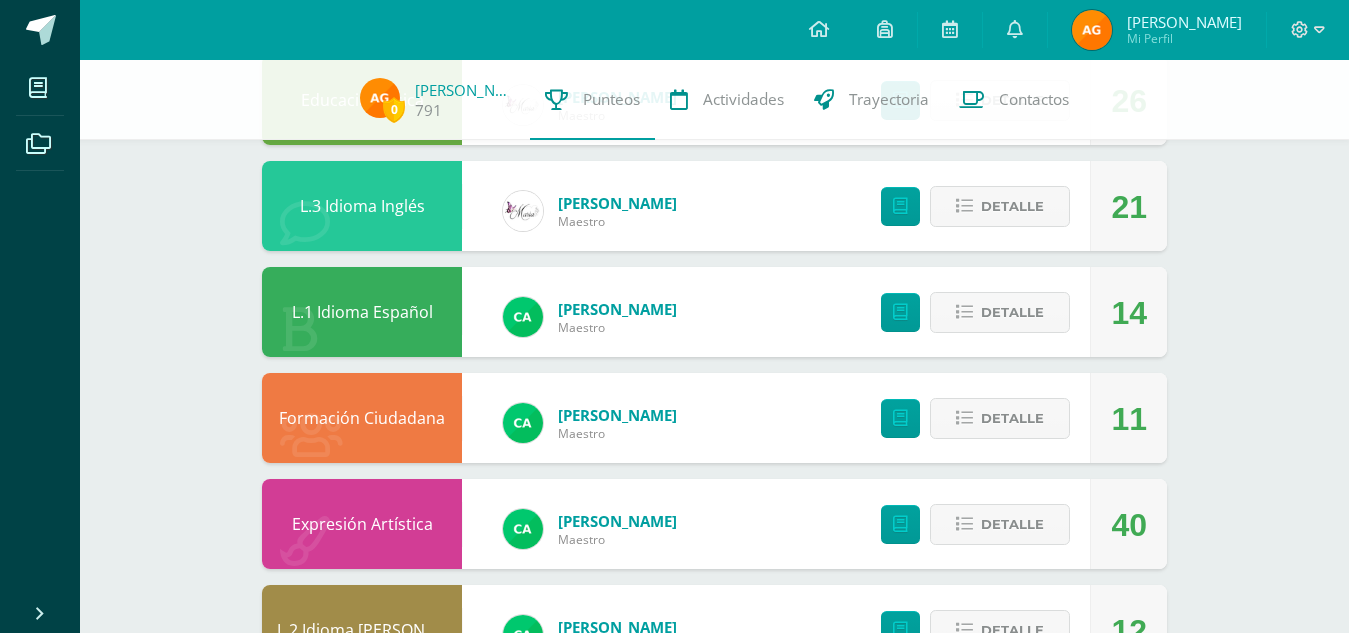 drag, startPoint x: 1340, startPoint y: 399, endPoint x: 1362, endPoint y: 393, distance: 22.803509 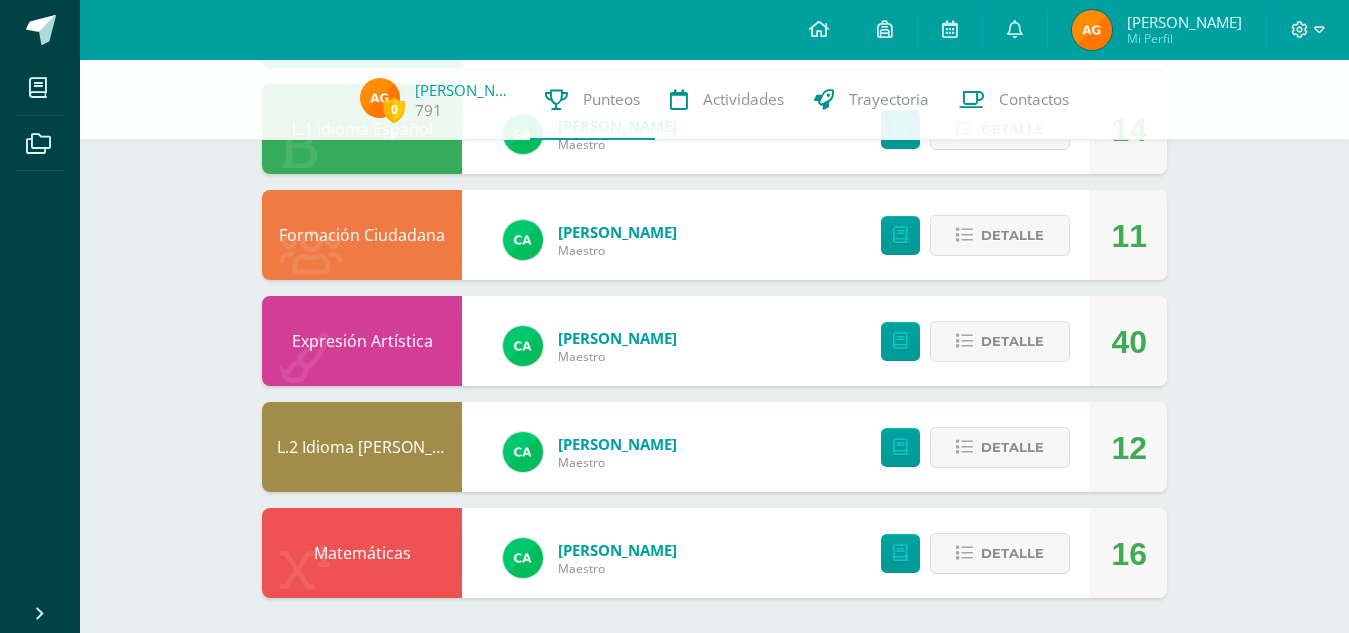 scroll, scrollTop: 871, scrollLeft: 0, axis: vertical 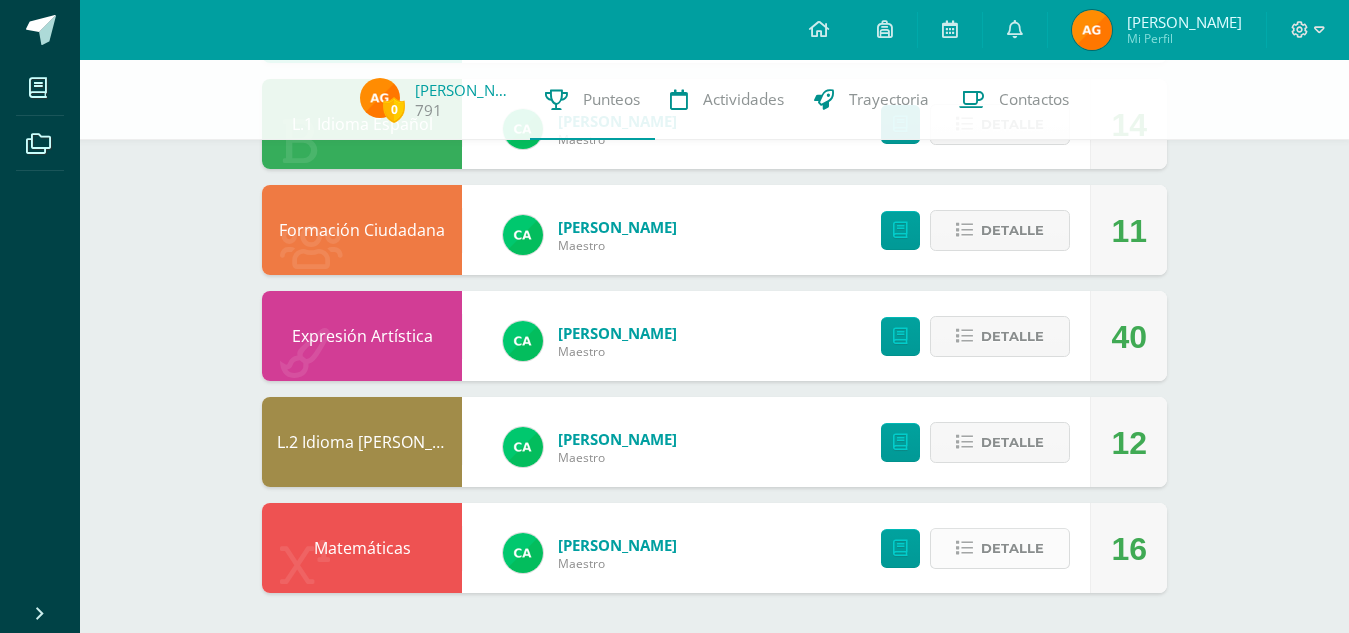 click on "Detalle" at bounding box center [1012, 548] 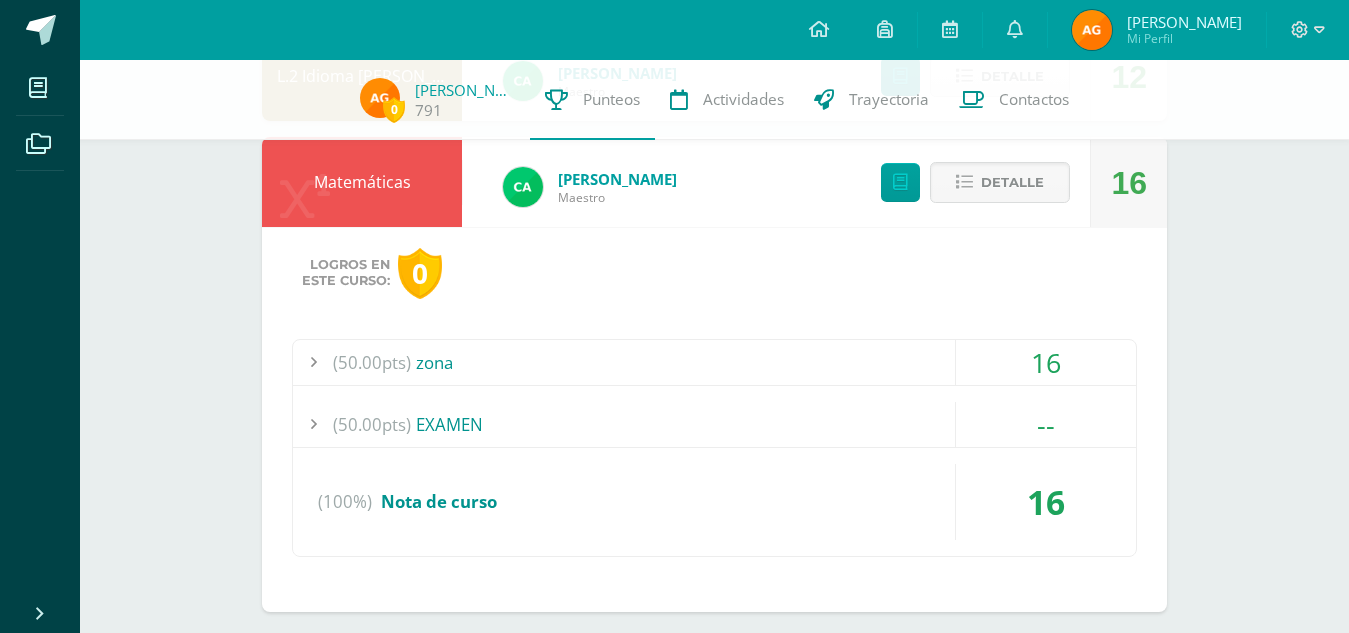 scroll, scrollTop: 1256, scrollLeft: 0, axis: vertical 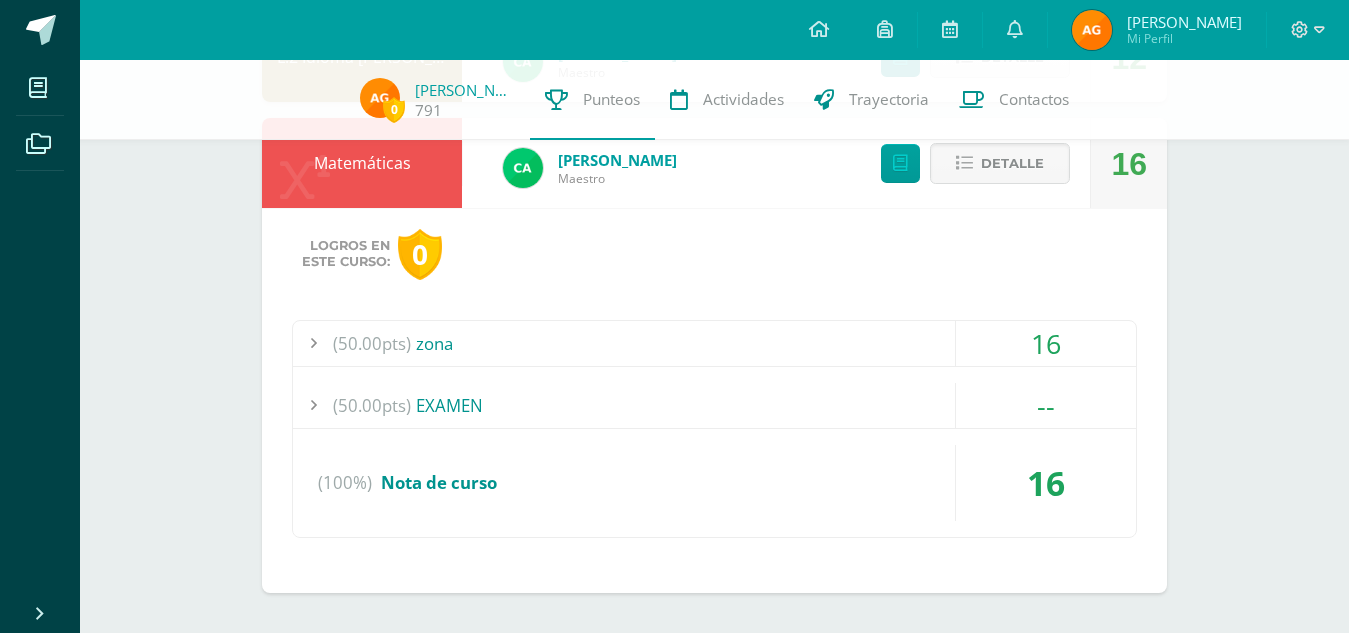 click at bounding box center [313, 343] 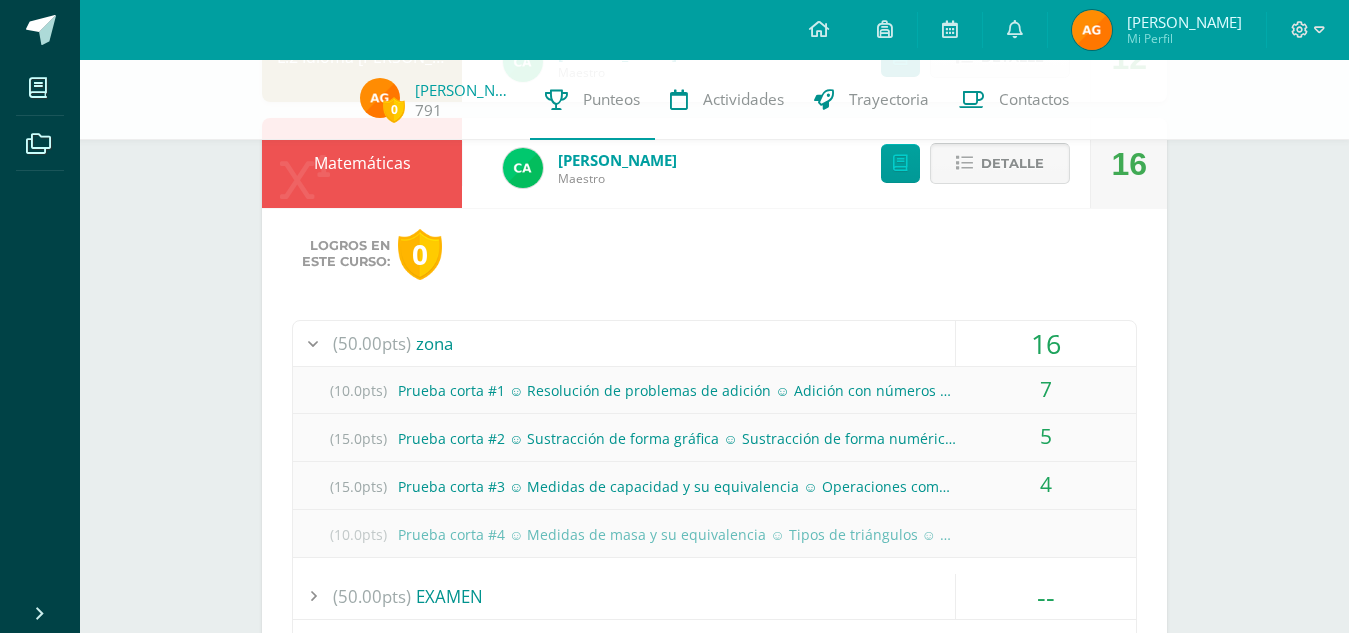 click on "Detalle" at bounding box center [1012, 163] 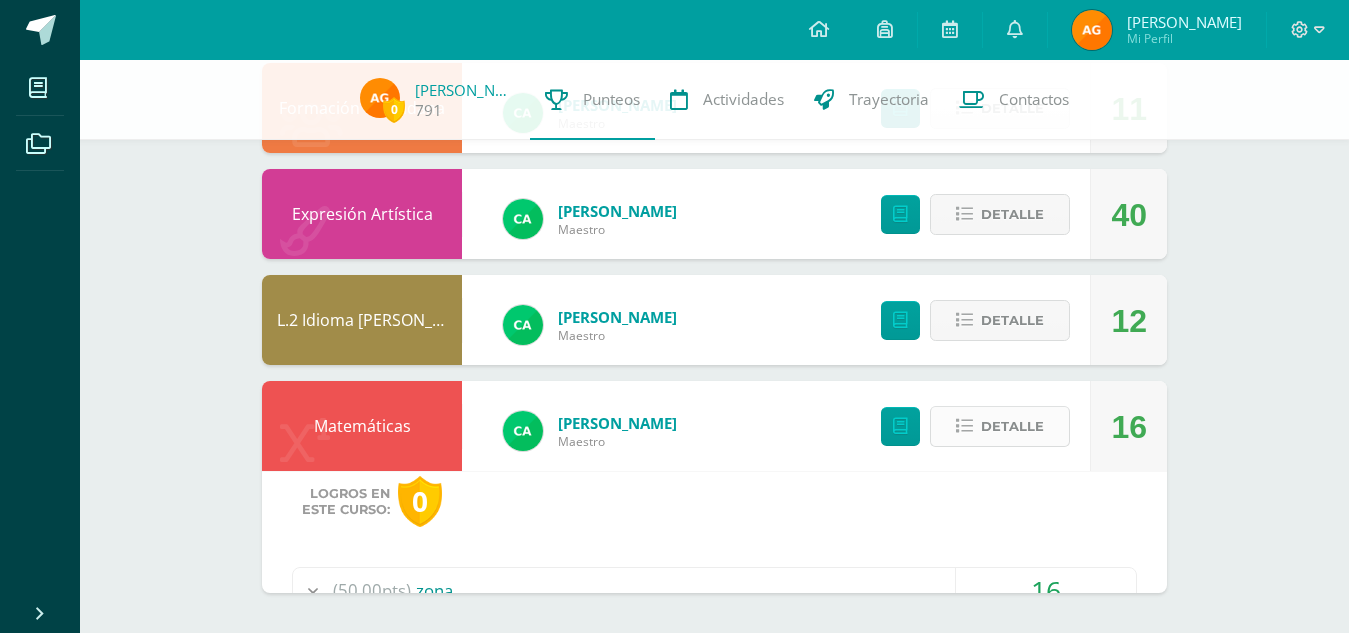 scroll, scrollTop: 871, scrollLeft: 0, axis: vertical 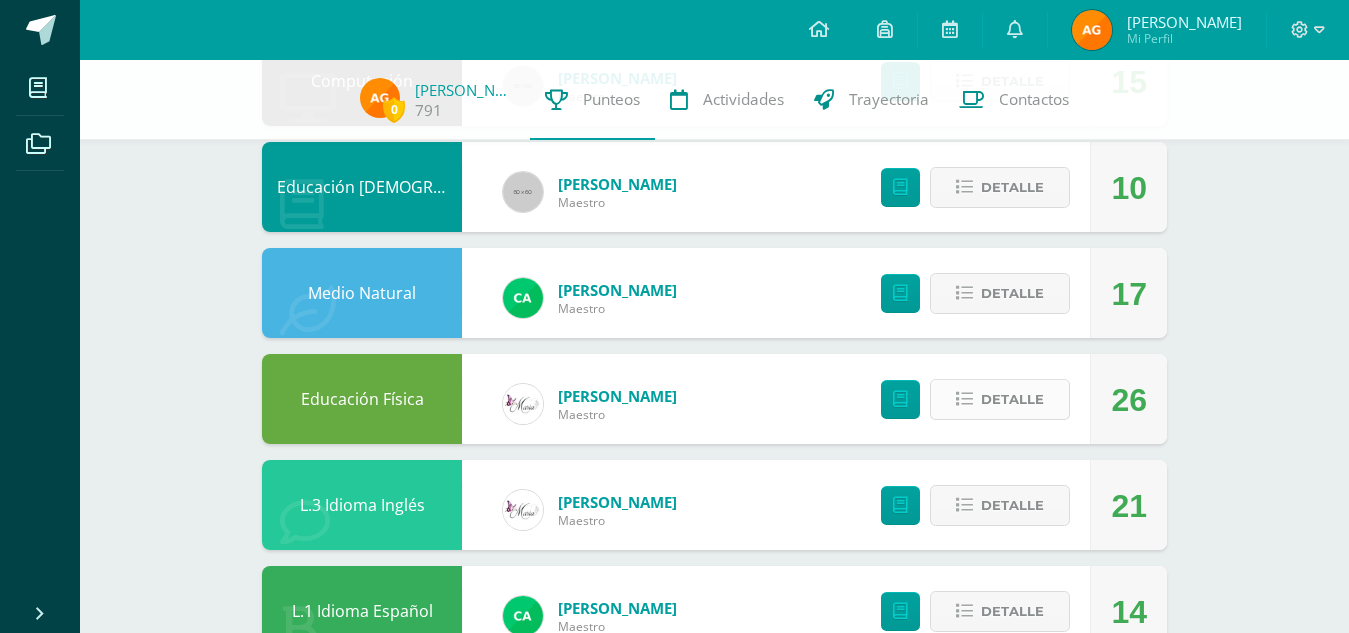 click at bounding box center [964, 399] 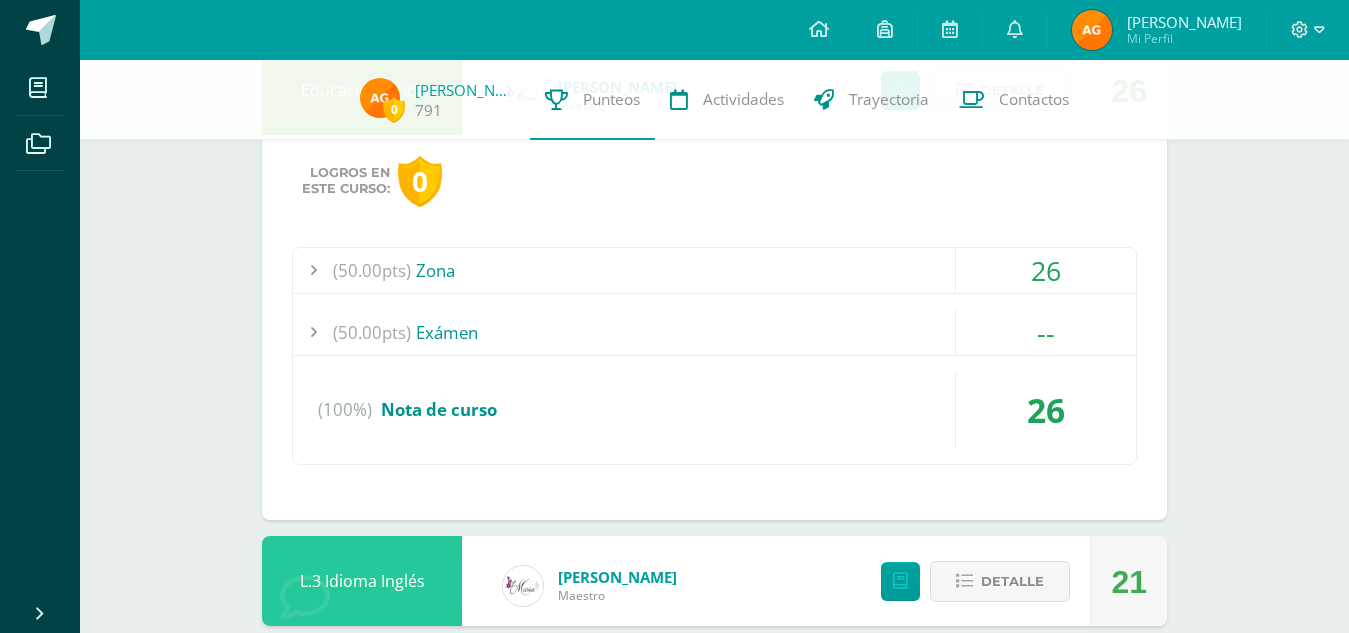 scroll, scrollTop: 696, scrollLeft: 0, axis: vertical 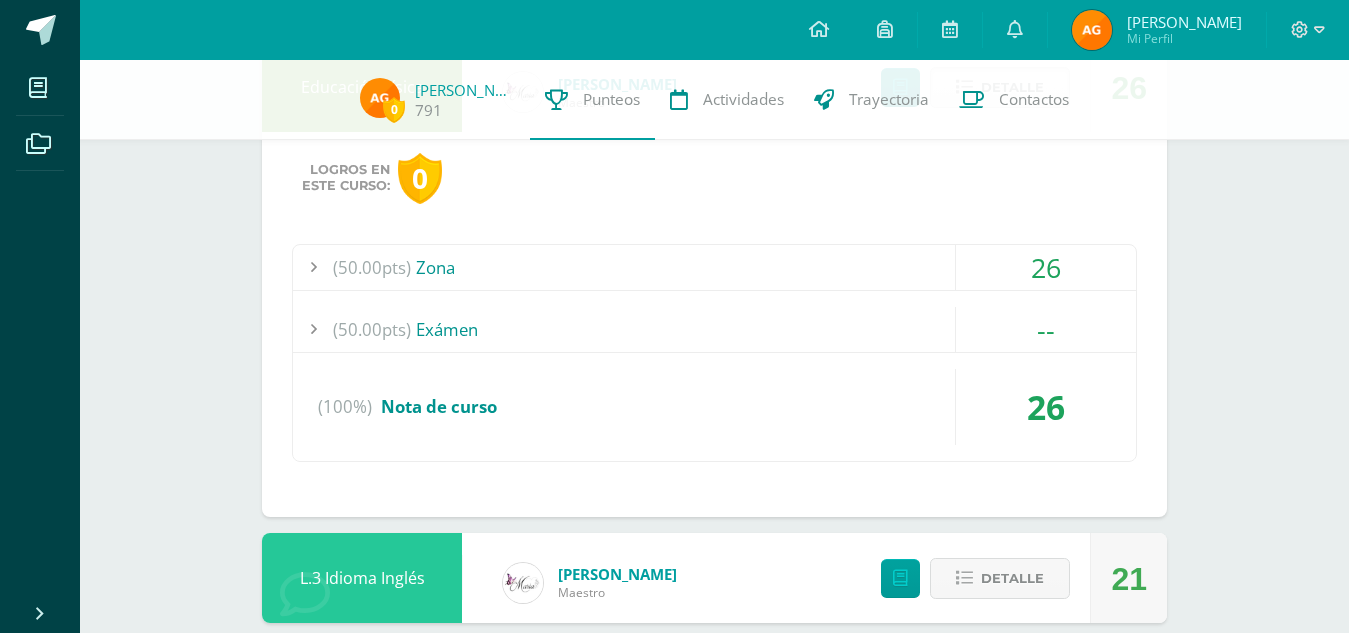 click on "(50.00pts)
Zona" at bounding box center (714, 267) 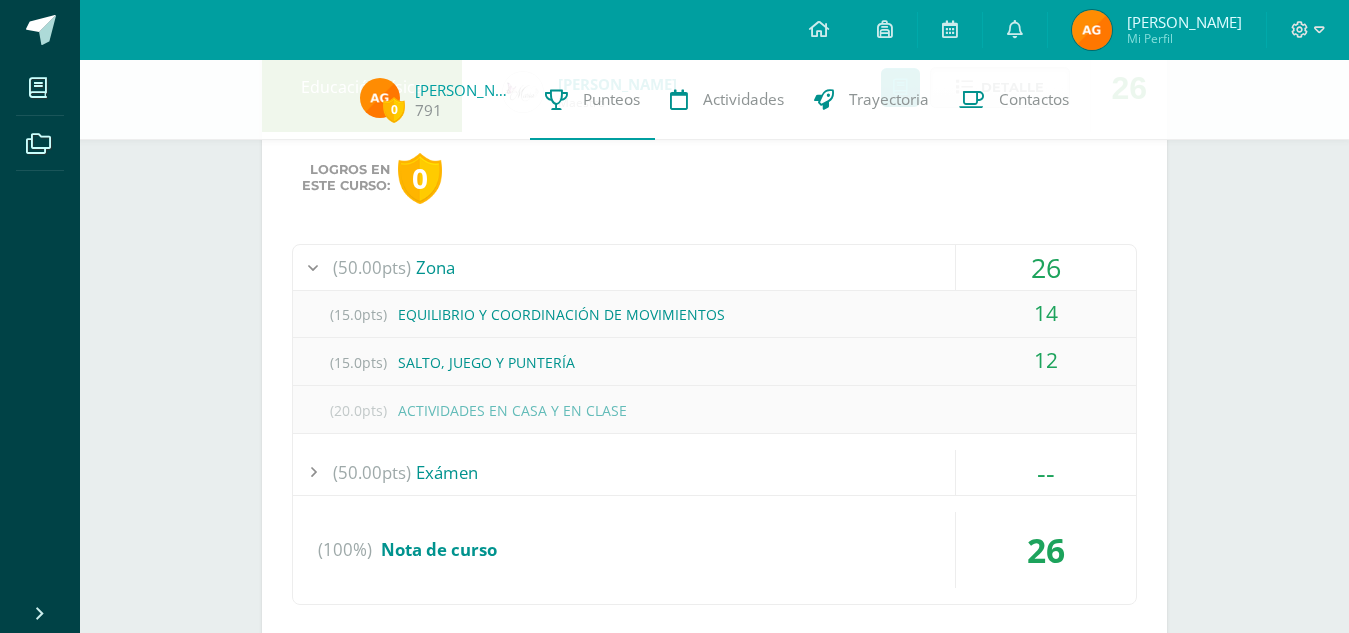 scroll, scrollTop: 588, scrollLeft: 0, axis: vertical 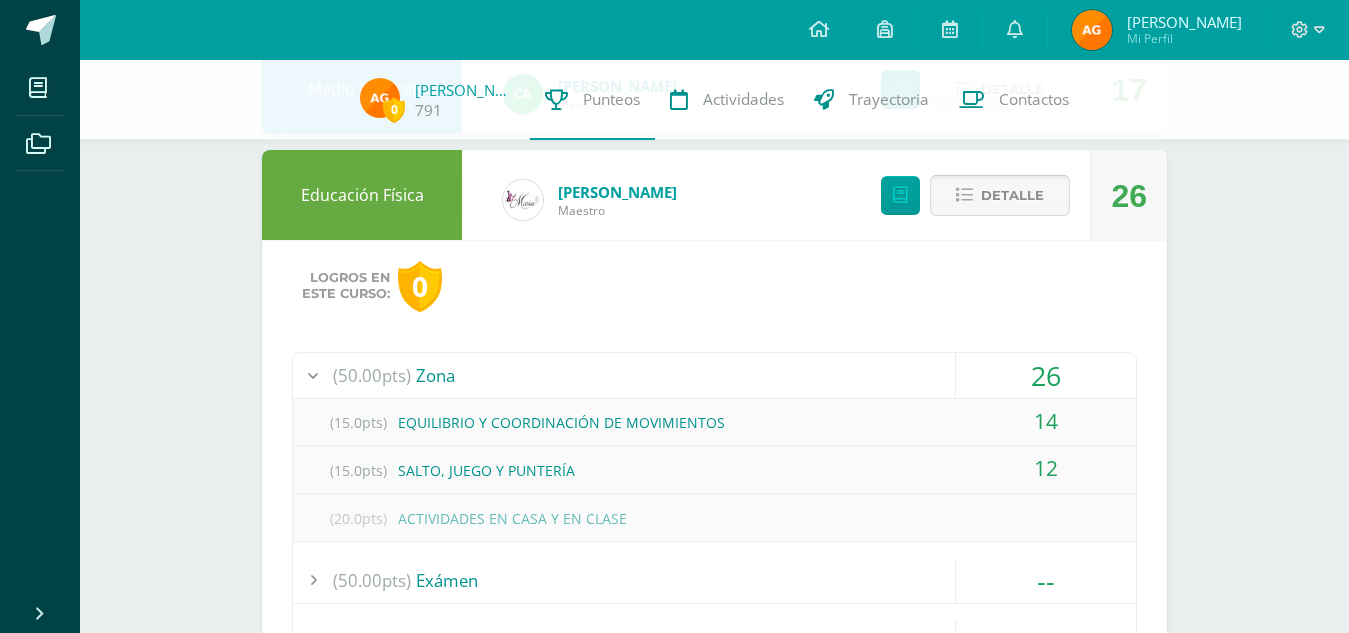 click on "Detalle" at bounding box center (1012, 195) 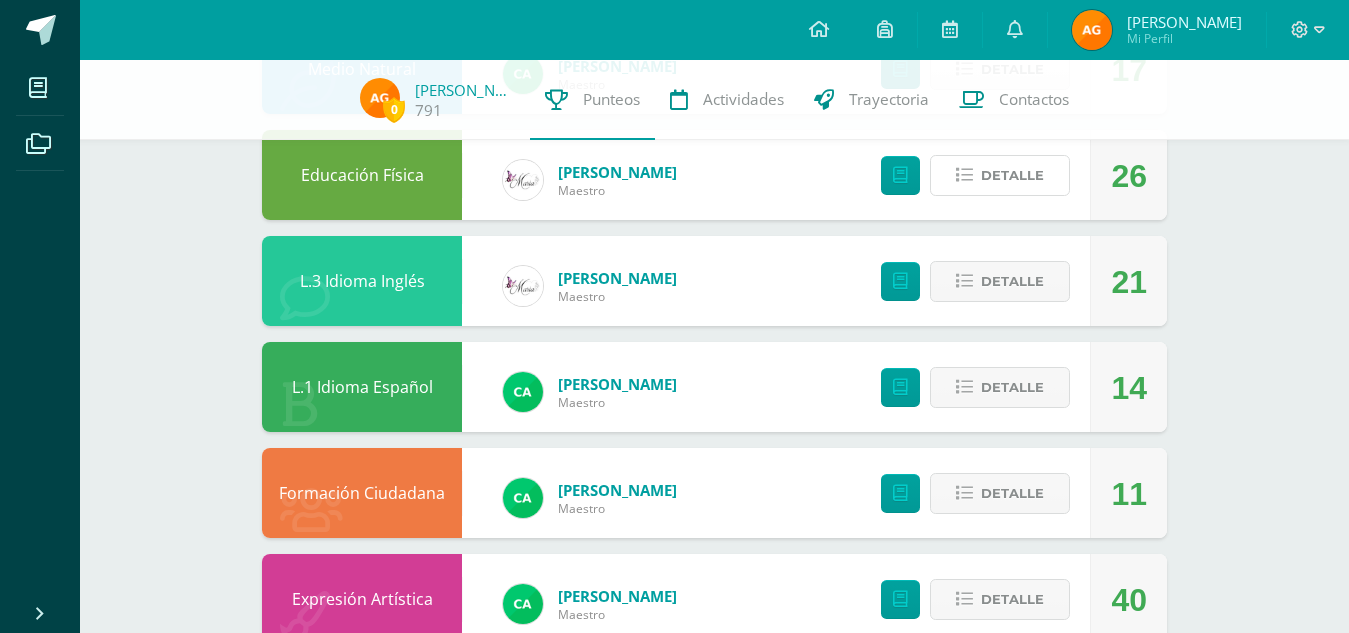 scroll, scrollTop: 615, scrollLeft: 0, axis: vertical 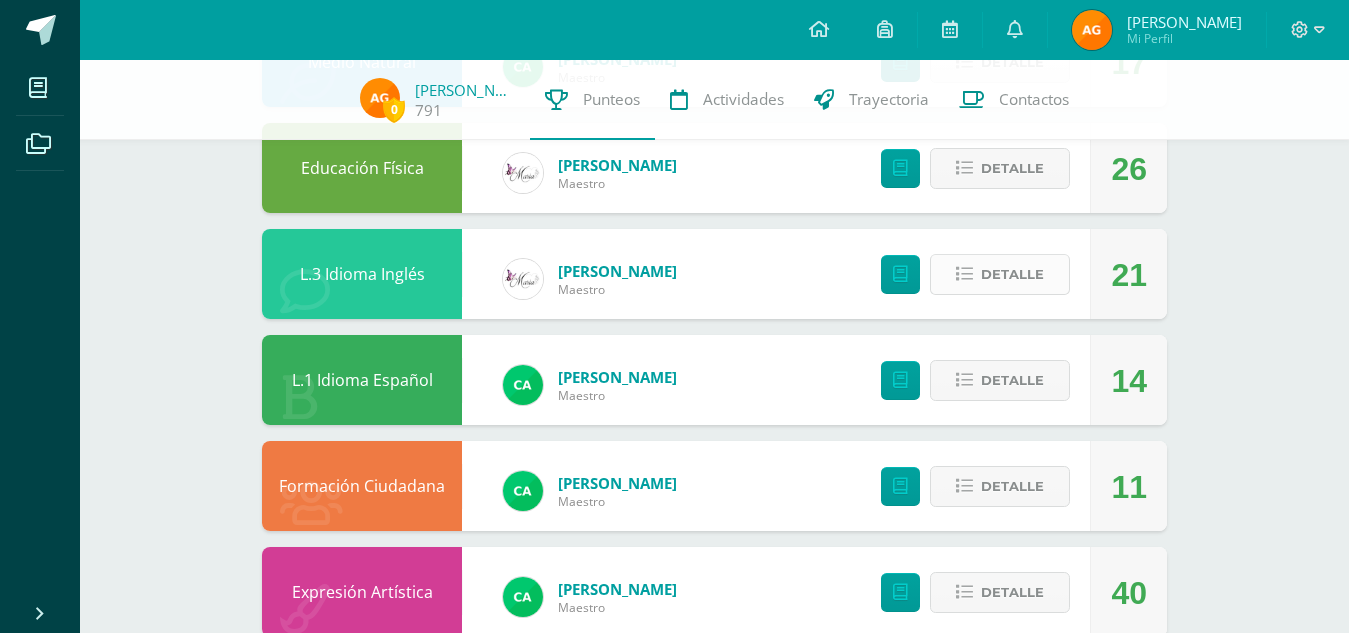 click on "Detalle" at bounding box center (1012, 274) 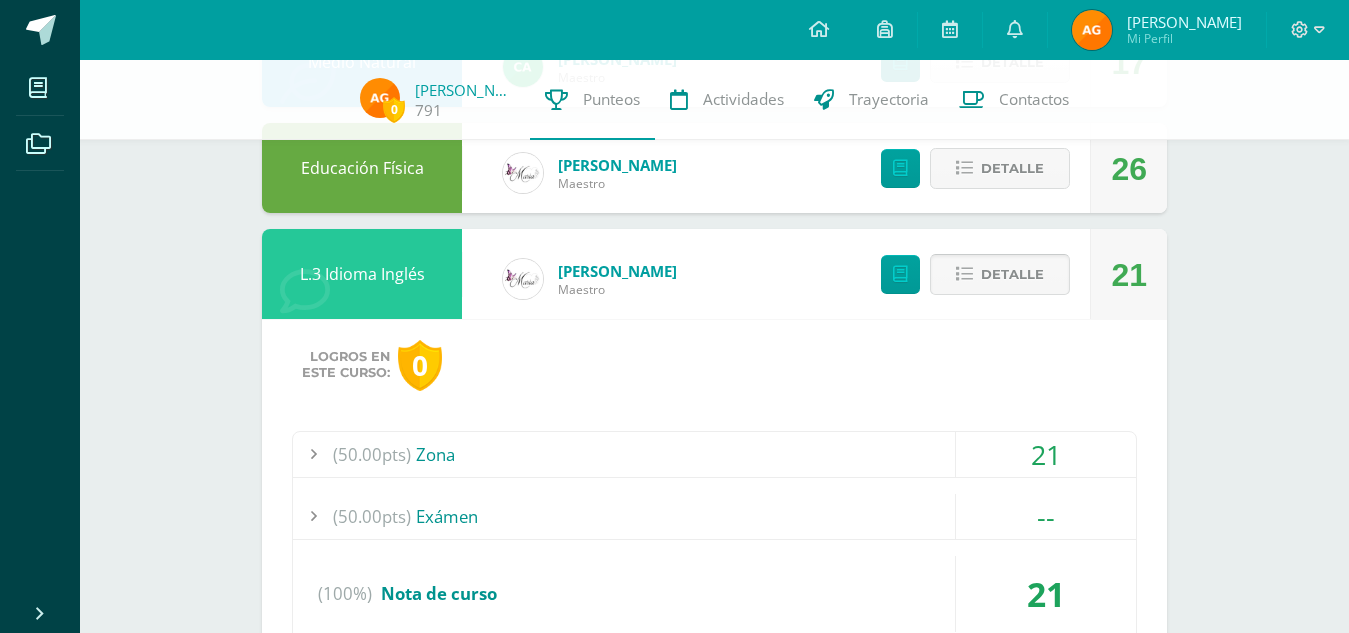 click on "Detalle" at bounding box center [1000, 274] 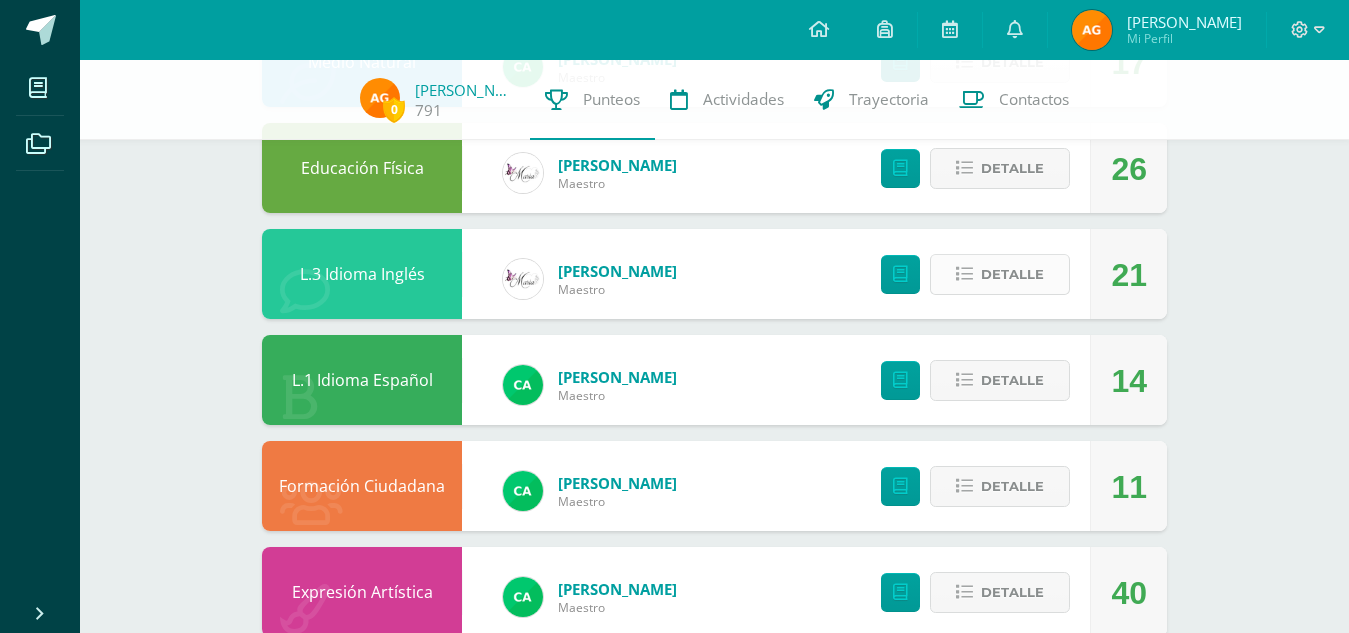 click on "Detalle" at bounding box center [1000, 274] 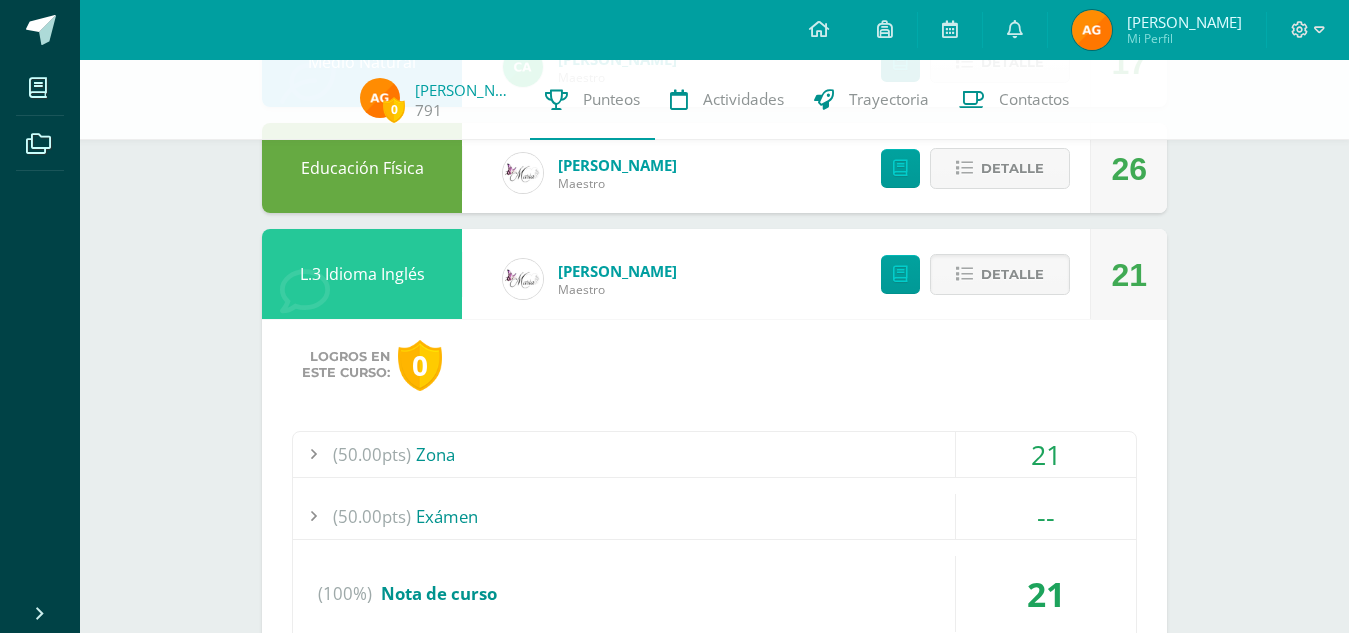 click on "(50.00pts)
Zona" at bounding box center [714, 454] 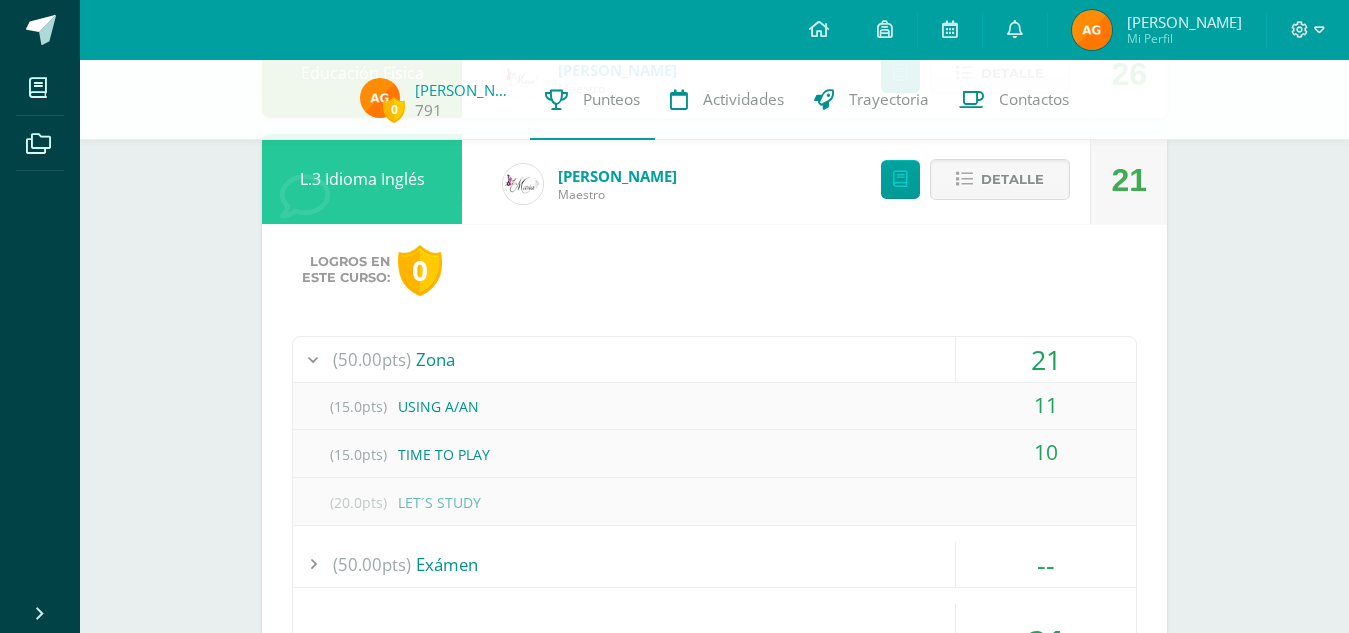 scroll, scrollTop: 714, scrollLeft: 0, axis: vertical 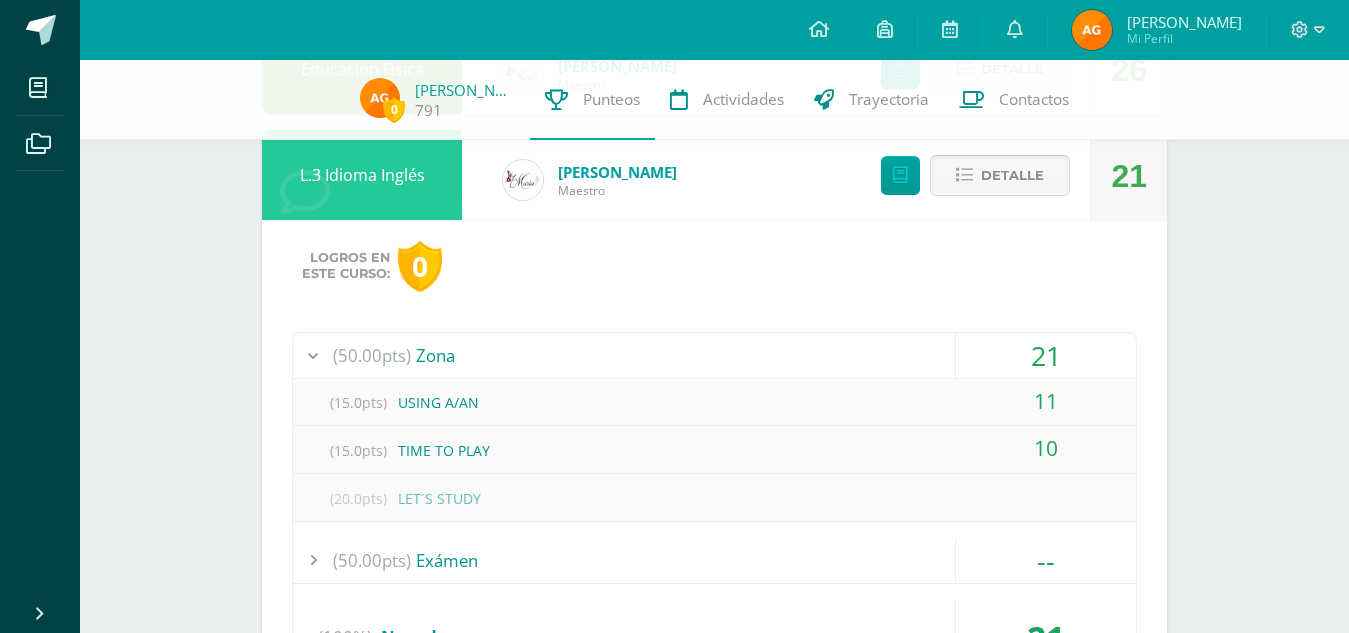 click at bounding box center (964, 175) 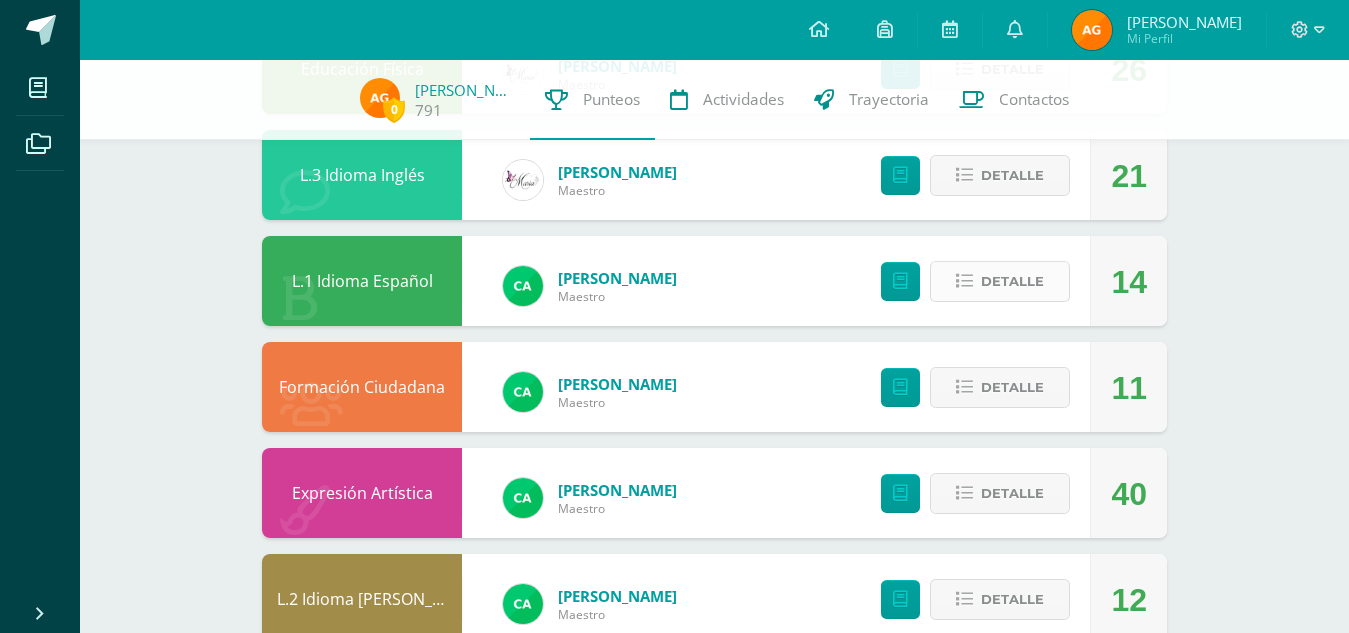 click on "Detalle" at bounding box center [1012, 281] 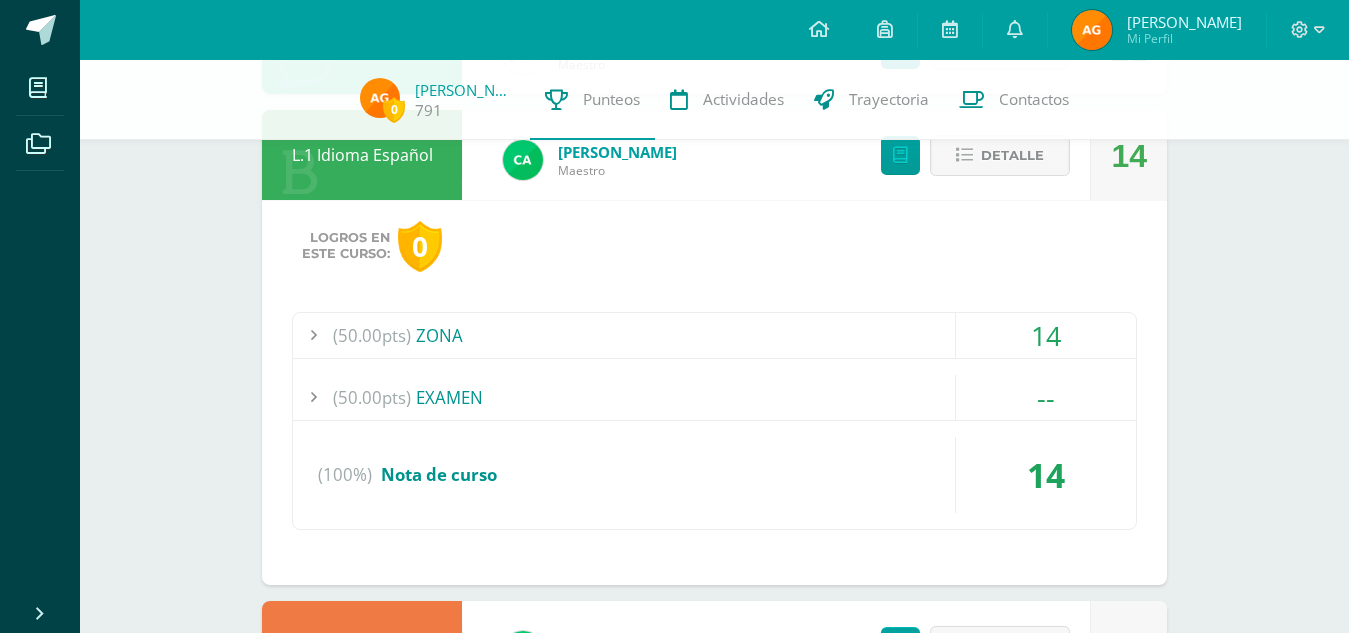 scroll, scrollTop: 843, scrollLeft: 0, axis: vertical 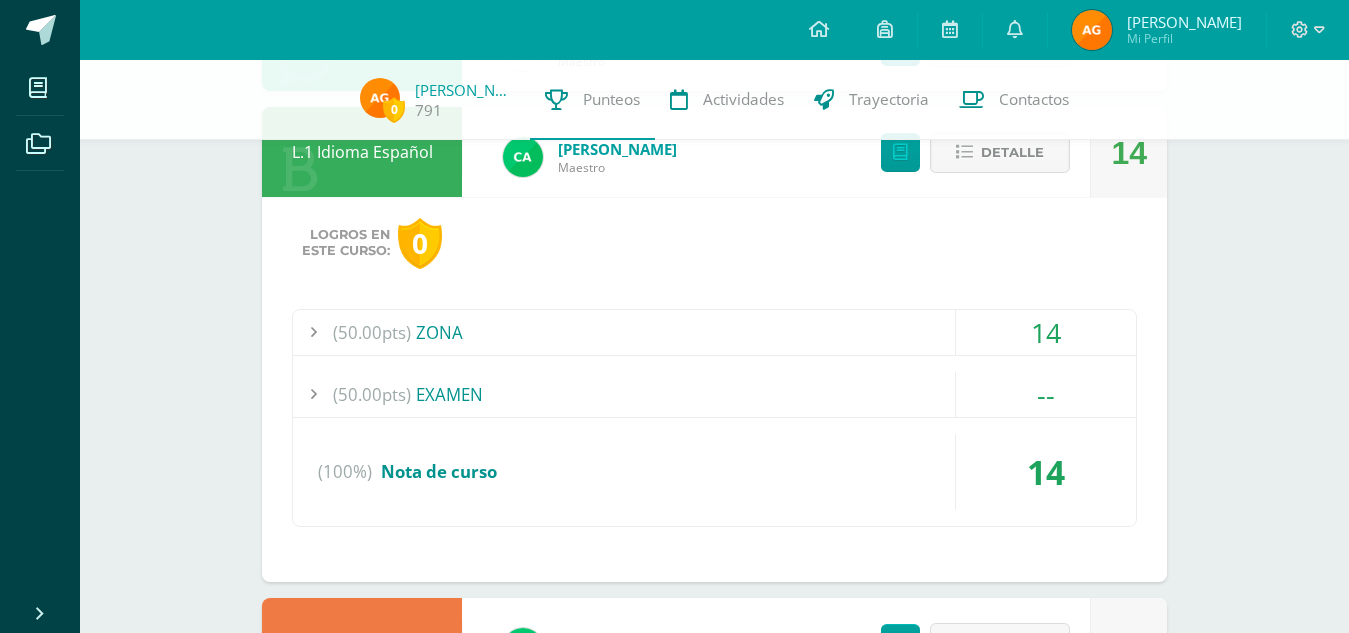 click on "(50.00pts)
ZONA" at bounding box center [714, 332] 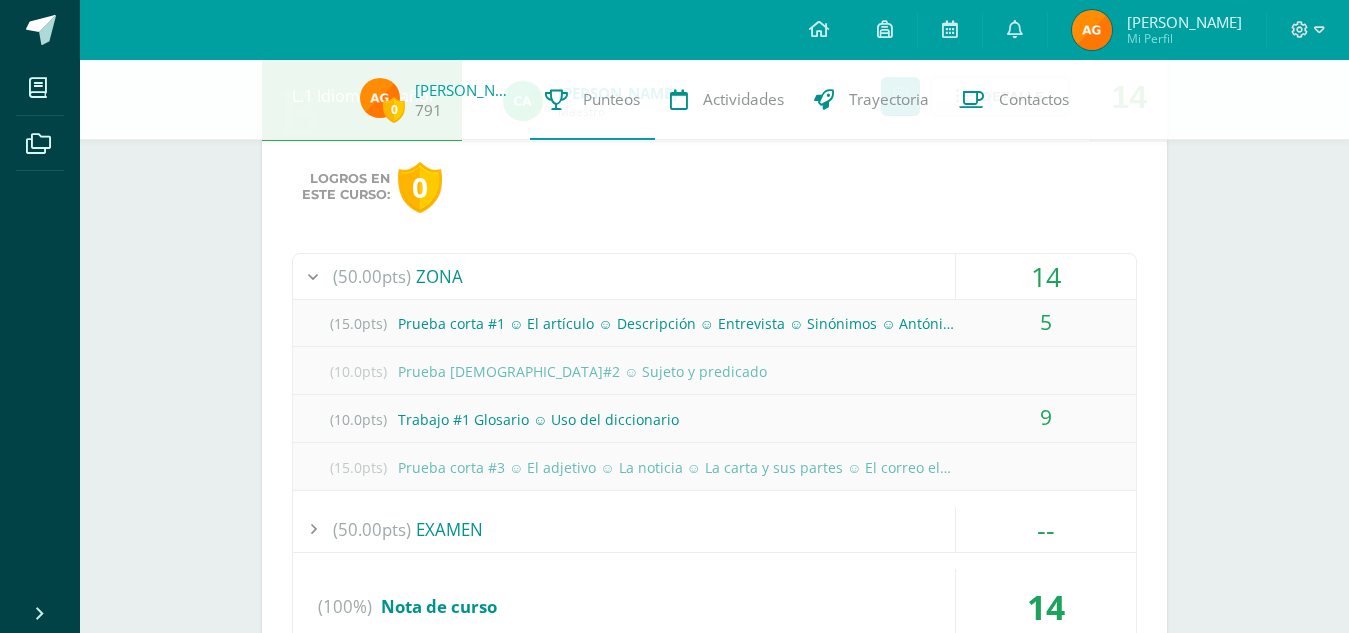 scroll, scrollTop: 875, scrollLeft: 0, axis: vertical 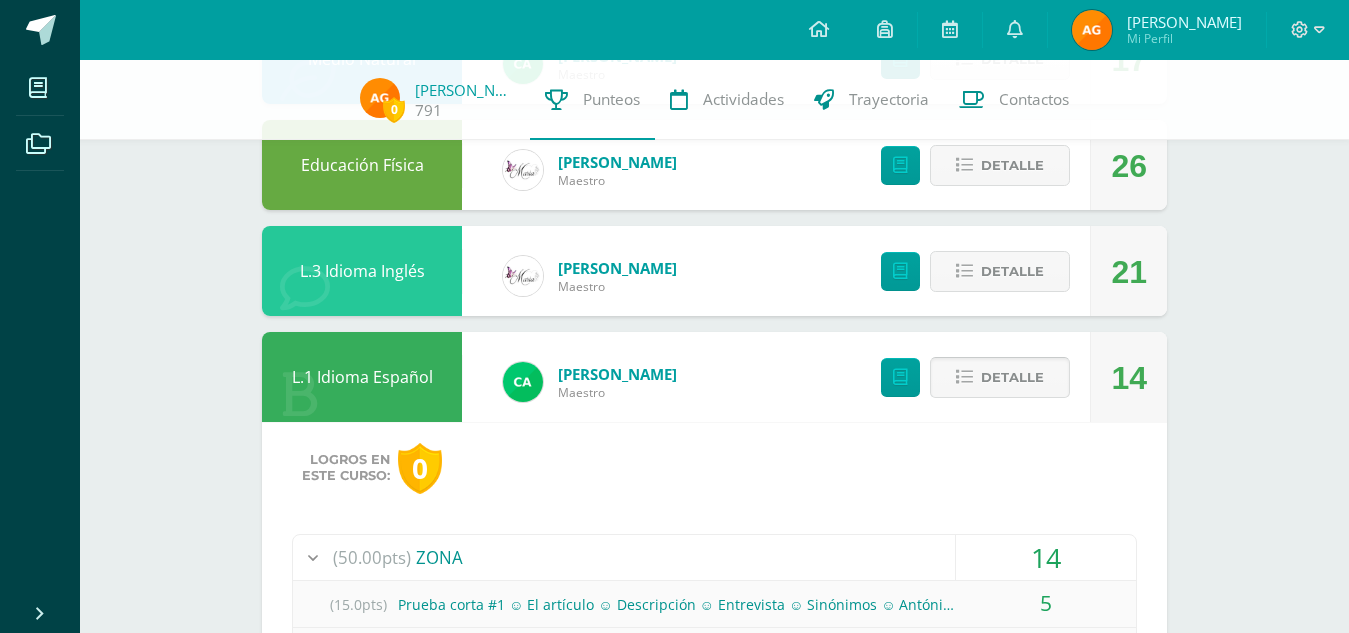 click on "Detalle" at bounding box center [1000, 377] 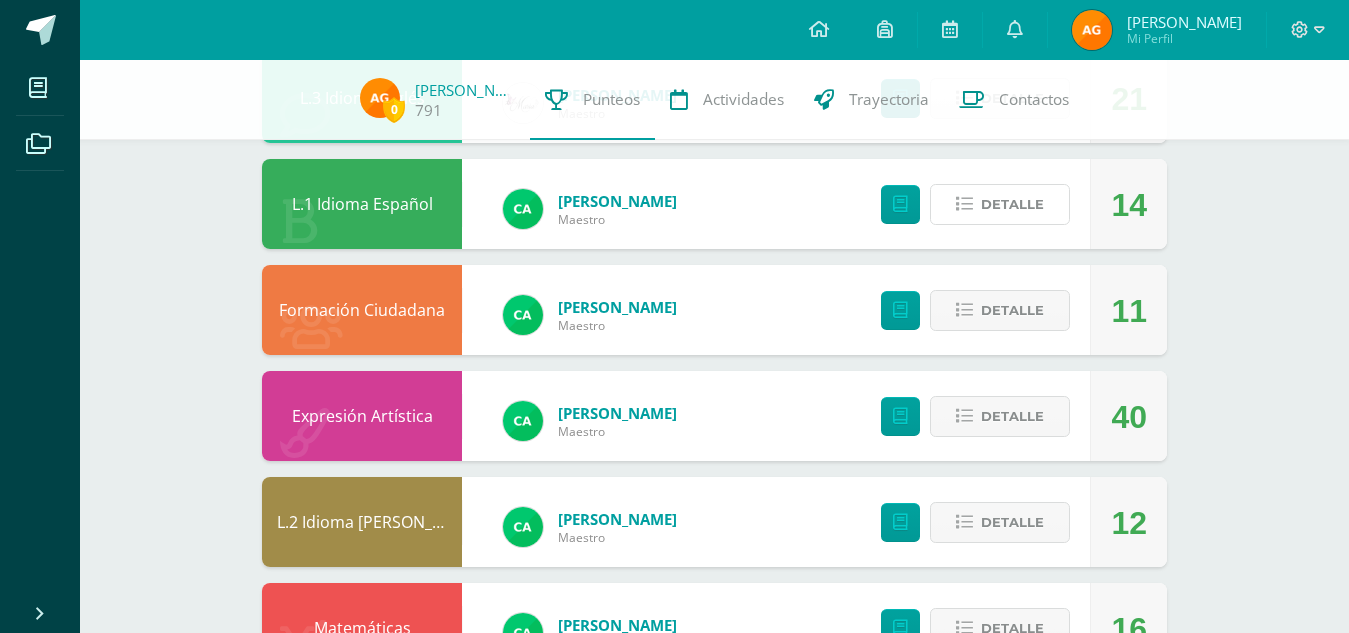 scroll, scrollTop: 801, scrollLeft: 0, axis: vertical 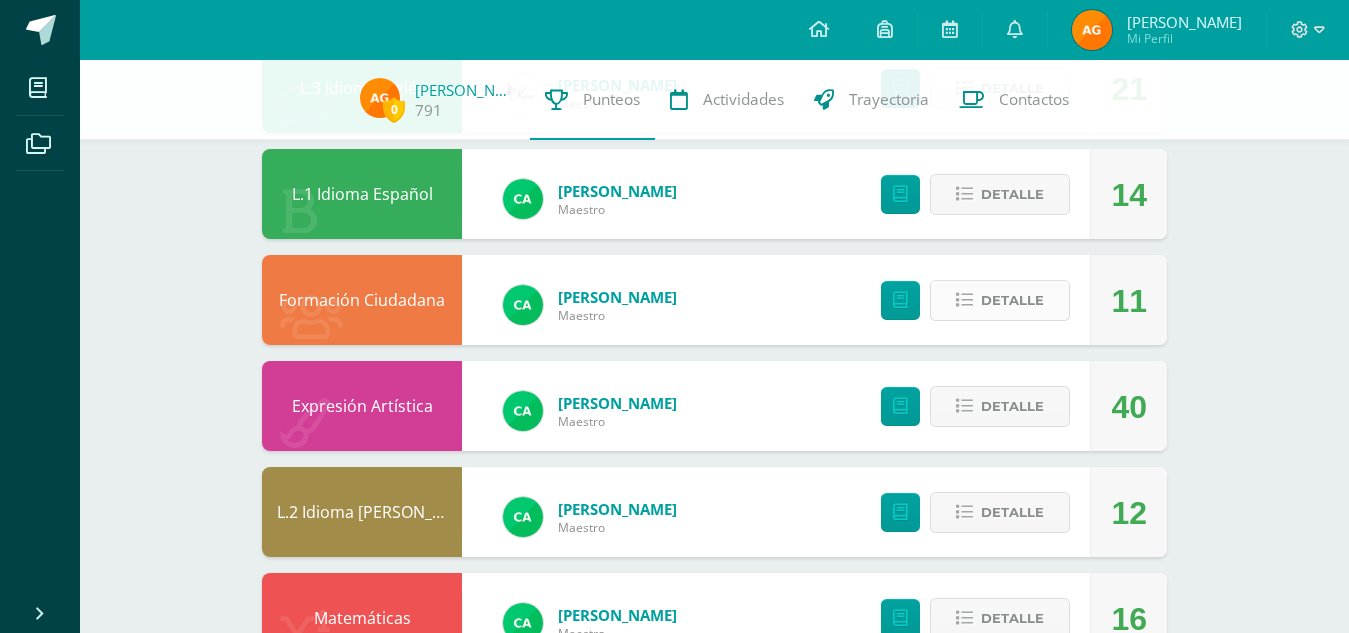 click on "Detalle" at bounding box center [1012, 300] 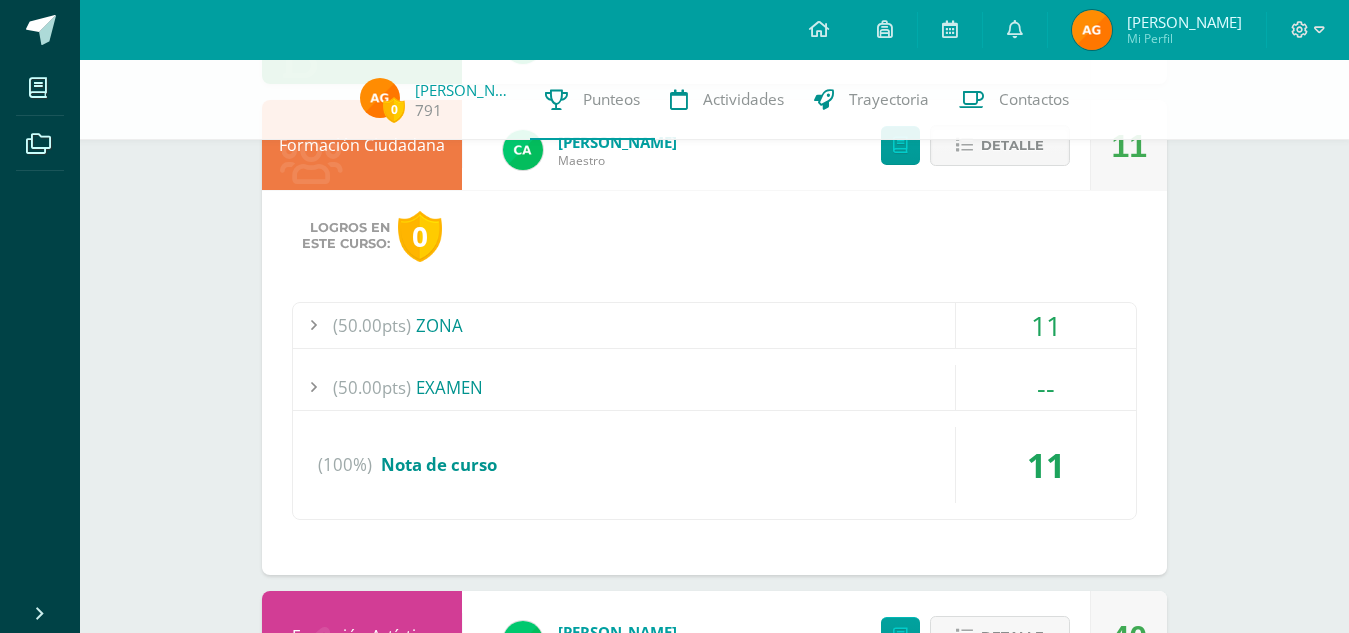 scroll, scrollTop: 959, scrollLeft: 0, axis: vertical 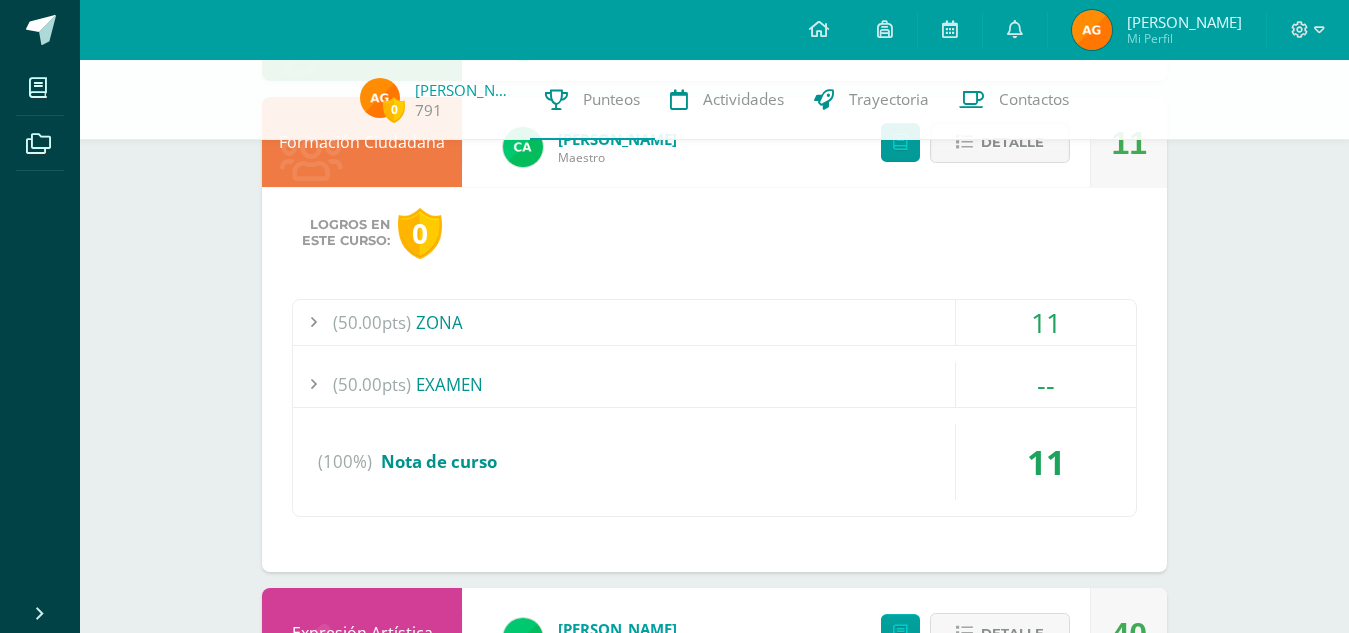 click on "(50.00pts)
ZONA" at bounding box center (714, 322) 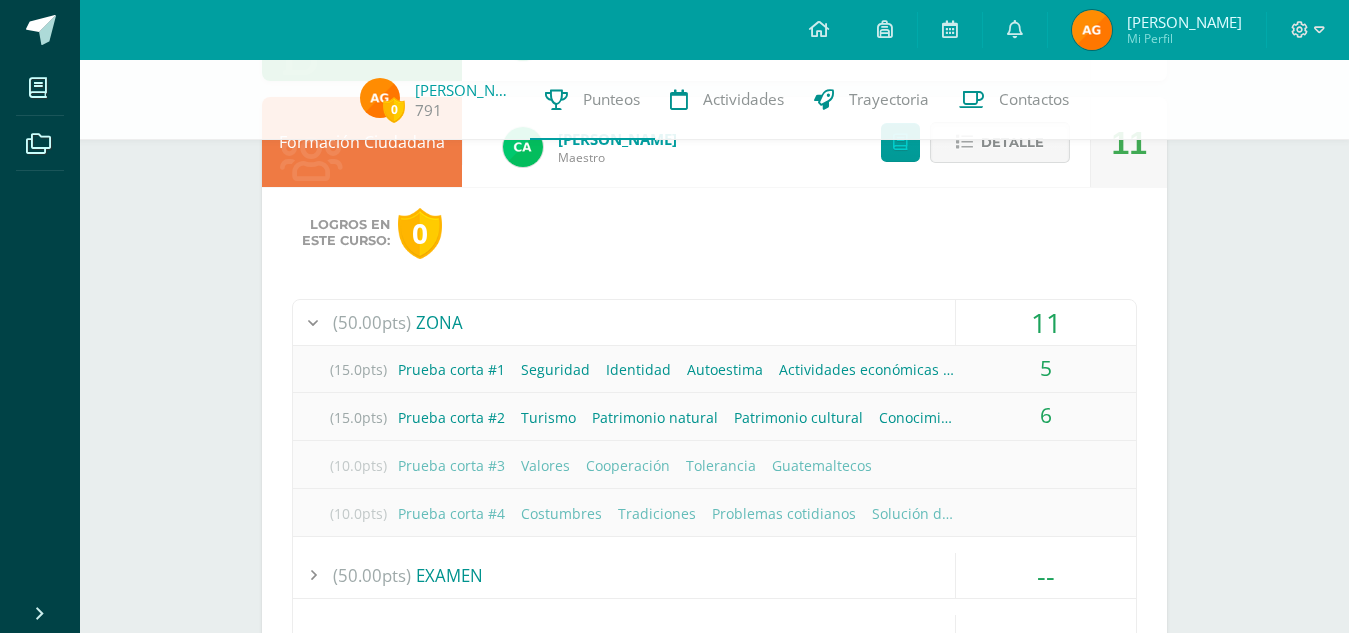 click on "Detalle" at bounding box center [1012, 142] 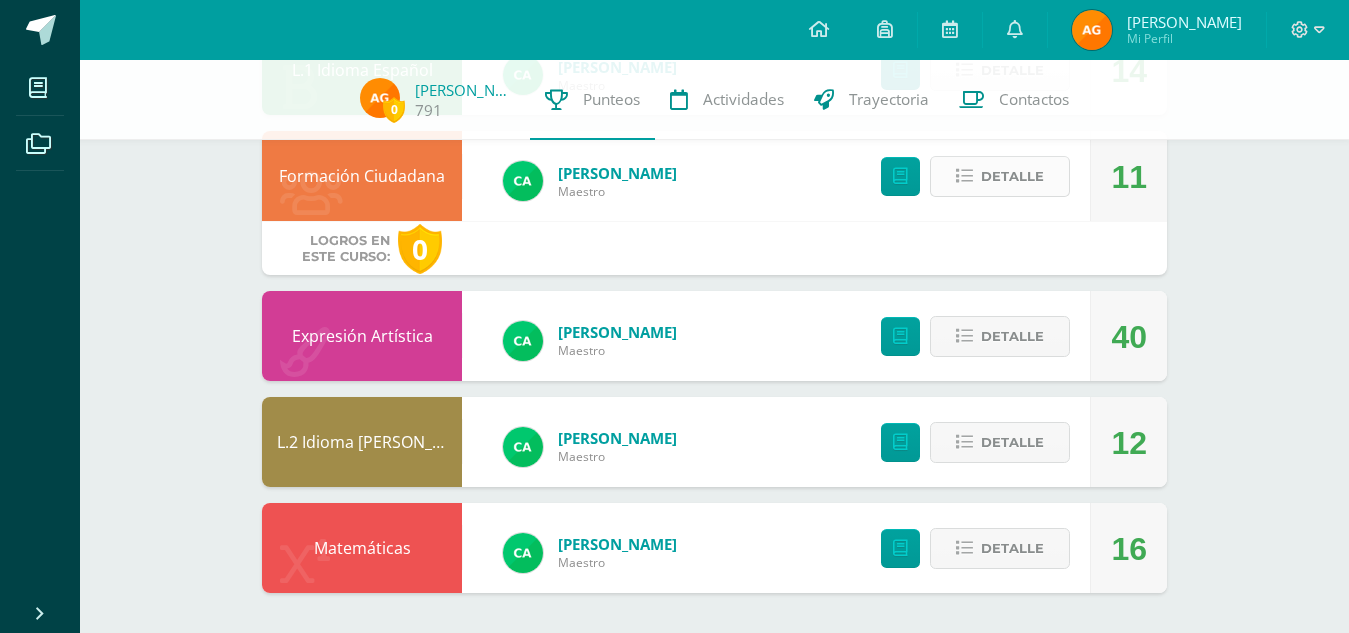 scroll, scrollTop: 871, scrollLeft: 0, axis: vertical 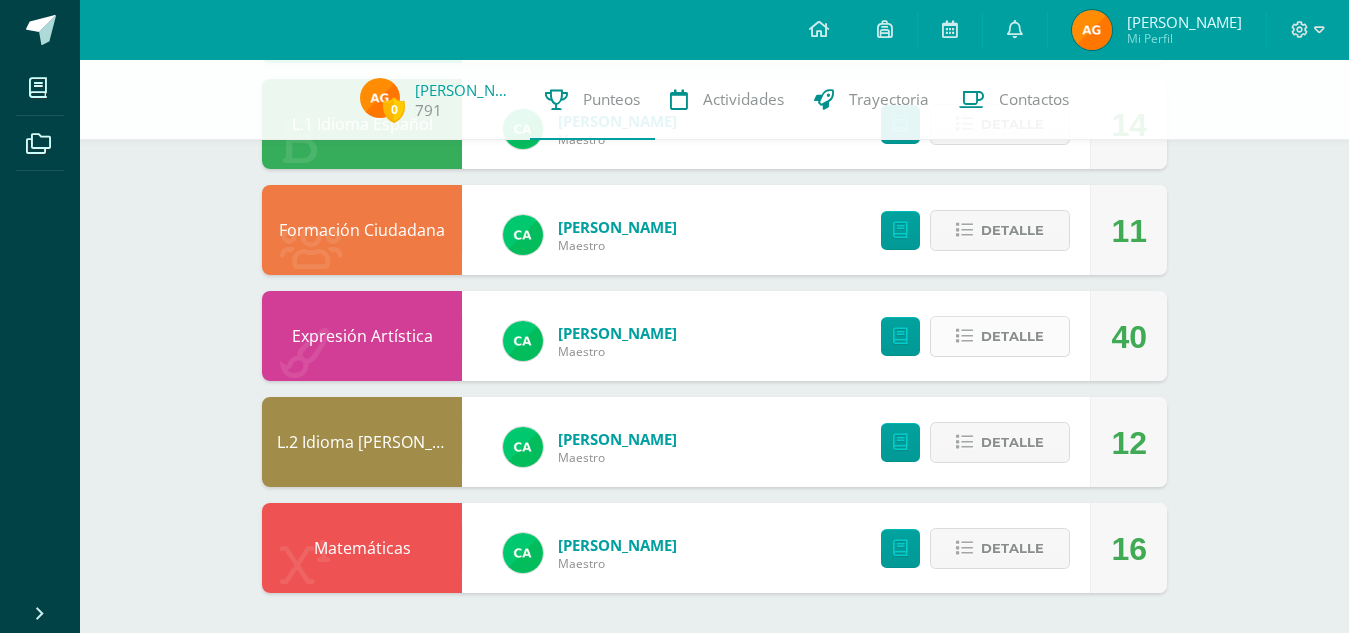 click on "Detalle" at bounding box center [1000, 336] 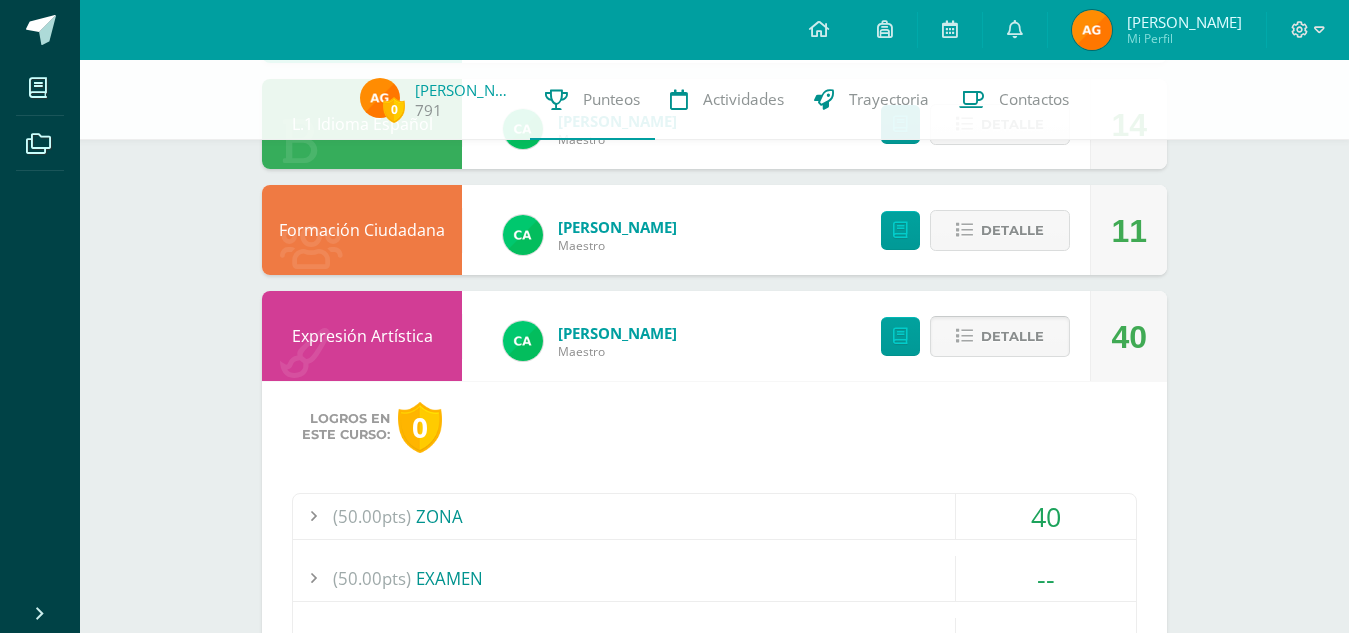 click on "Detalle" at bounding box center [1000, 336] 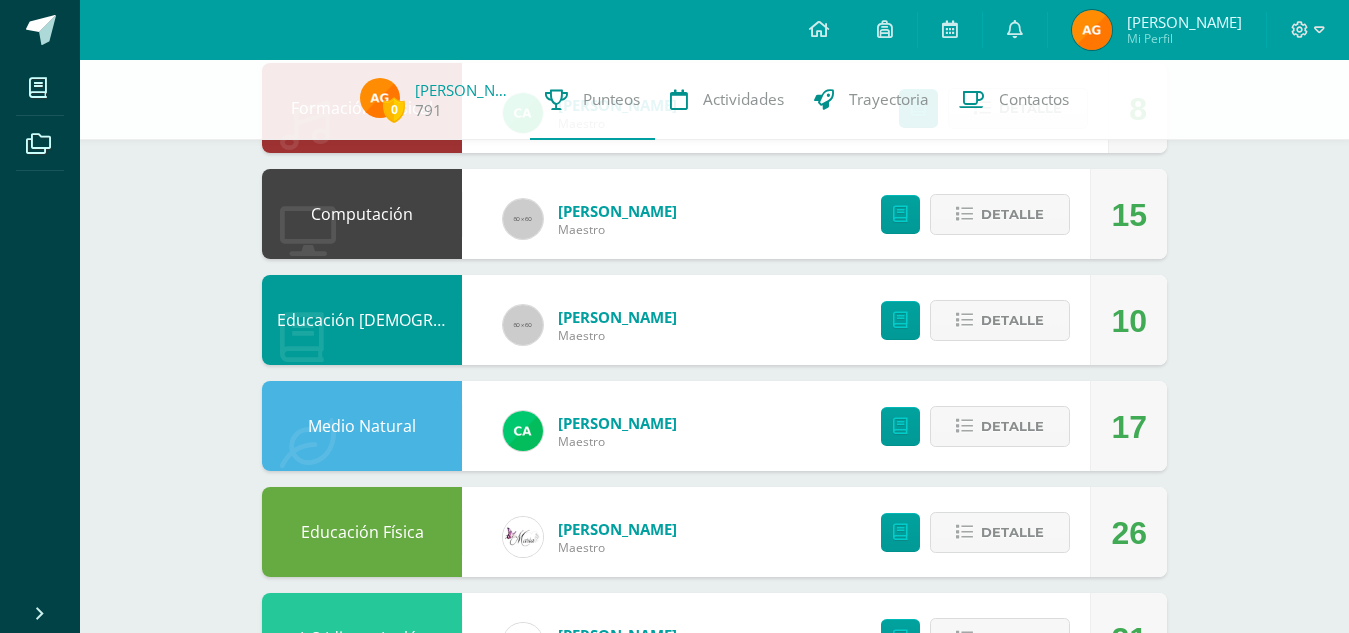 scroll, scrollTop: 246, scrollLeft: 0, axis: vertical 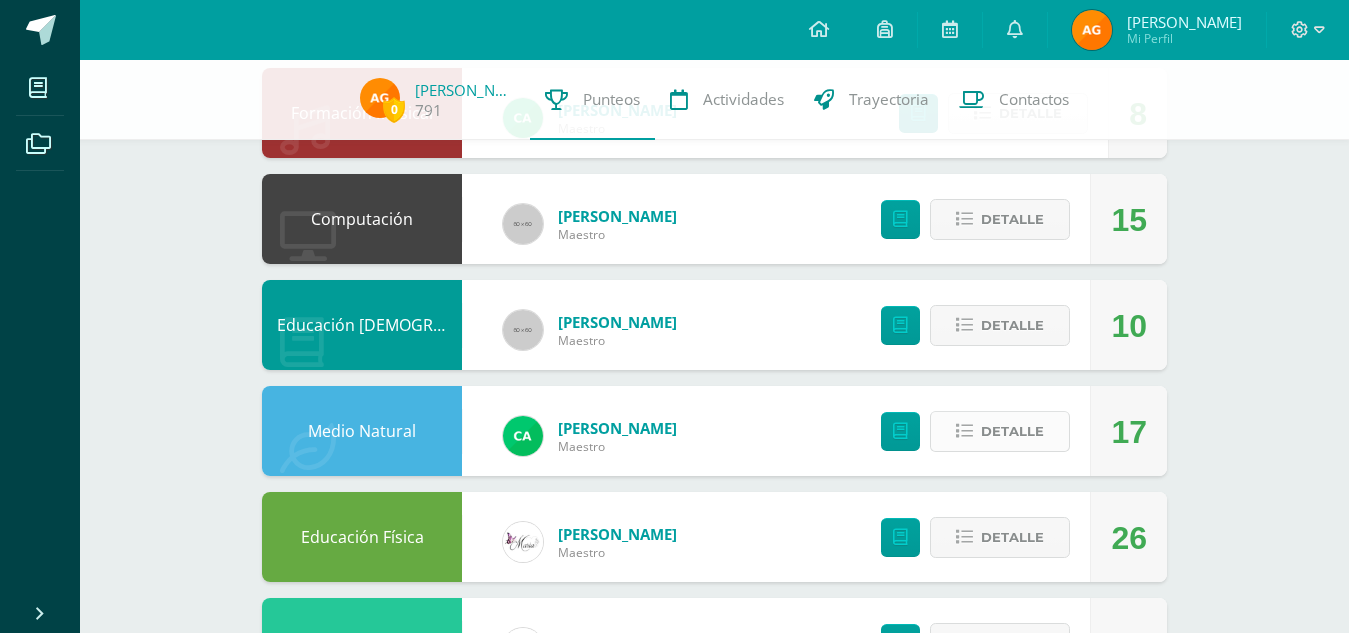 click on "Detalle" at bounding box center [1012, 431] 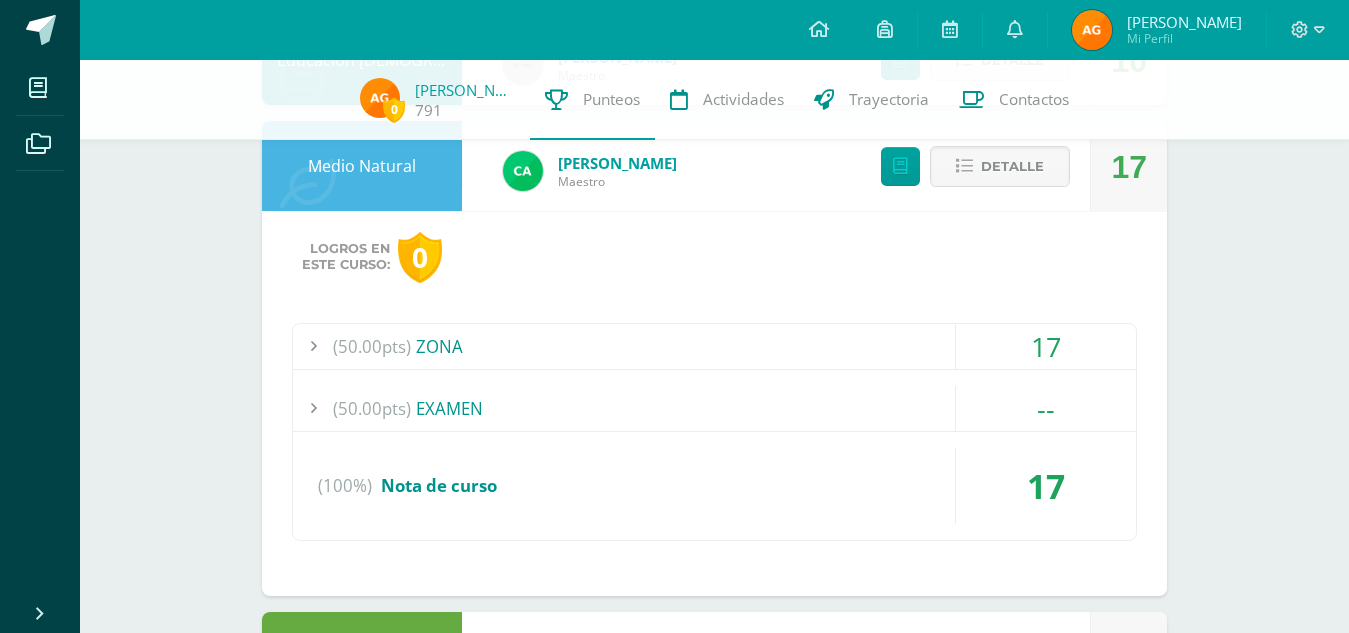 scroll, scrollTop: 543, scrollLeft: 0, axis: vertical 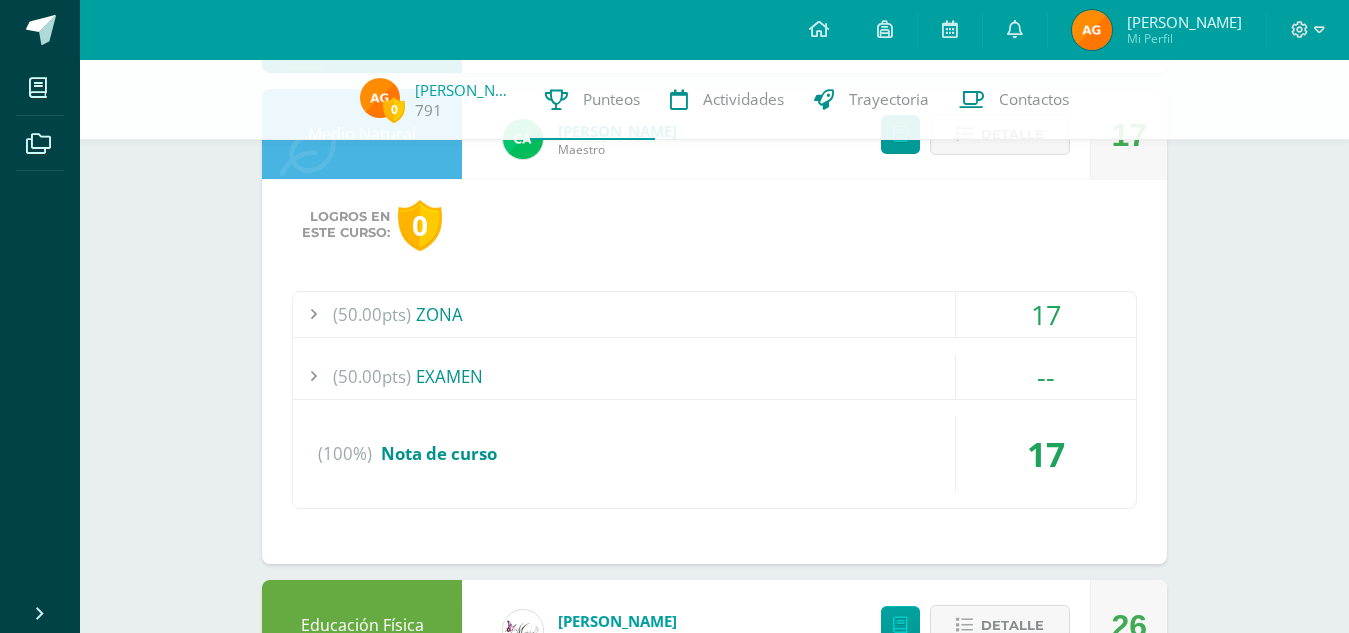 click on "(50.00pts)
ZONA" at bounding box center (714, 314) 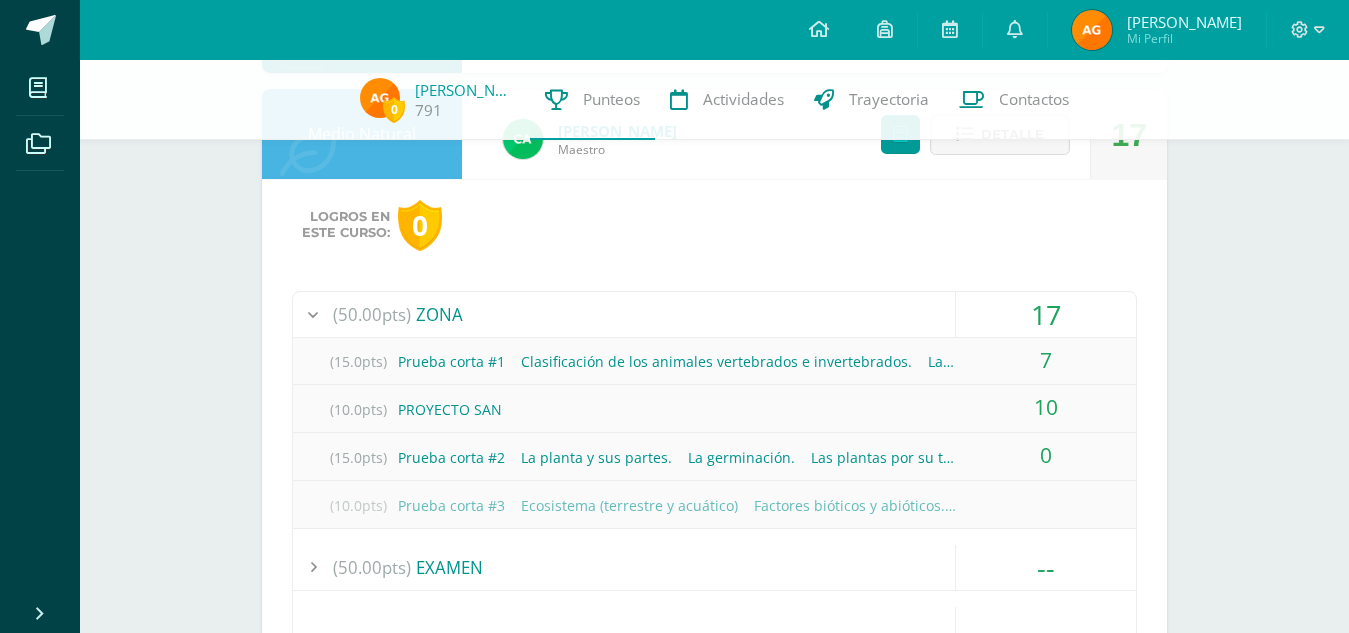 scroll, scrollTop: 268, scrollLeft: 0, axis: vertical 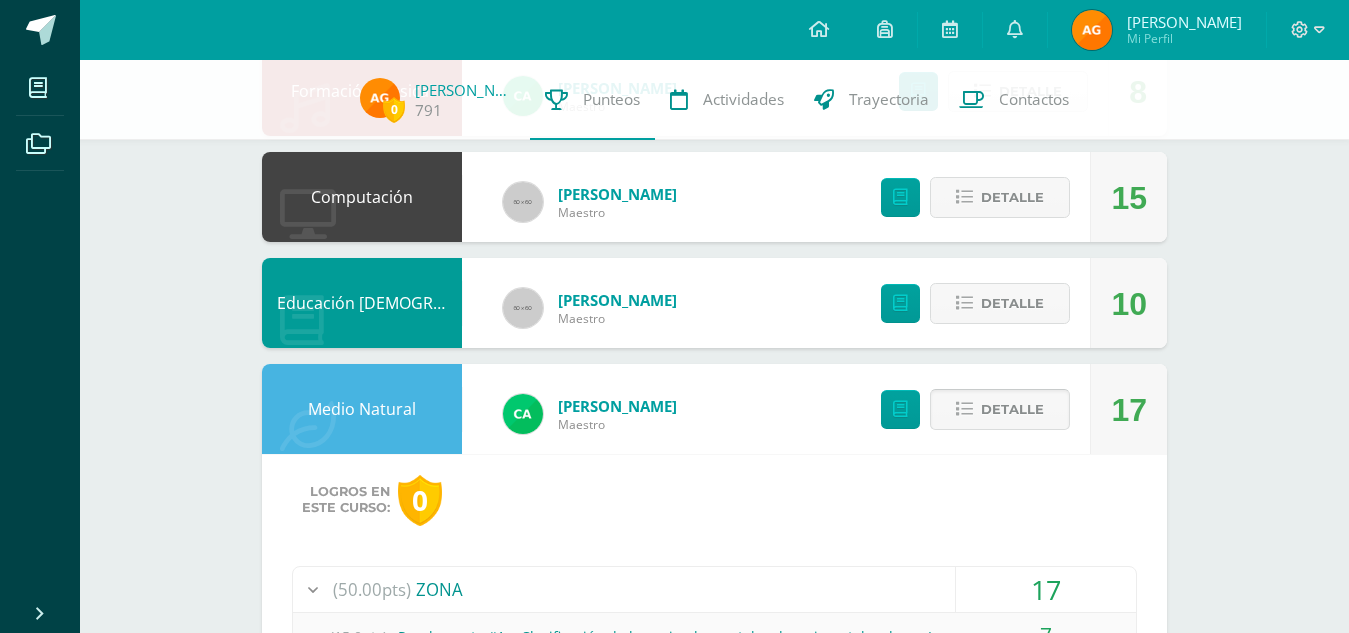 click on "Detalle" at bounding box center [1012, 409] 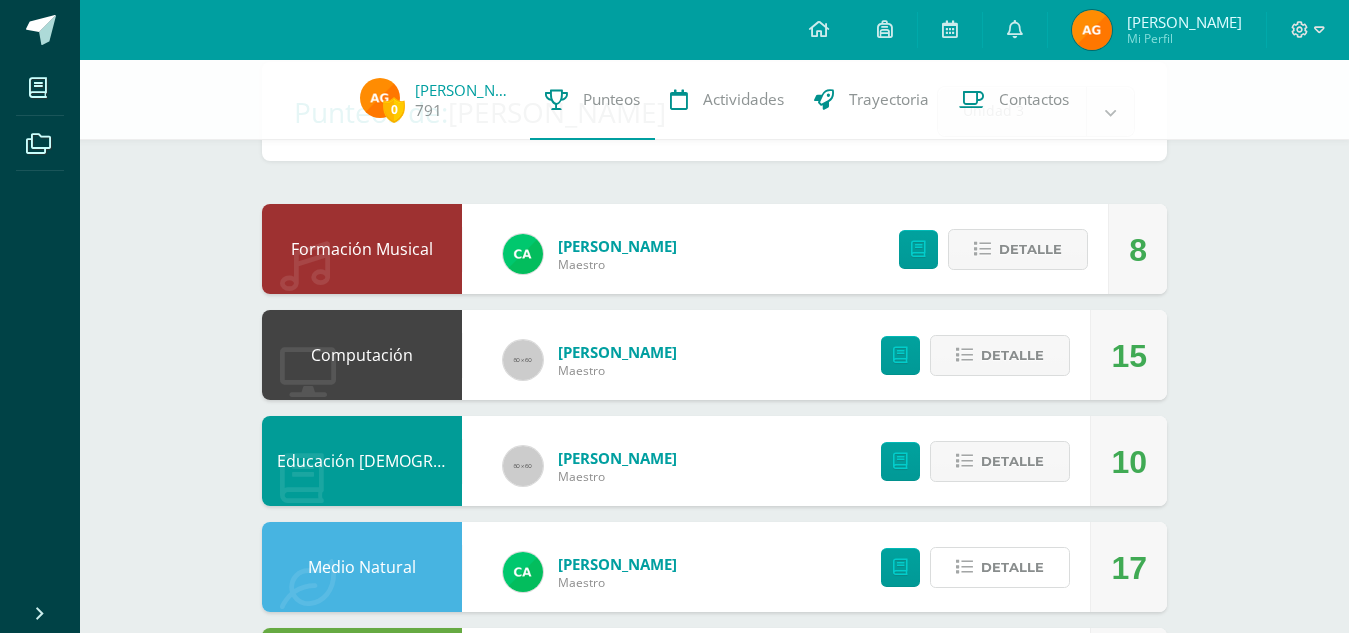 scroll, scrollTop: 113, scrollLeft: 0, axis: vertical 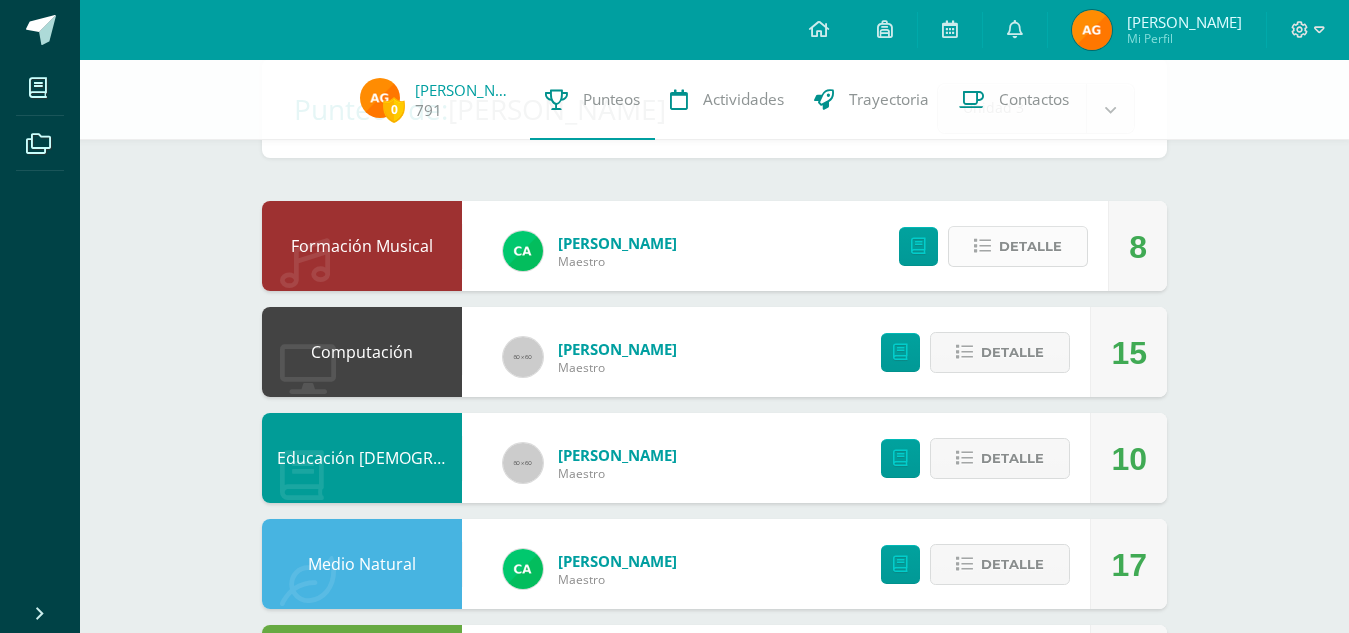 click on "Detalle" at bounding box center (1030, 246) 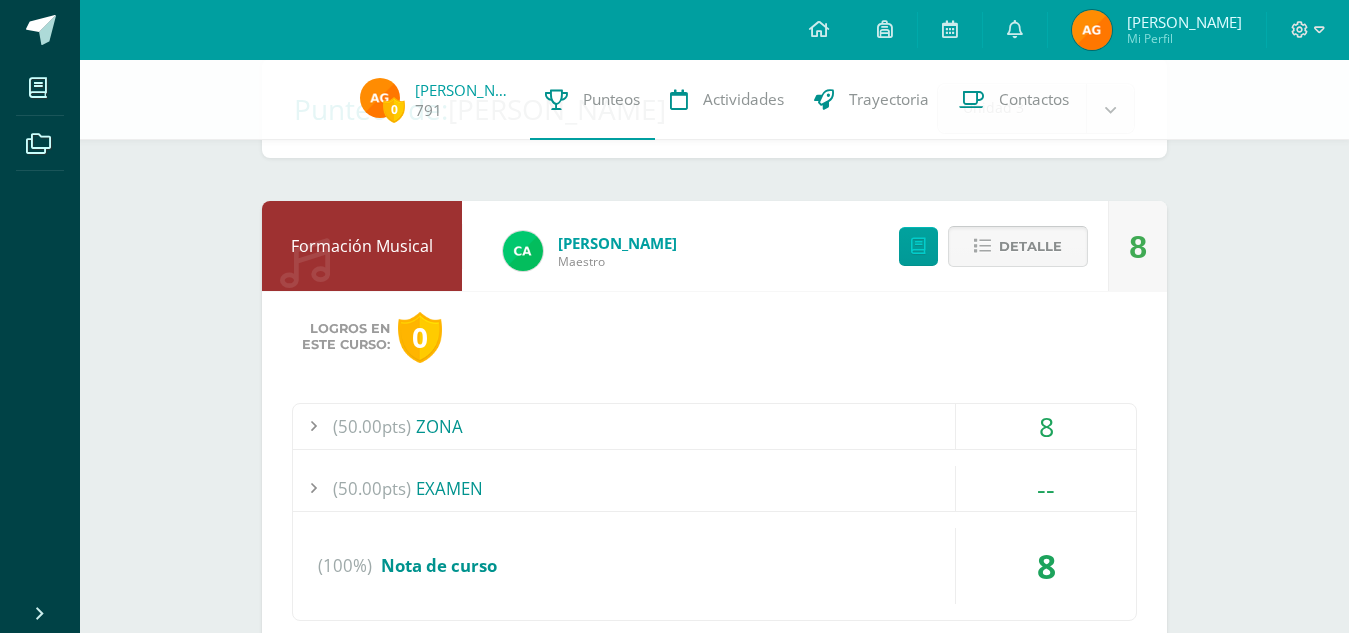 click on "Detalle" at bounding box center (1018, 246) 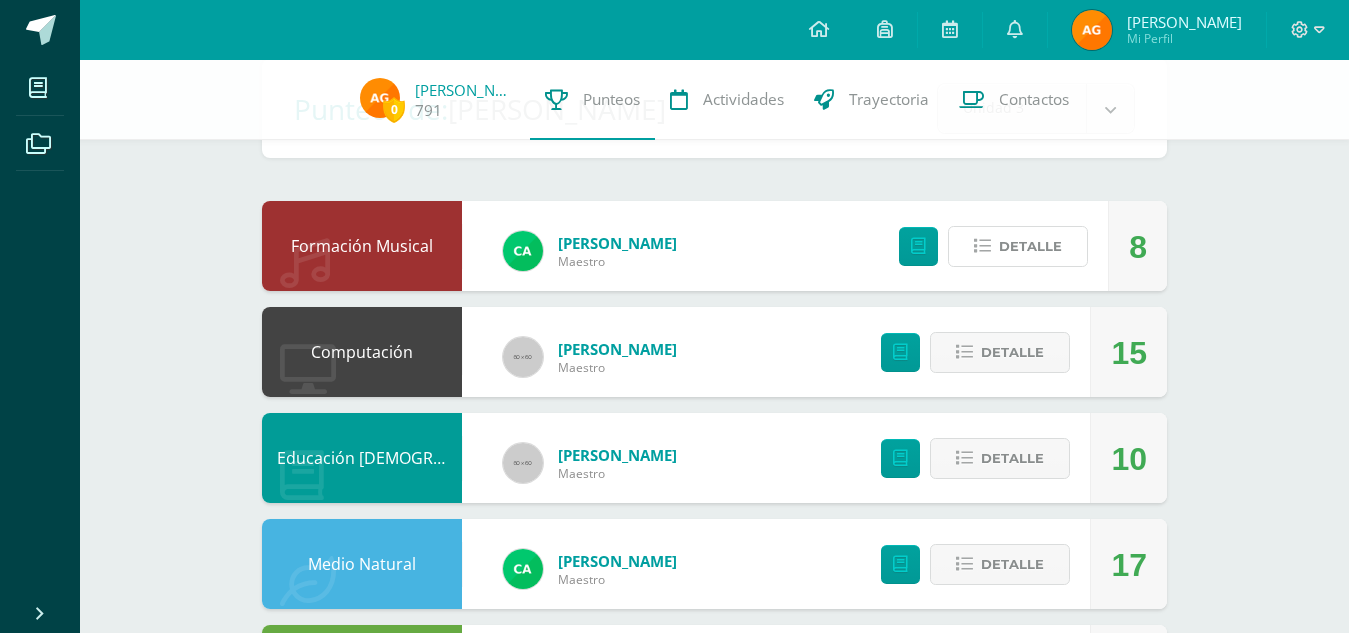 scroll, scrollTop: 871, scrollLeft: 0, axis: vertical 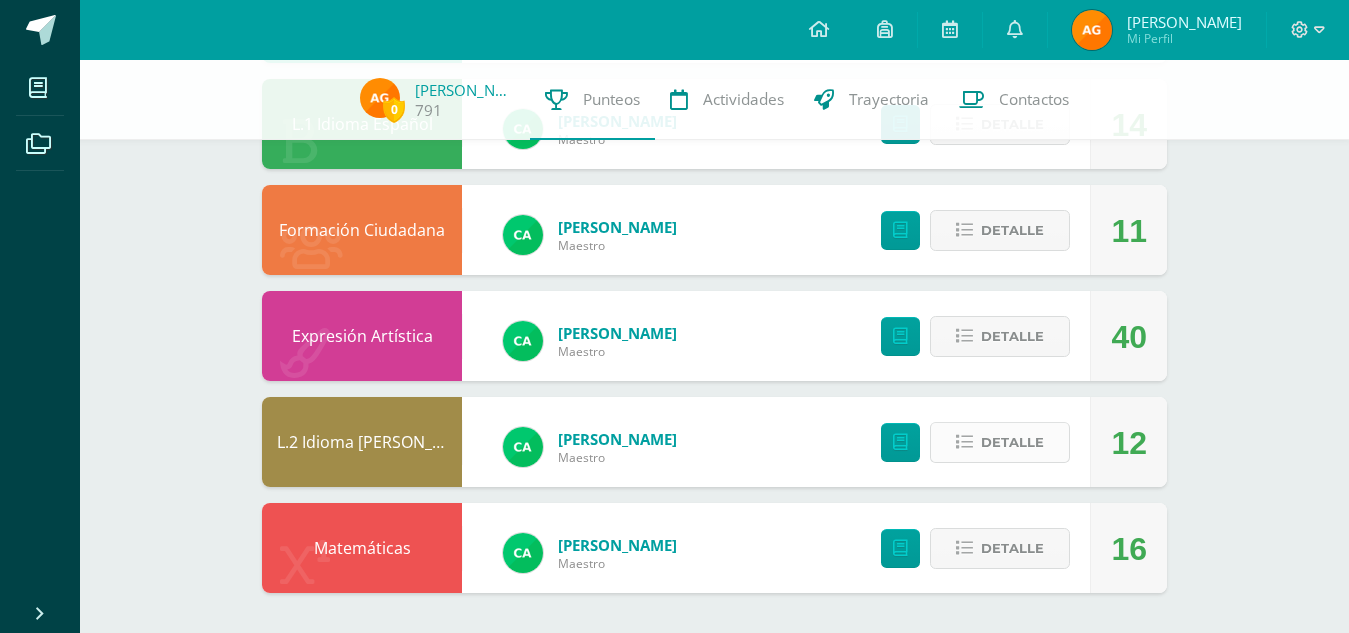 click on "Detalle" at bounding box center [1012, 442] 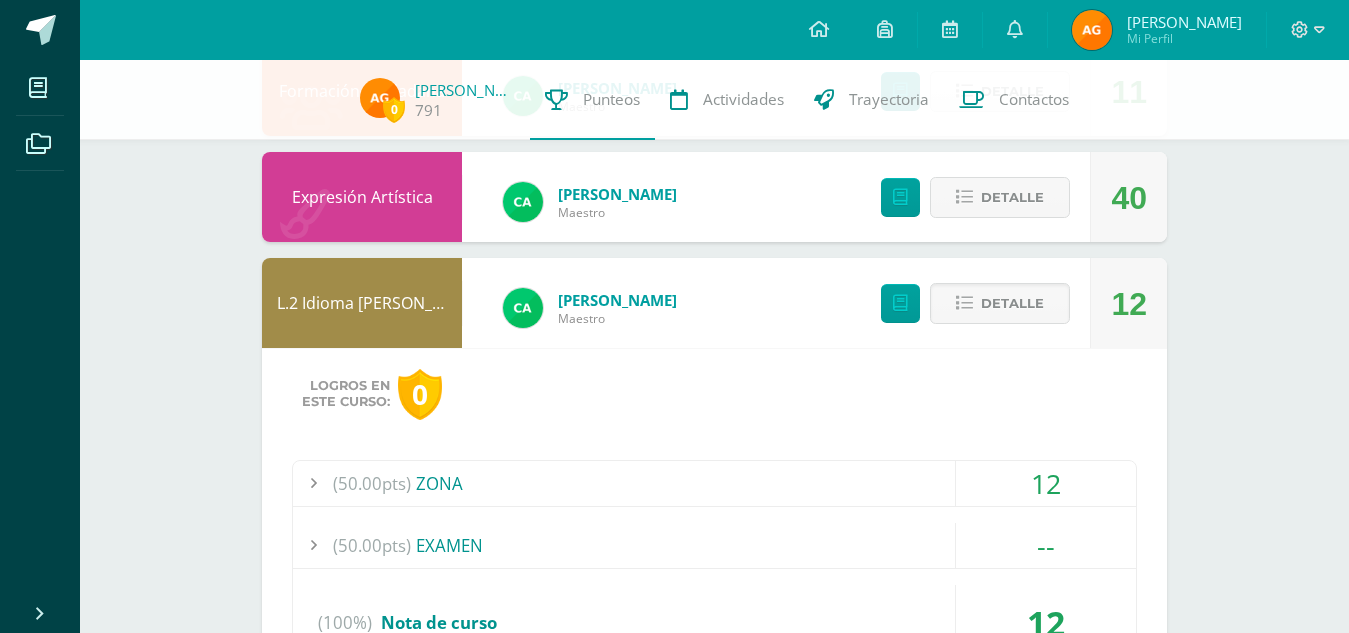 scroll, scrollTop: 1086, scrollLeft: 0, axis: vertical 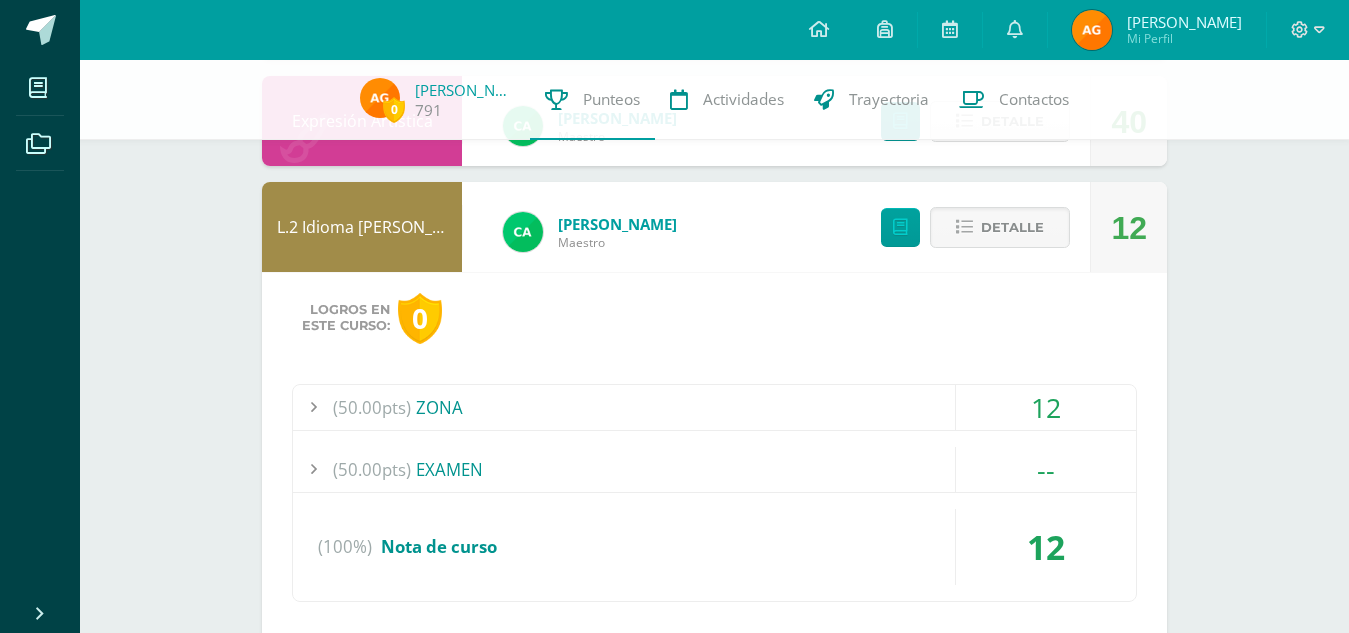 click on "(50.00pts)
ZONA" at bounding box center (714, 407) 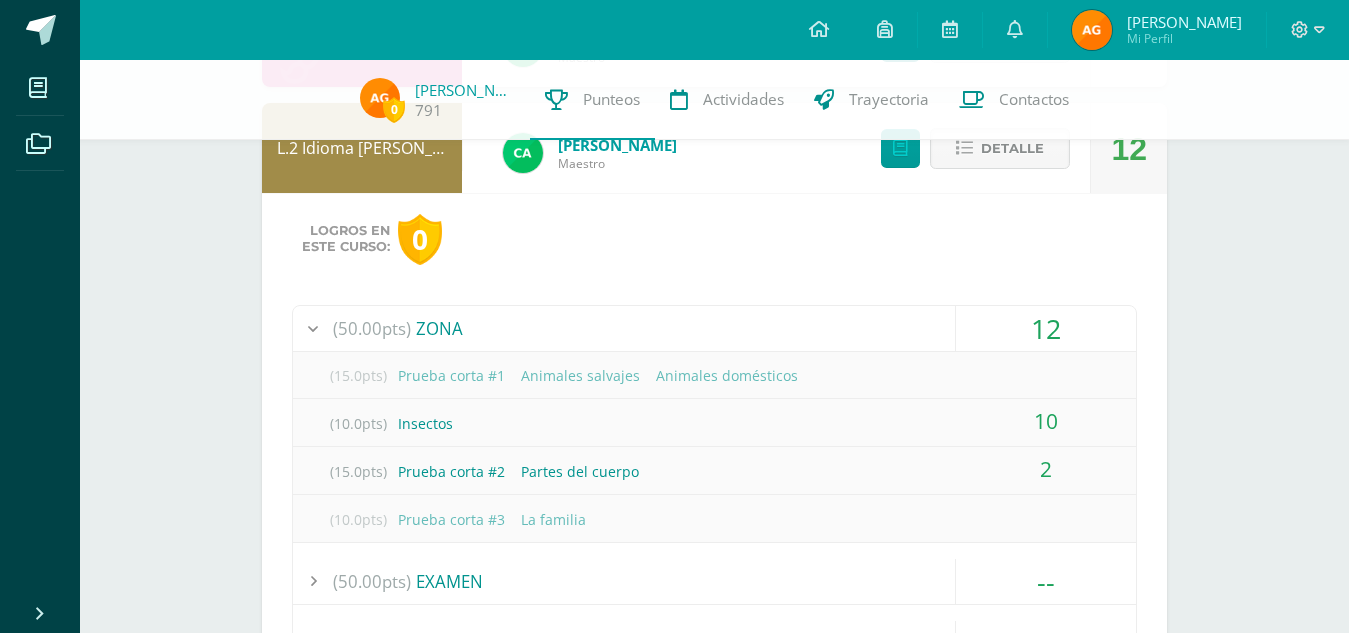 scroll, scrollTop: 1172, scrollLeft: 0, axis: vertical 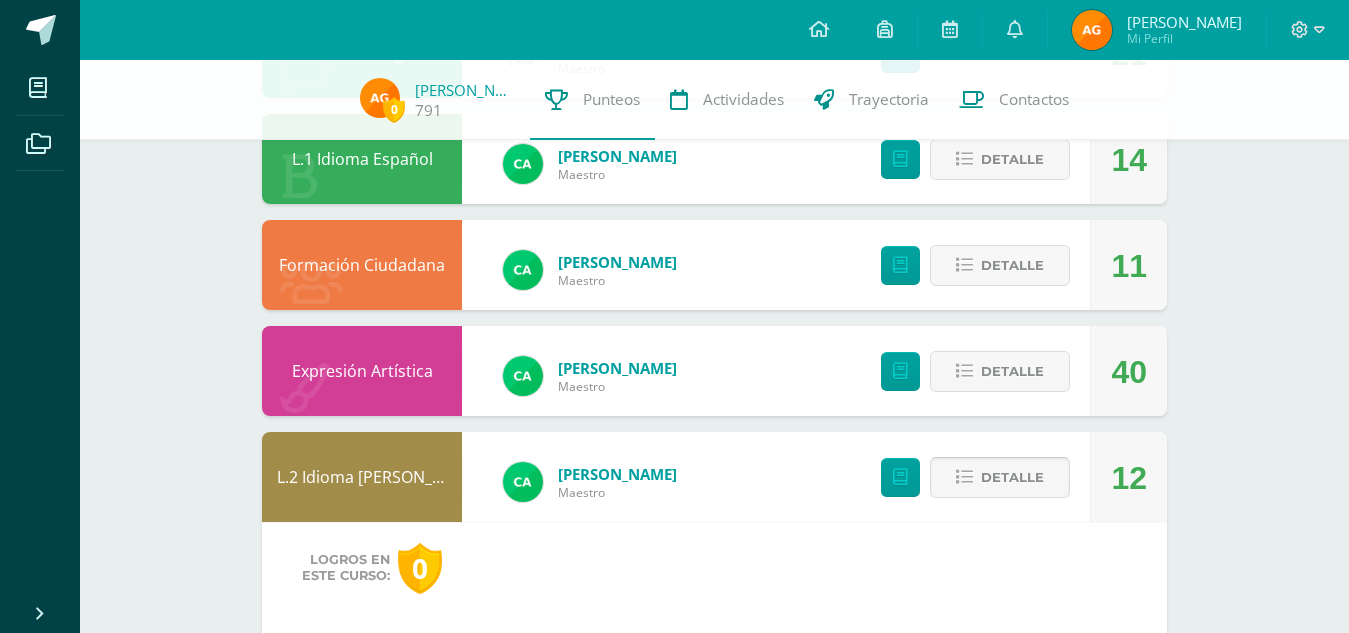 click on "Detalle" at bounding box center [1012, 477] 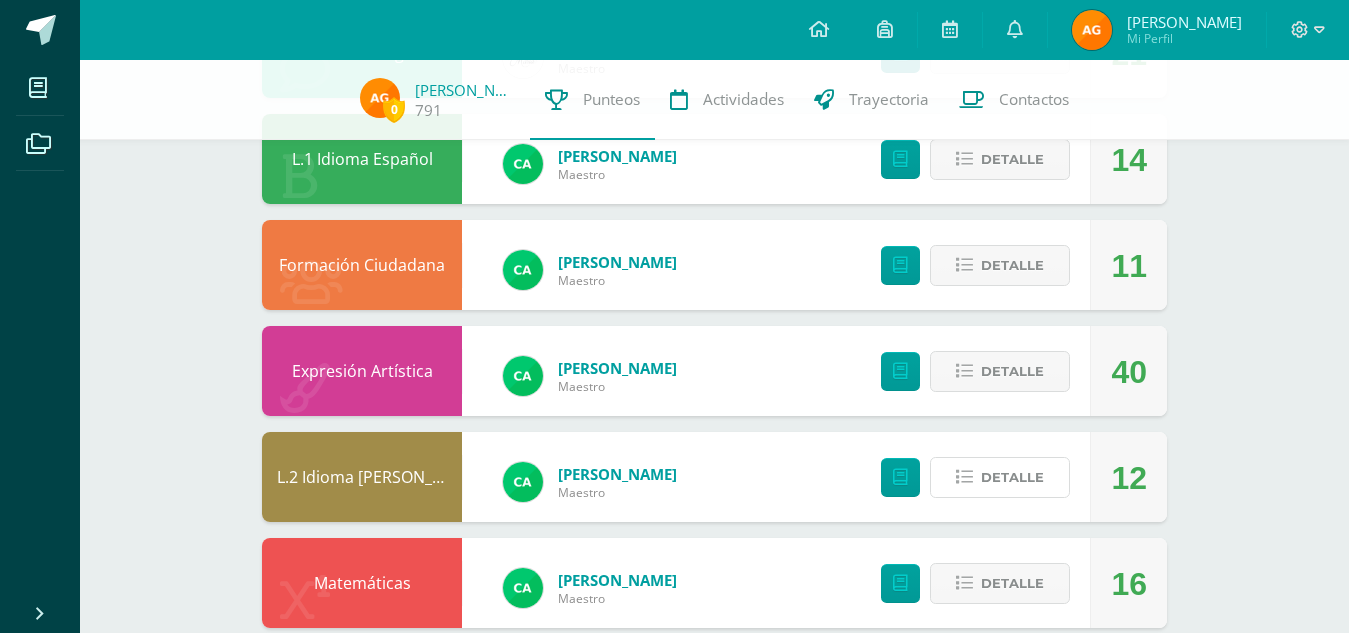 scroll, scrollTop: 871, scrollLeft: 0, axis: vertical 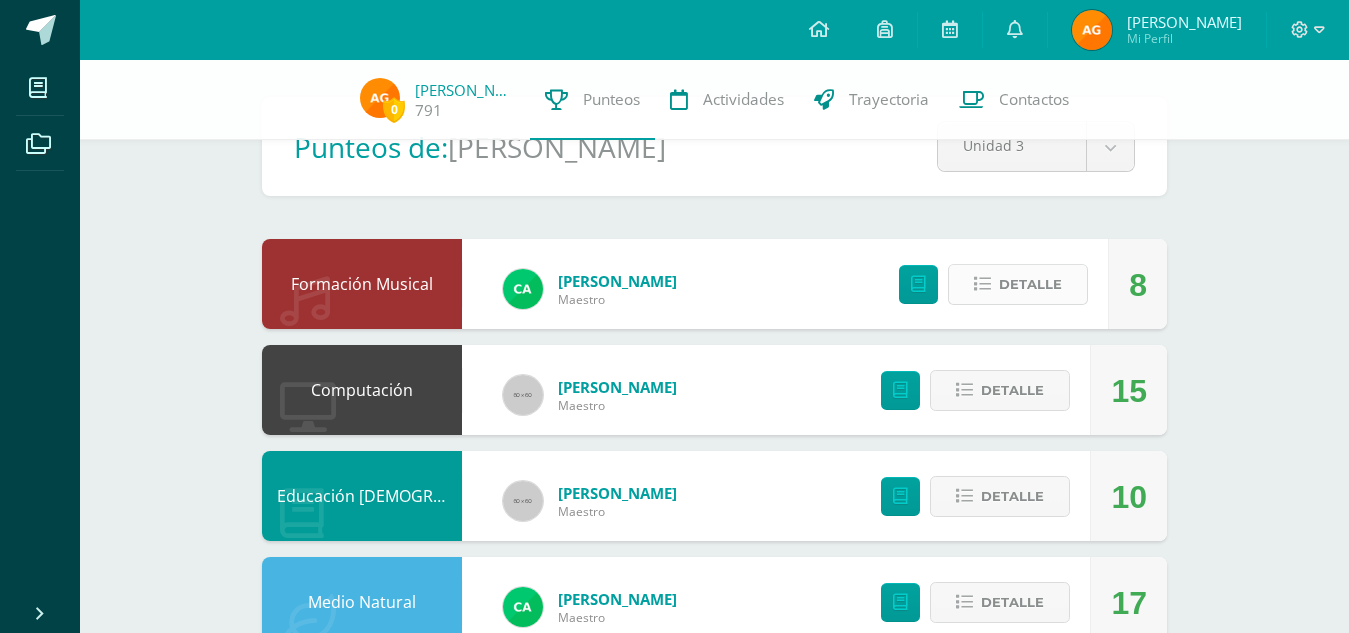 click on "Detalle" at bounding box center (1030, 284) 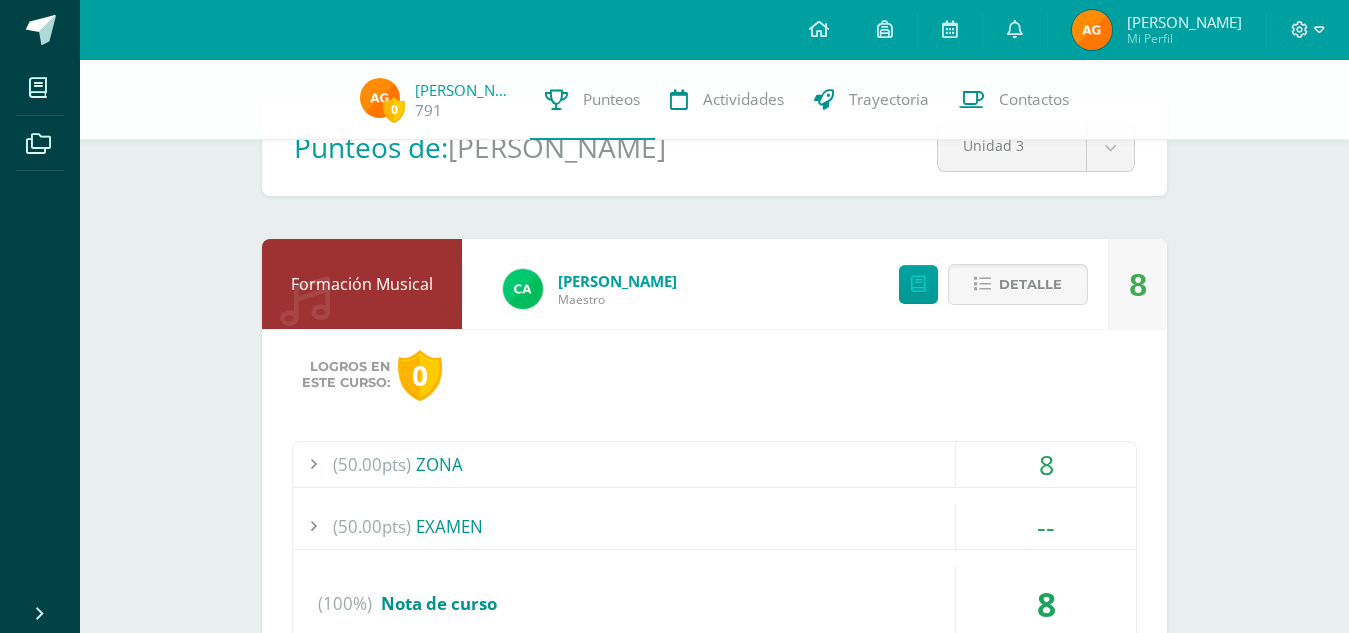 click on "(50.00pts)
ZONA" at bounding box center [714, 464] 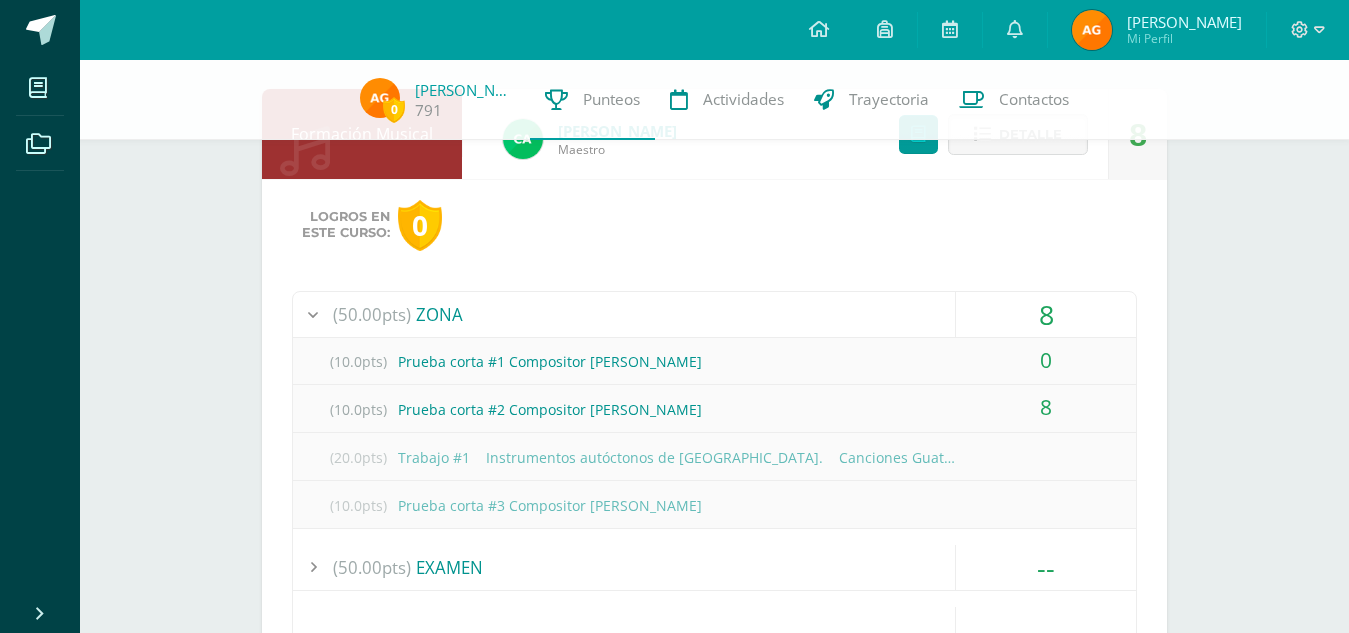 scroll, scrollTop: 235, scrollLeft: 0, axis: vertical 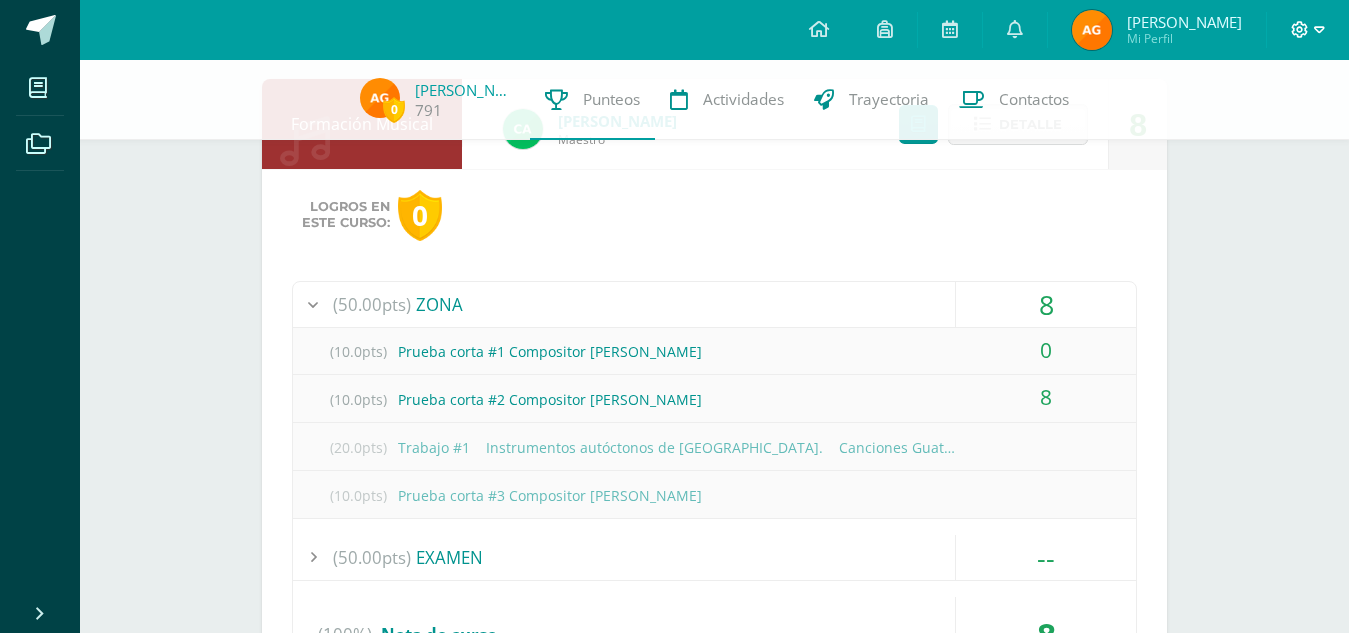 click 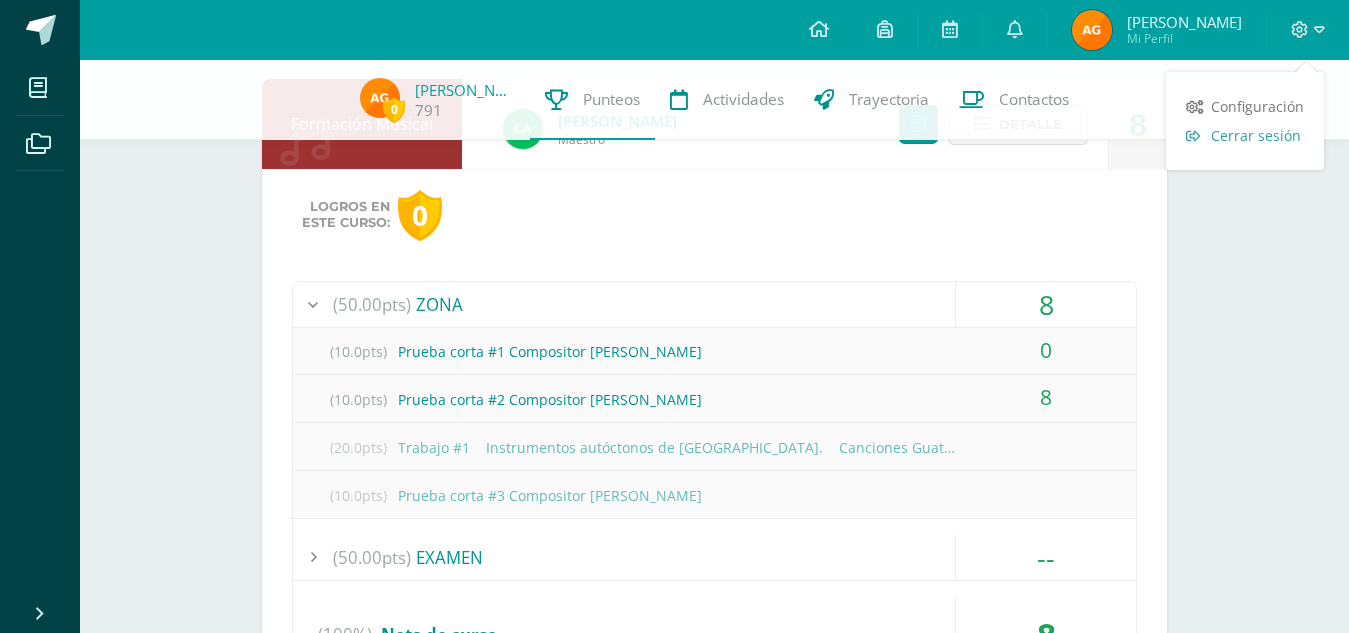 click on "Cerrar sesión" at bounding box center [1256, 135] 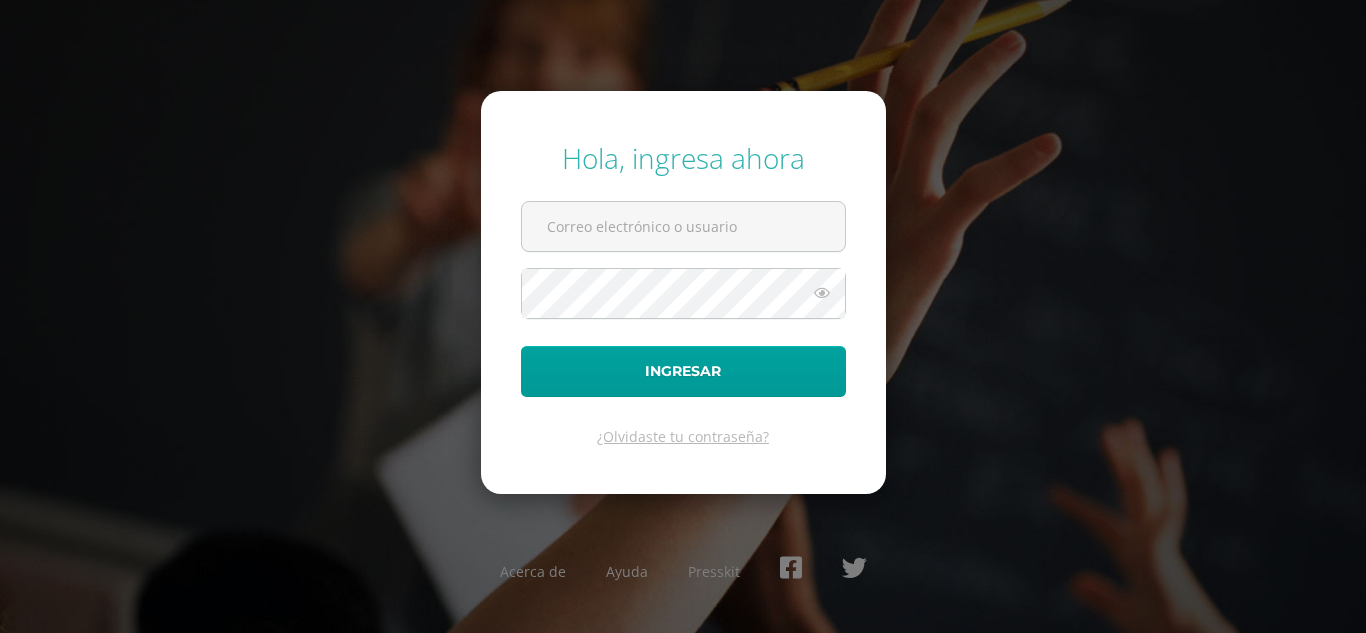 scroll, scrollTop: 0, scrollLeft: 0, axis: both 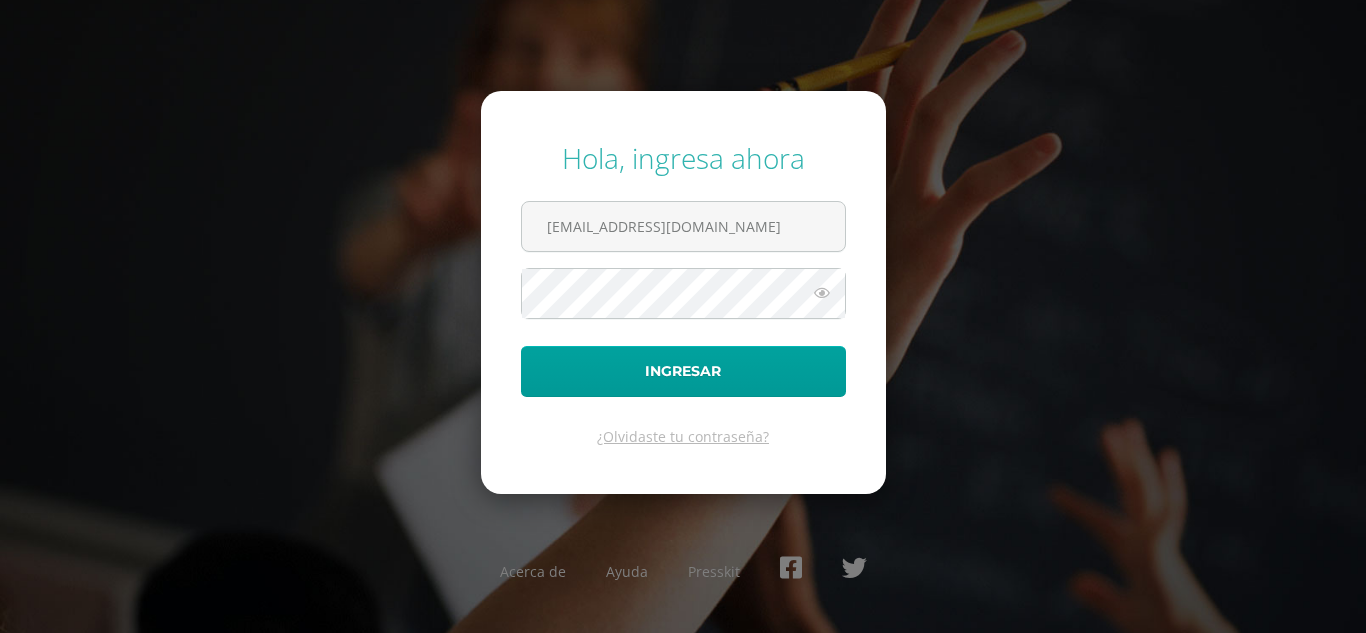 click at bounding box center (822, 293) 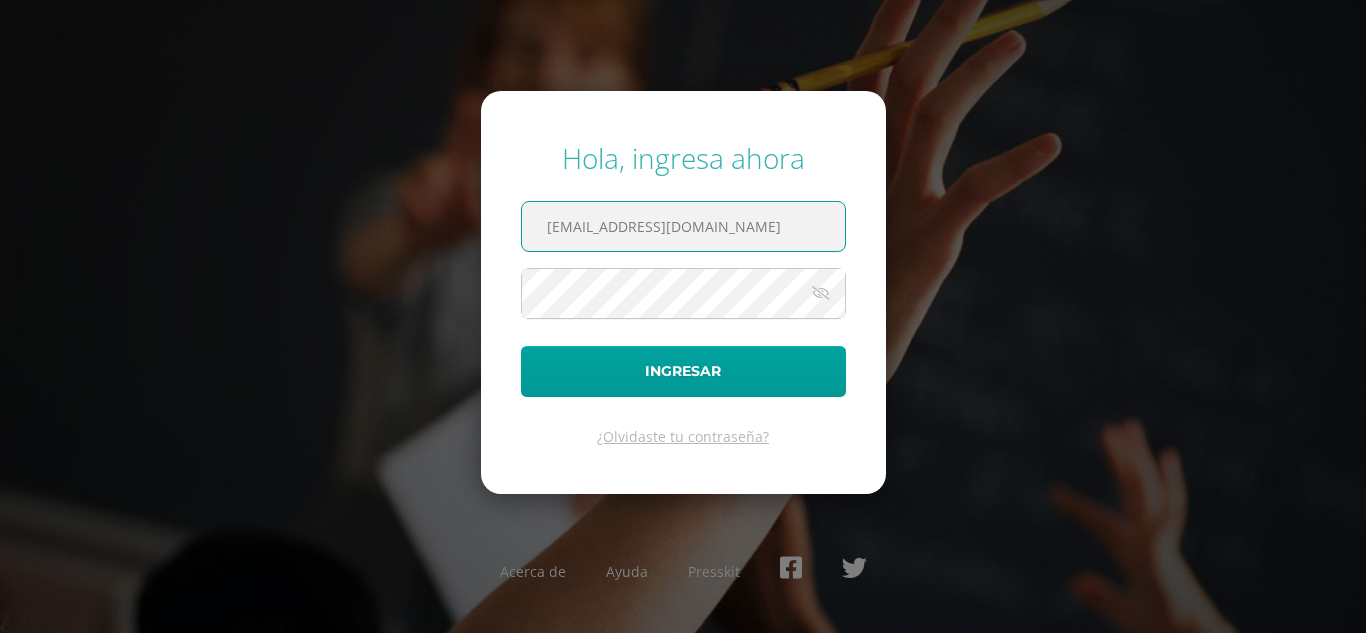 click on "791@laestrella.edu.gt" at bounding box center [683, 226] 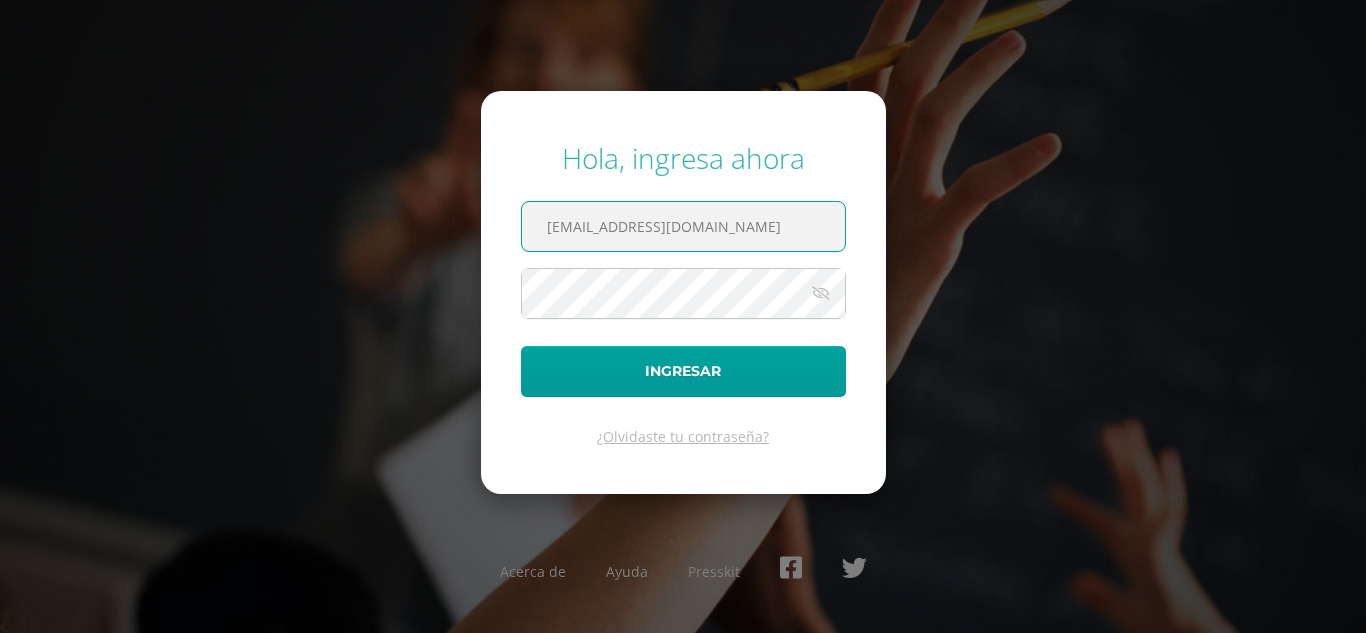 type on "2021302@laestrella.edu.gt" 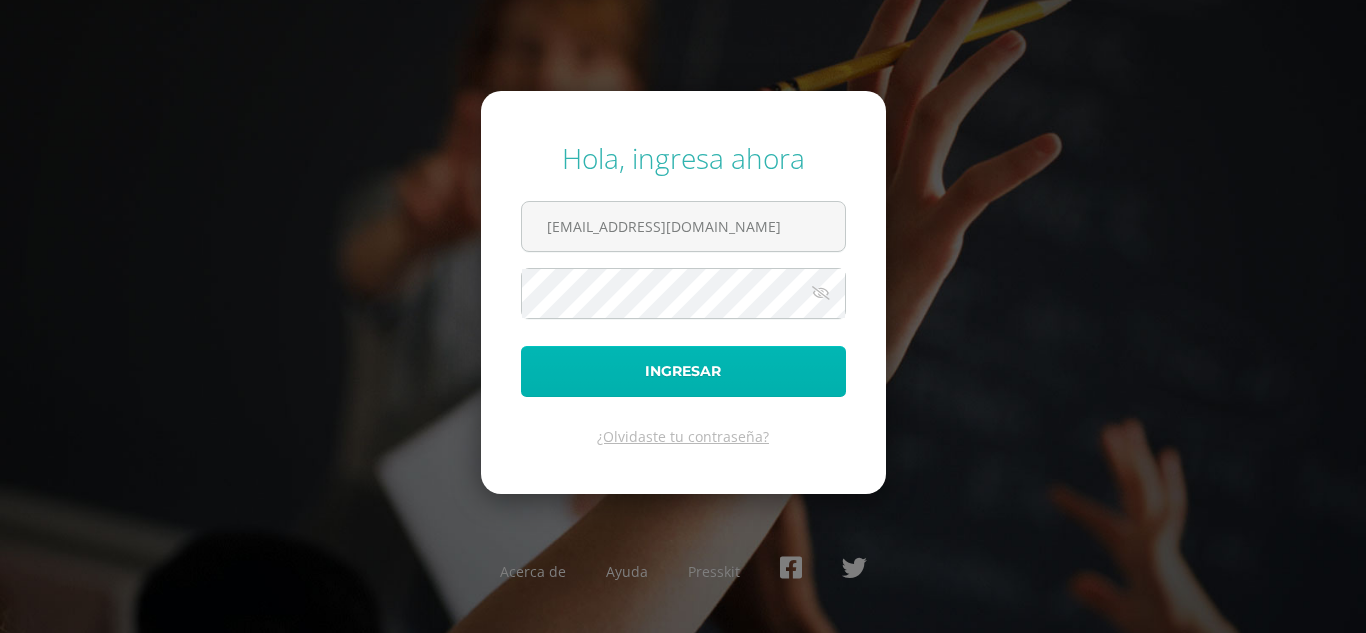 click on "Ingresar" at bounding box center [683, 371] 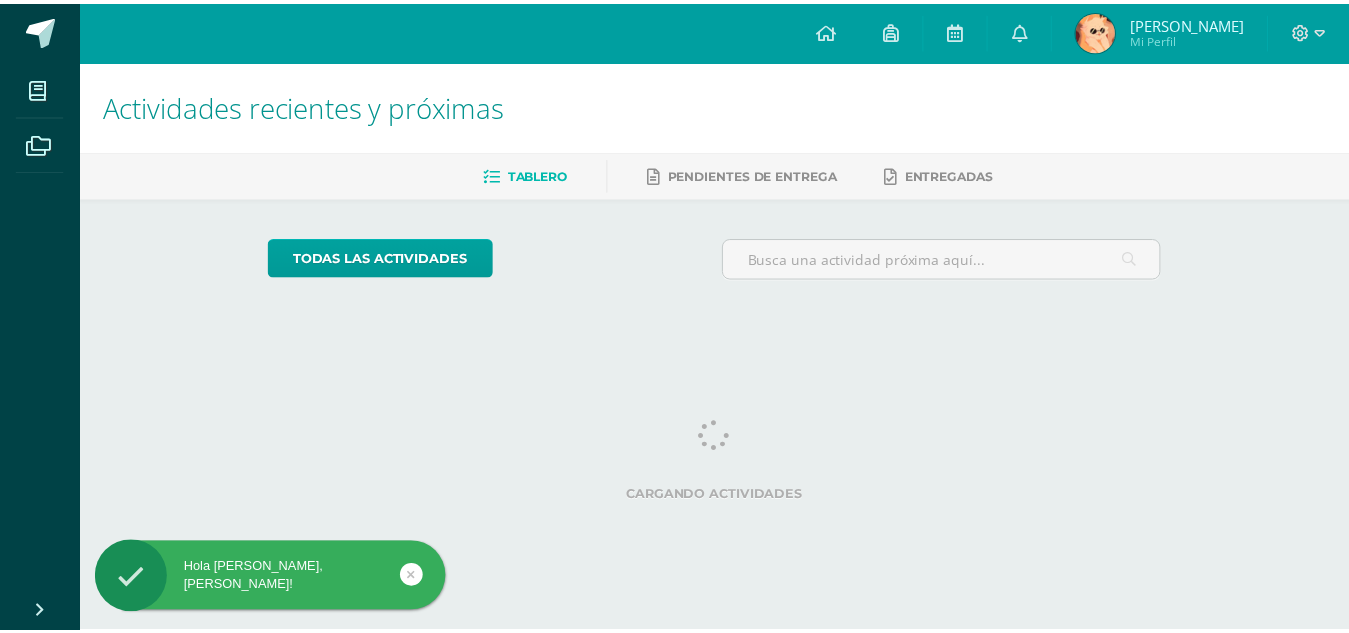 scroll, scrollTop: 0, scrollLeft: 0, axis: both 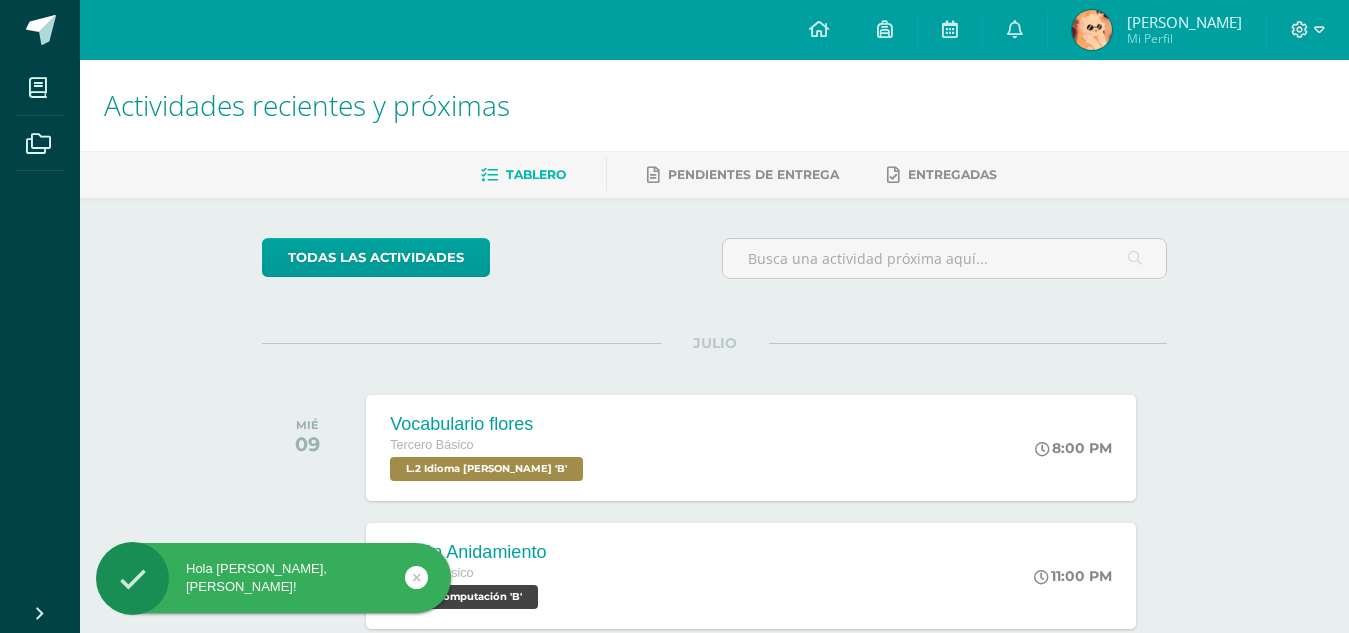 click on "[PERSON_NAME]" at bounding box center [1184, 22] 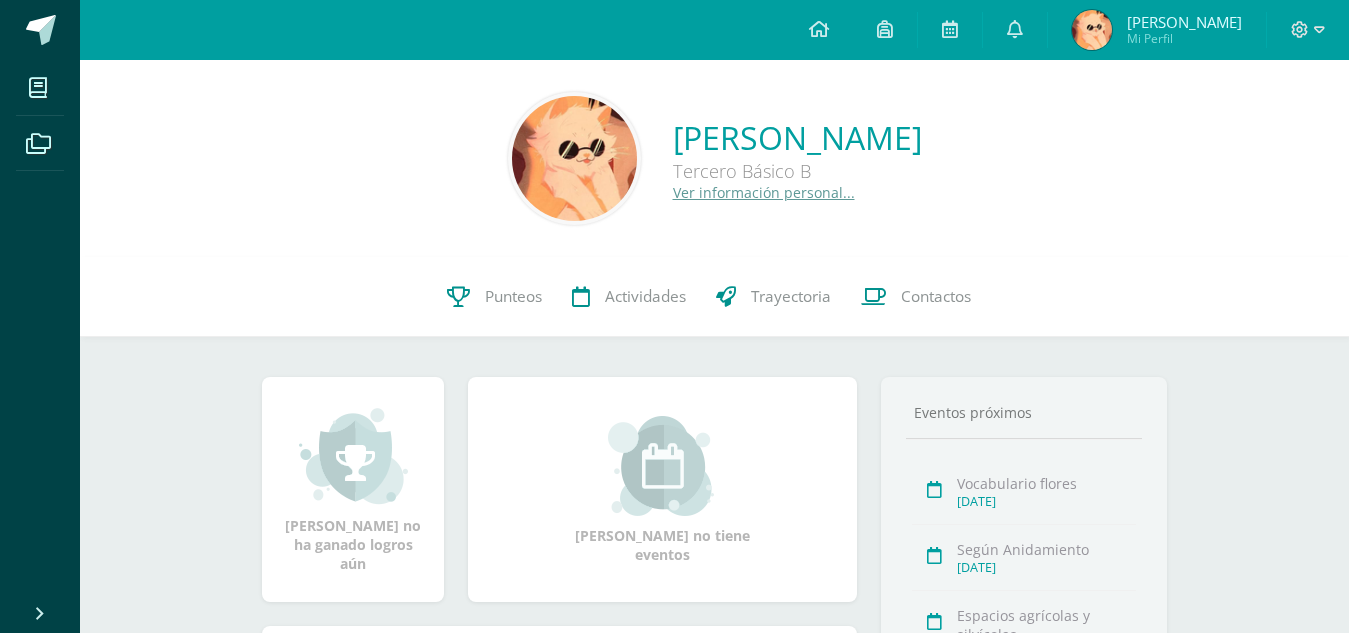 scroll, scrollTop: 0, scrollLeft: 0, axis: both 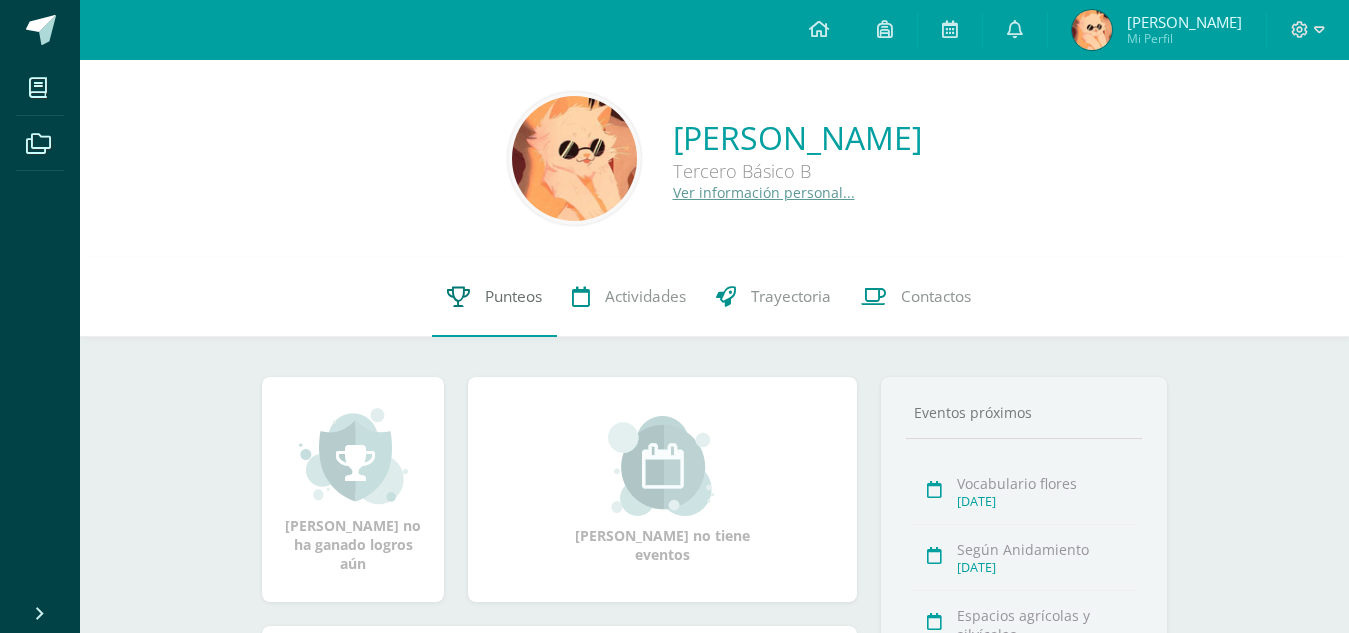 click on "Punteos" at bounding box center [494, 297] 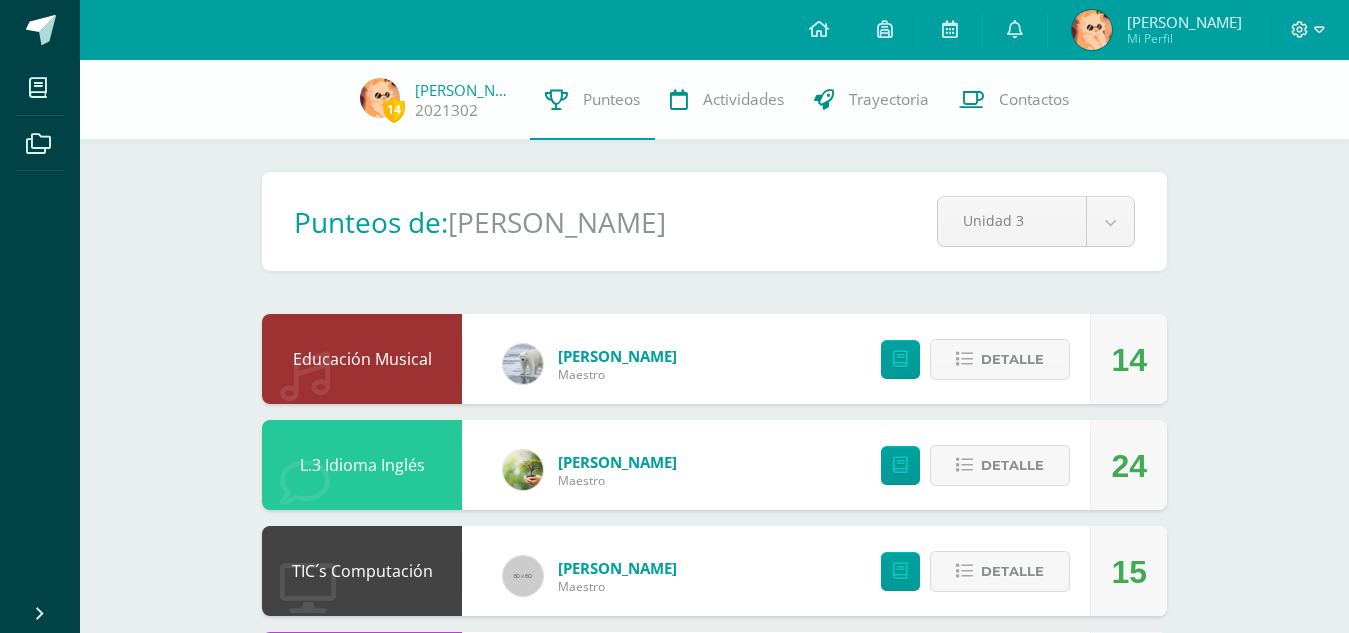 scroll, scrollTop: 0, scrollLeft: 0, axis: both 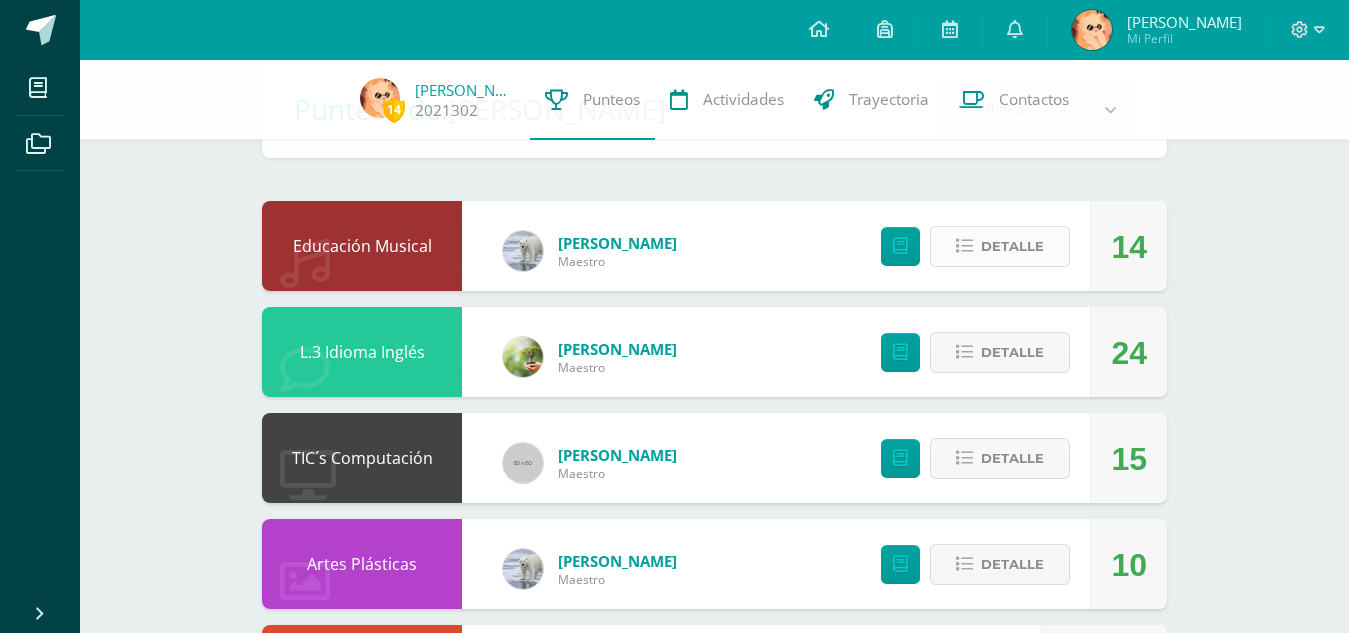 click on "Detalle" at bounding box center (1012, 246) 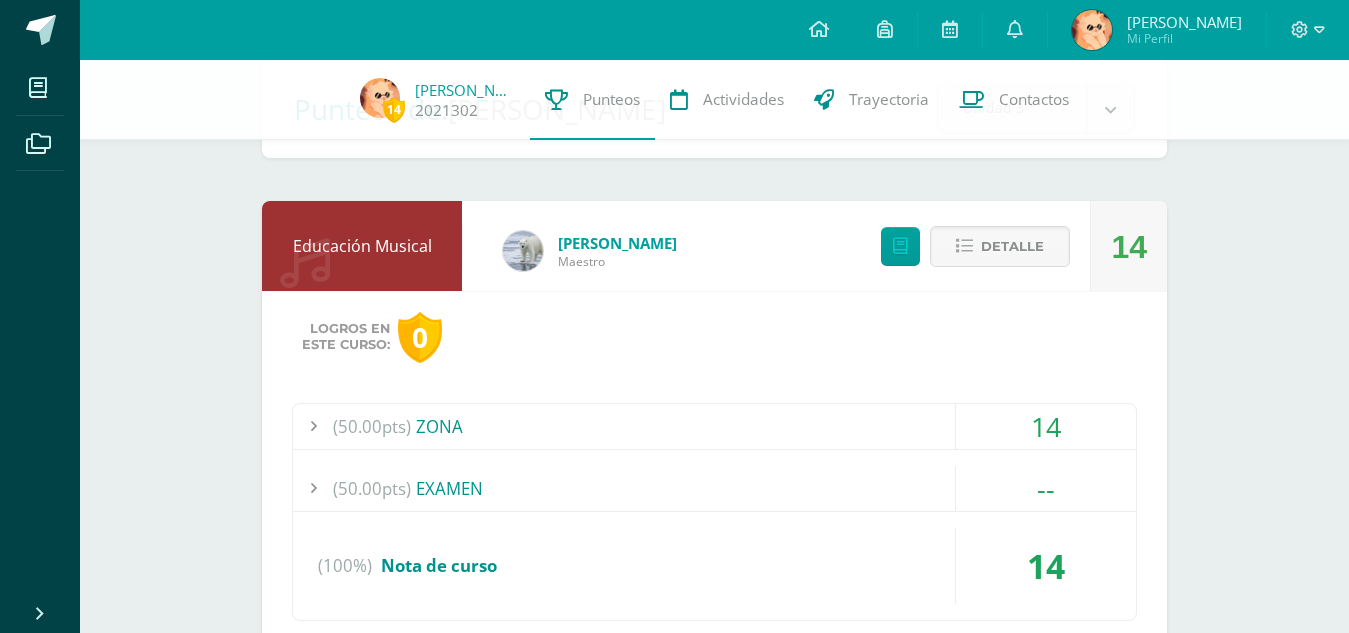 click on "(50.00pts)
ZONA" at bounding box center [714, 426] 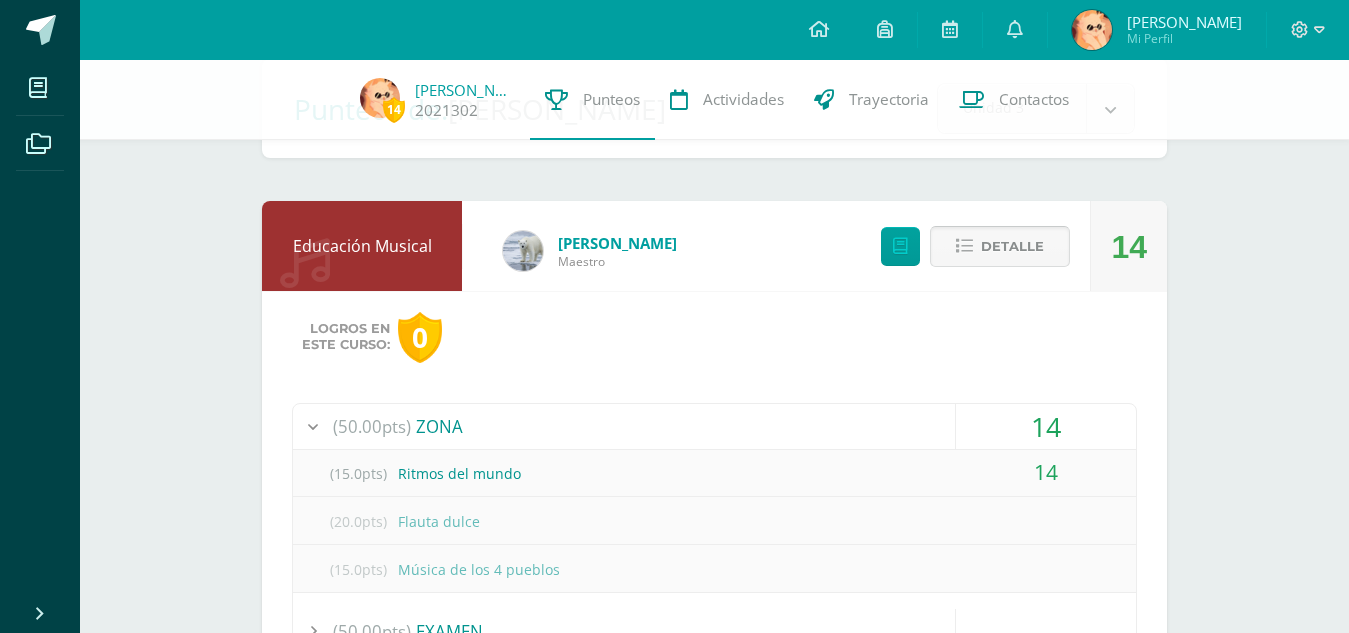 click on "Detalle" at bounding box center (1012, 246) 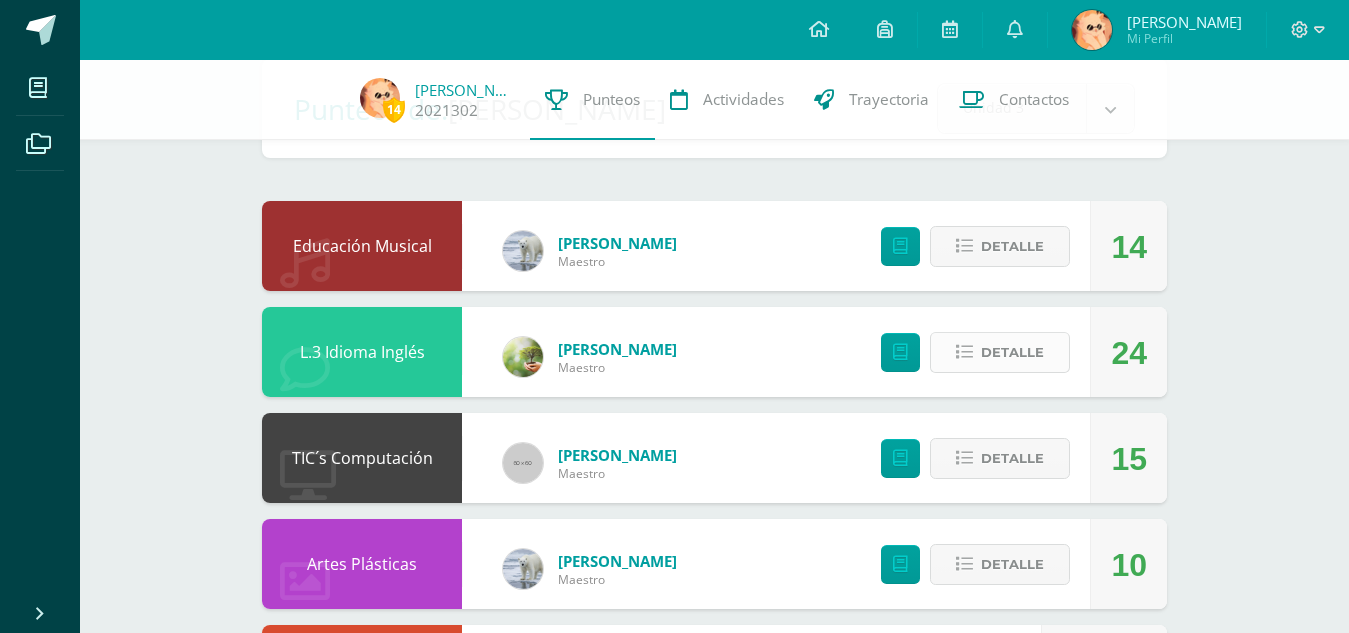 click on "Detalle" at bounding box center (1012, 352) 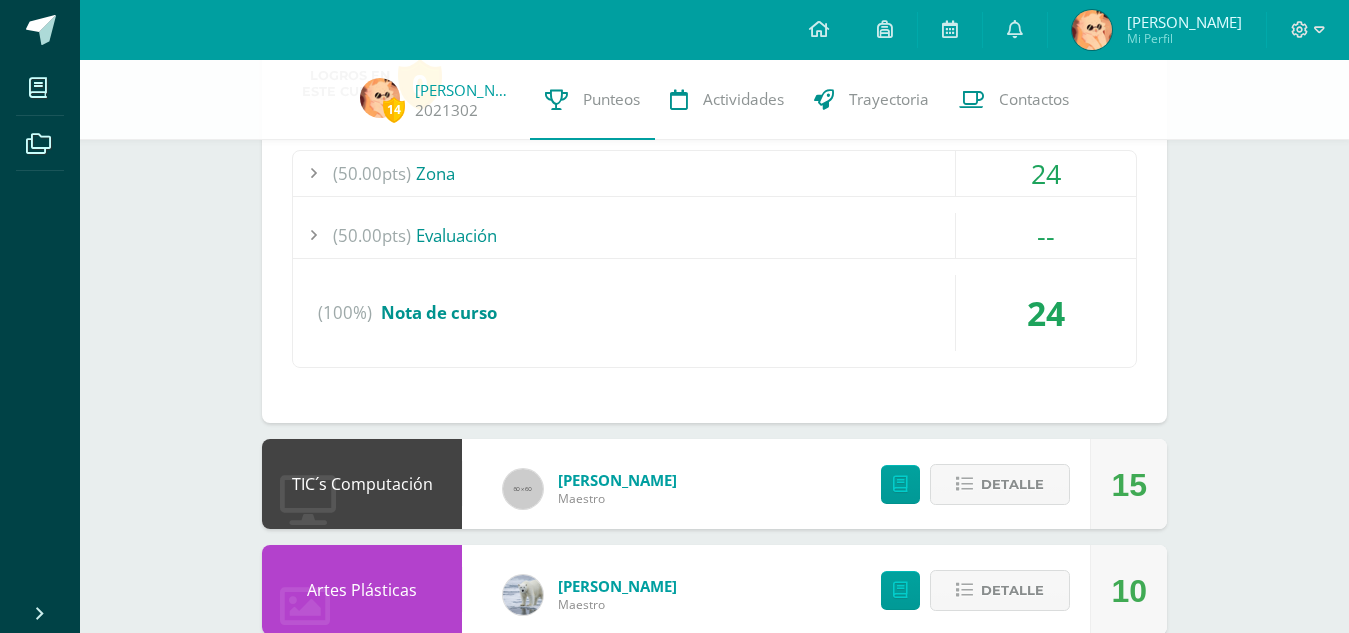scroll, scrollTop: 495, scrollLeft: 0, axis: vertical 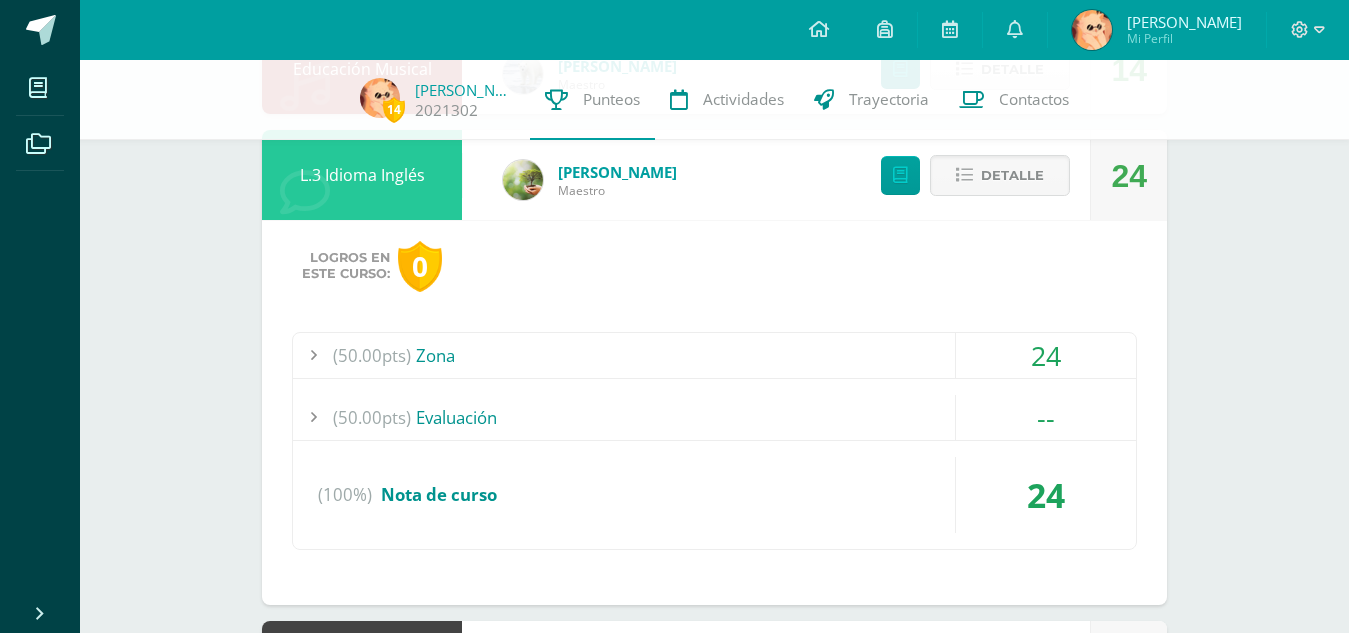 click on "(50.00pts)
Zona" at bounding box center (714, 355) 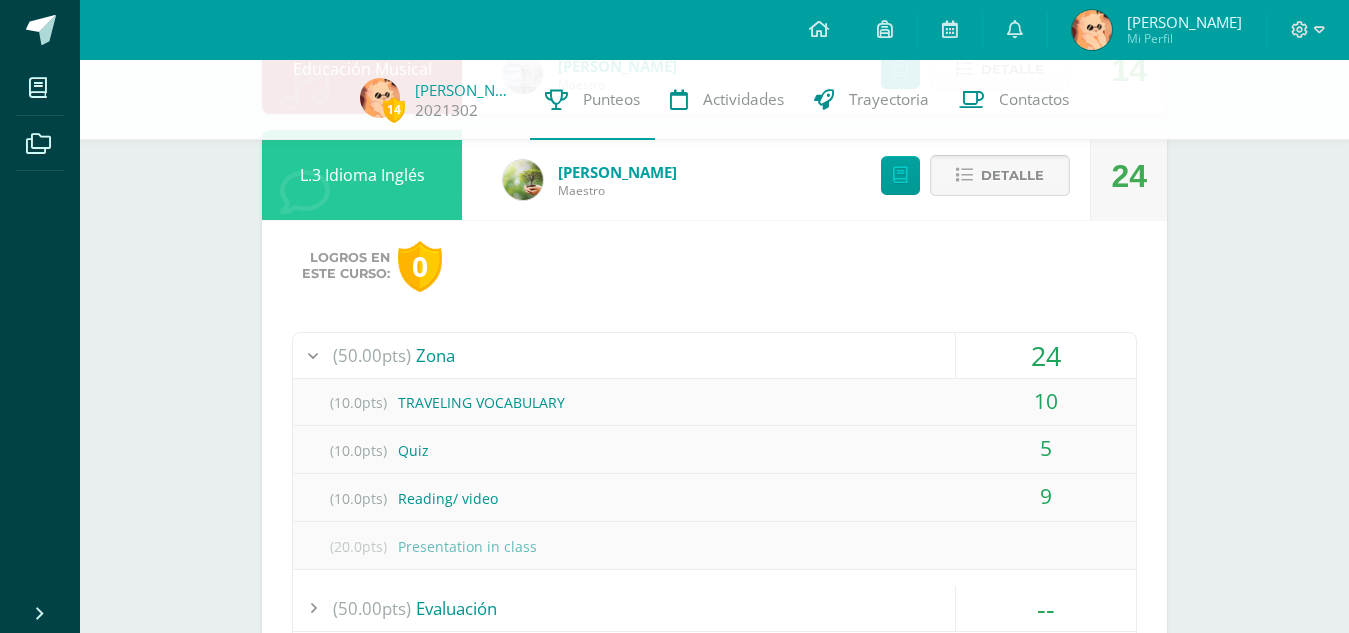 click on "Detalle" at bounding box center (1012, 175) 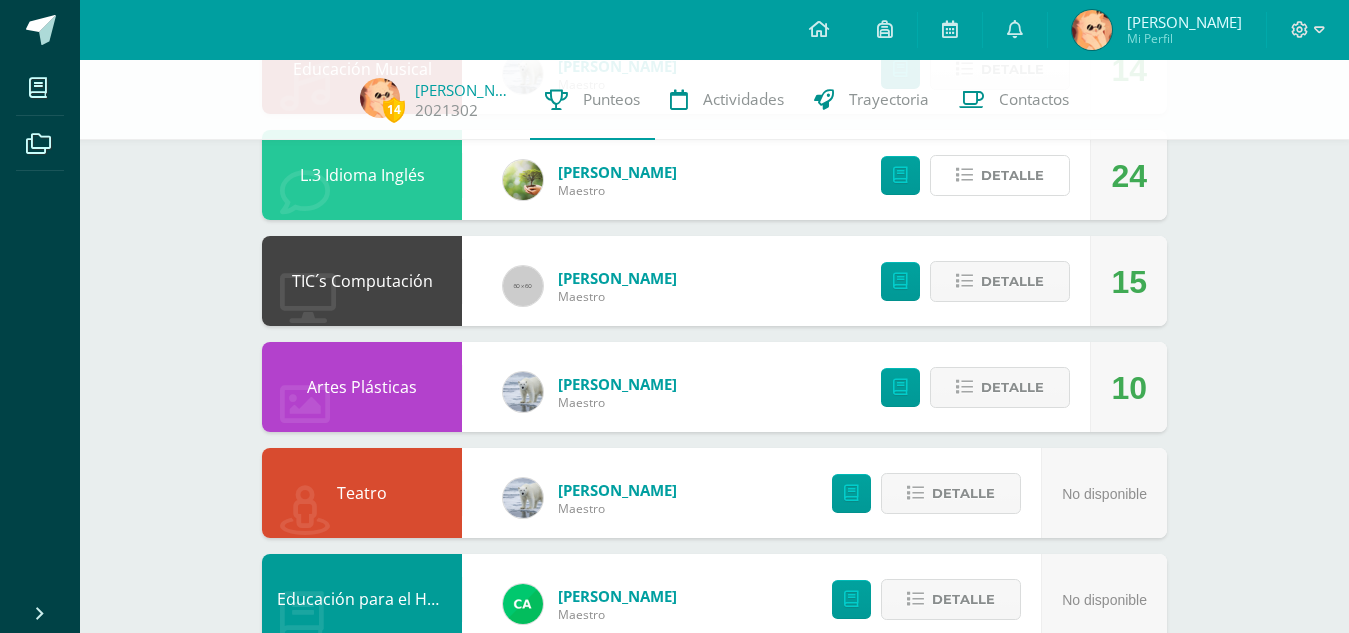 scroll, scrollTop: 297, scrollLeft: 0, axis: vertical 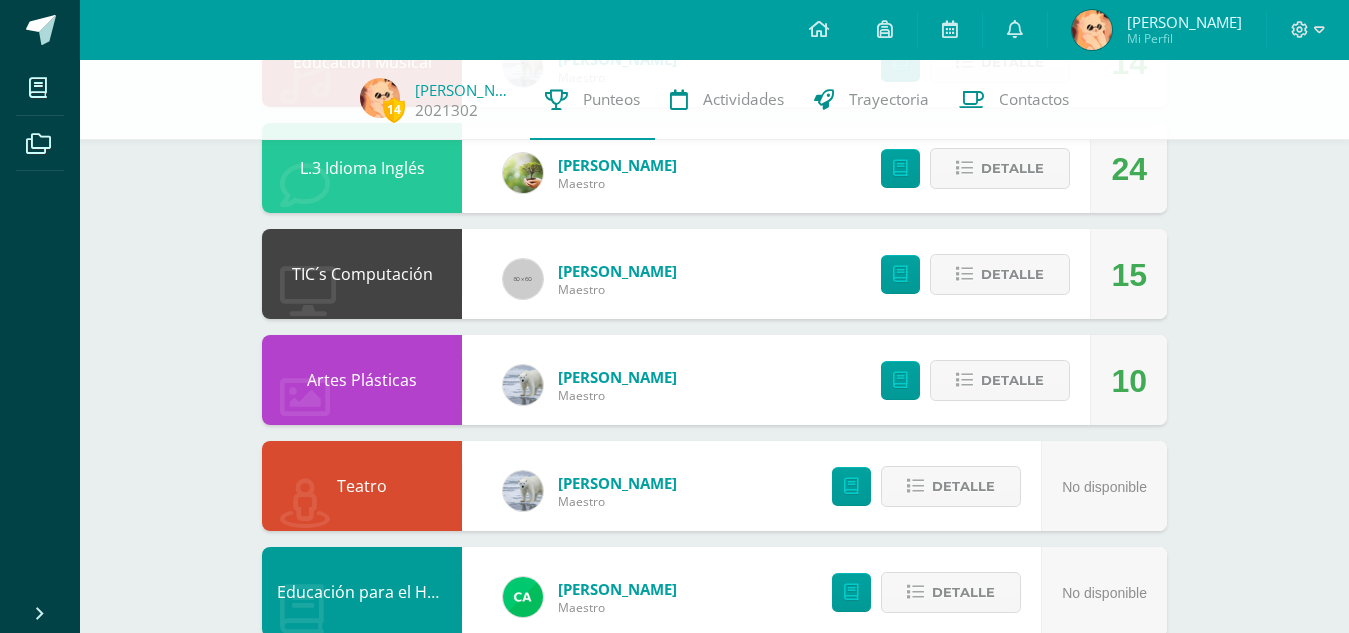 click on "Detalle" at bounding box center [970, 274] 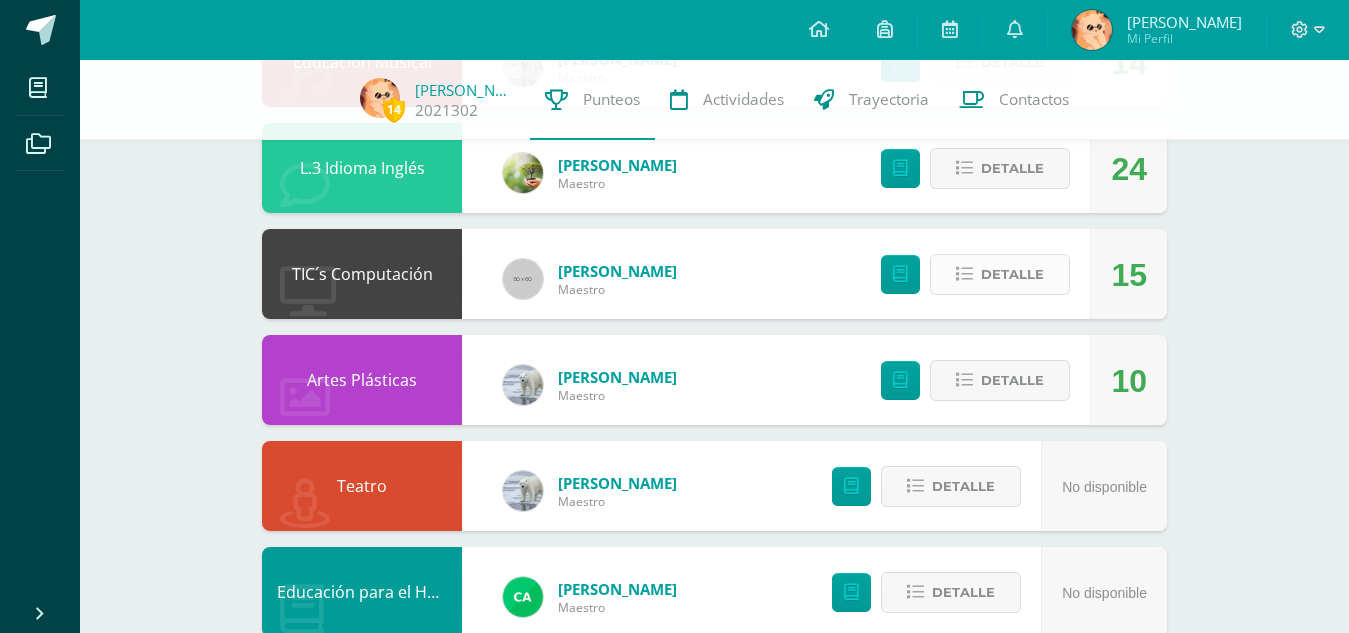 click on "Detalle" at bounding box center [1012, 274] 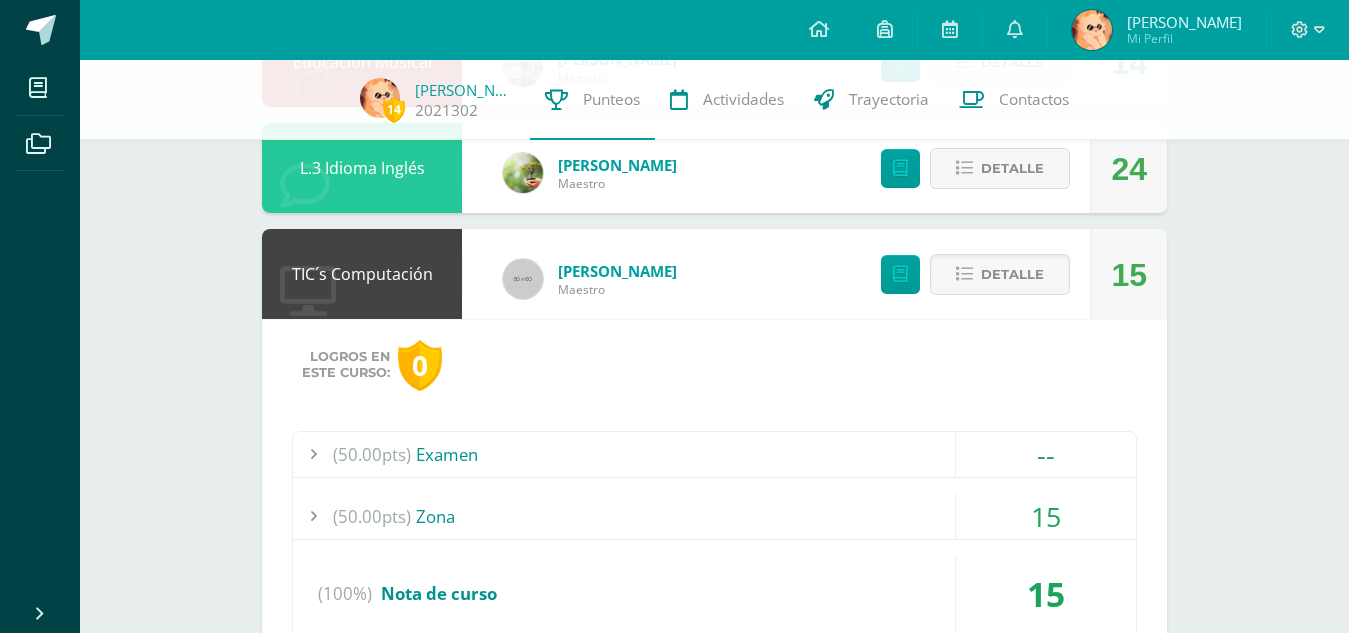 click on "(50.00pts)
Zona" at bounding box center (714, 516) 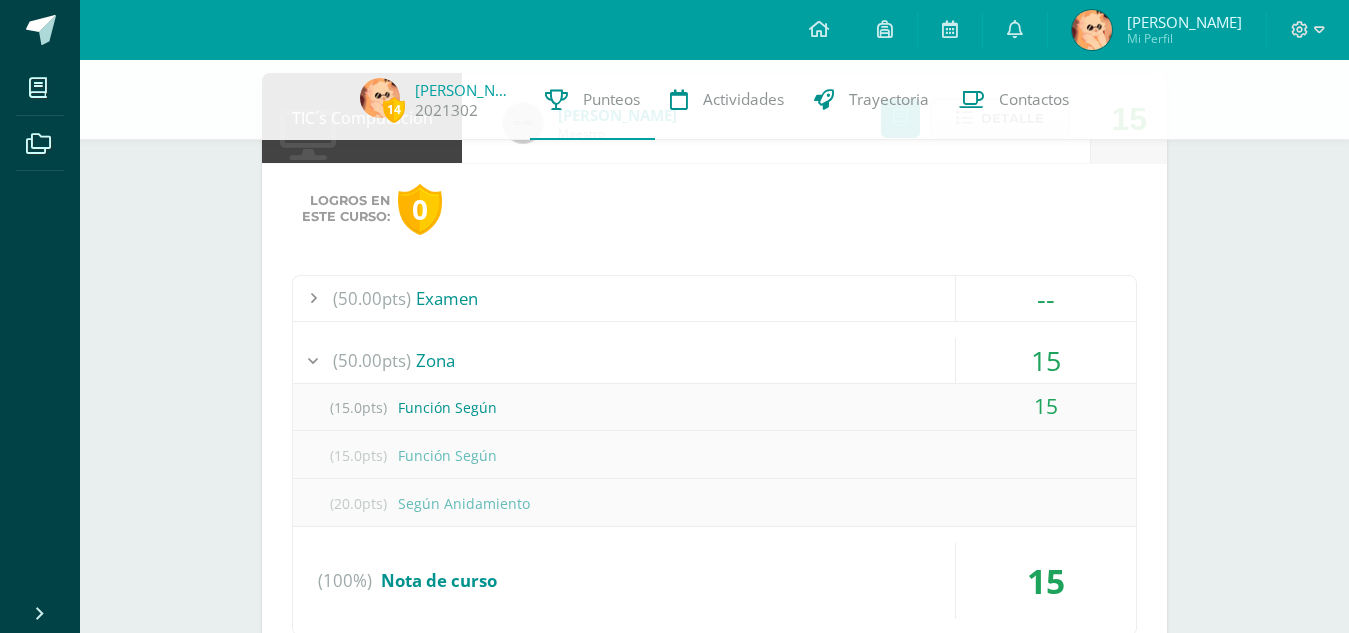scroll, scrollTop: 477, scrollLeft: 0, axis: vertical 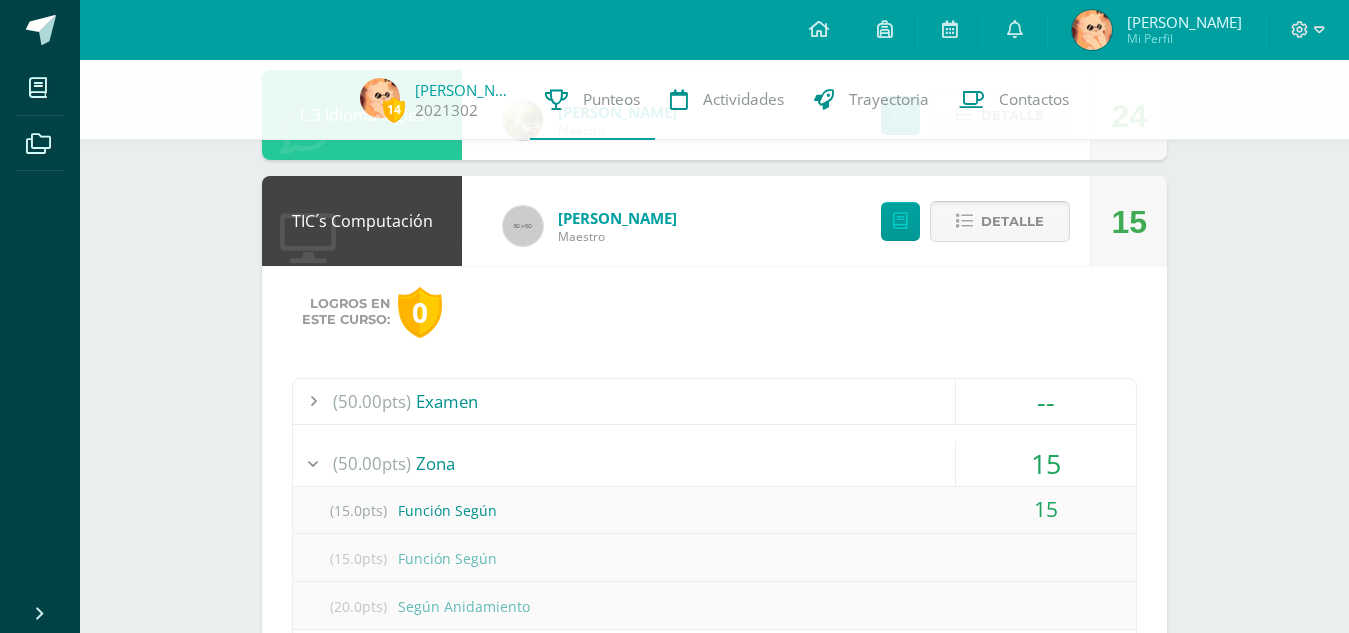 click on "Detalle" at bounding box center (1000, 221) 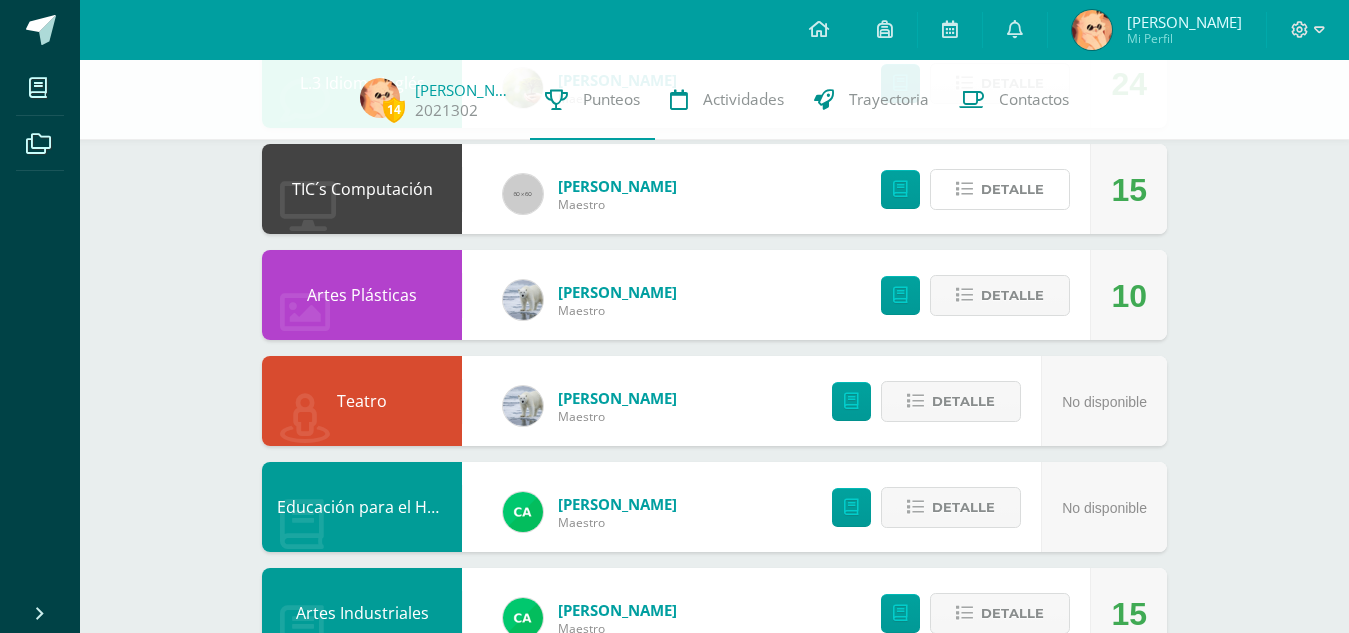 scroll, scrollTop: 392, scrollLeft: 0, axis: vertical 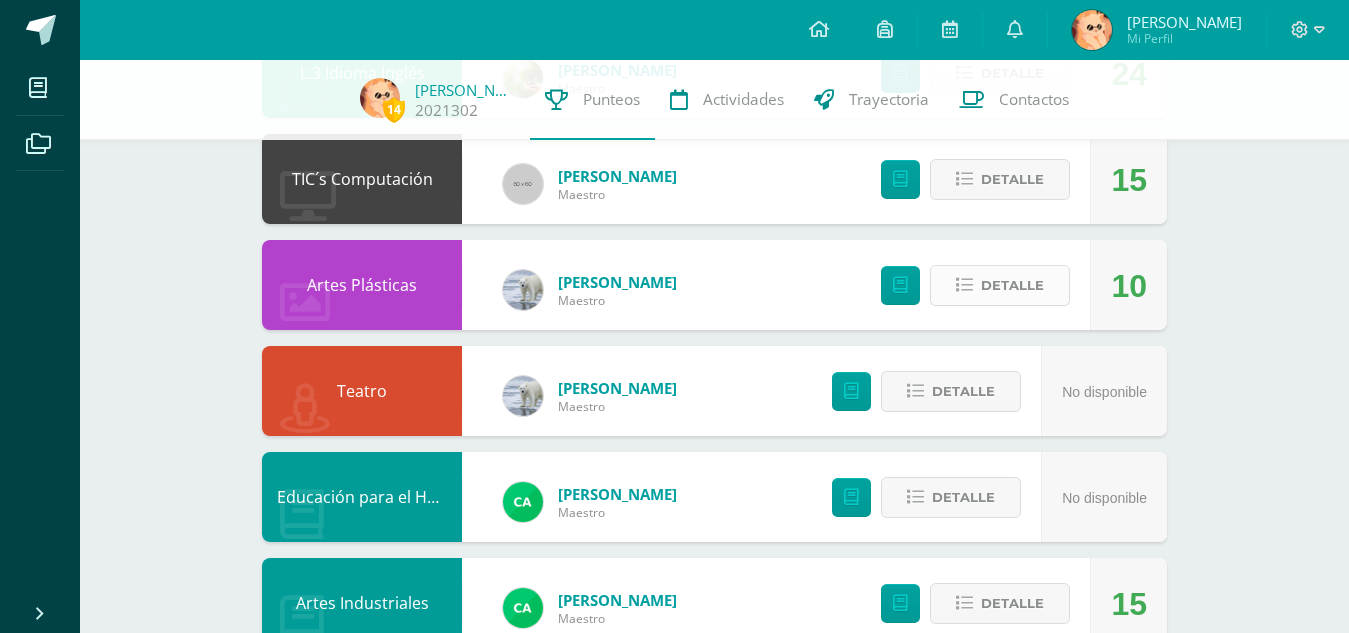 click on "Detalle" at bounding box center [1012, 285] 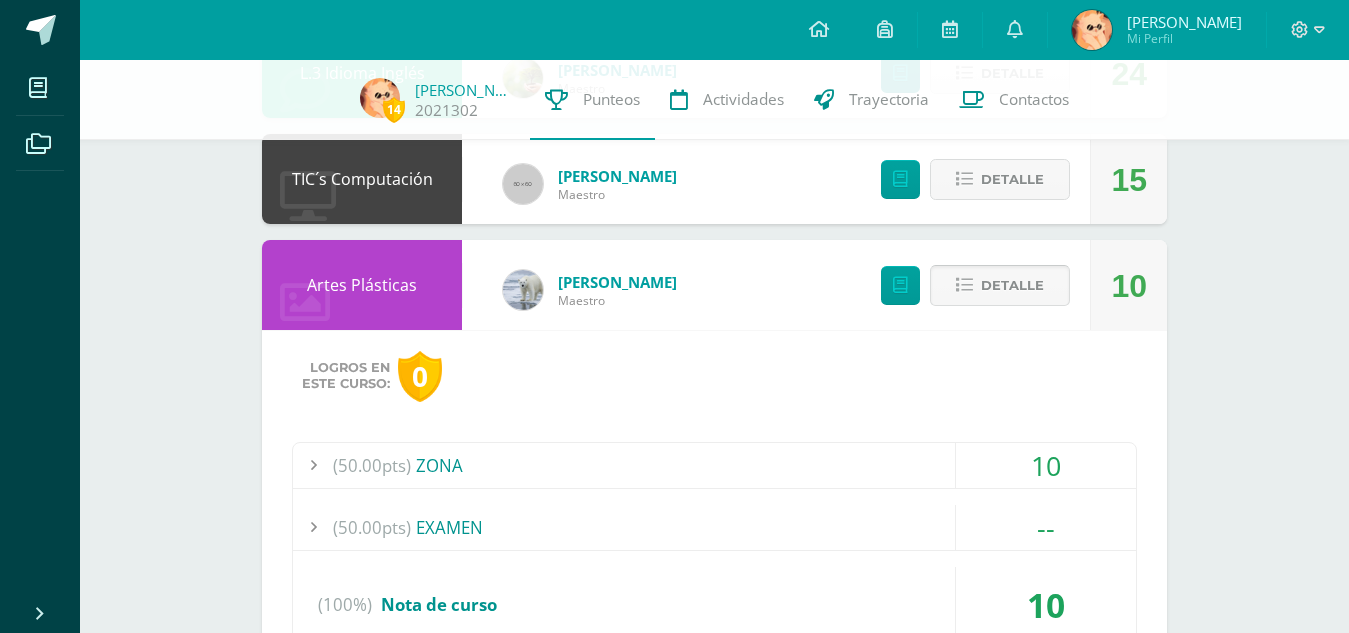 click on "Detalle" at bounding box center (1012, 285) 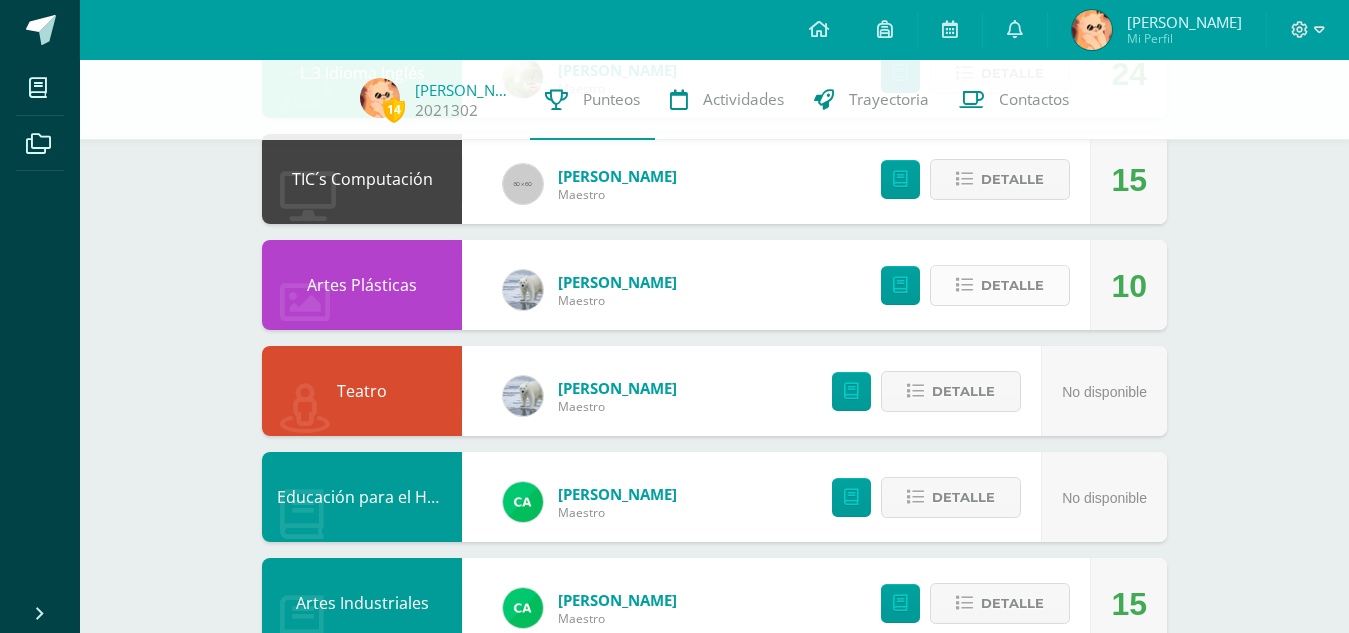 click on "Detalle" at bounding box center (1012, 285) 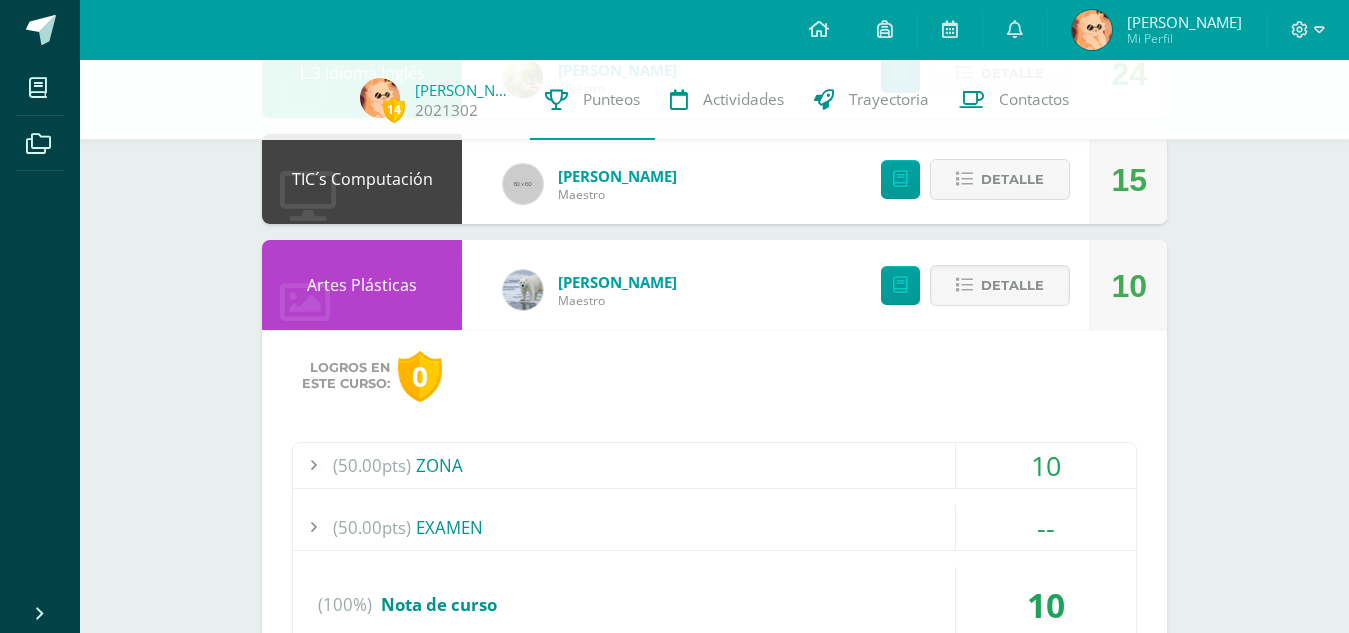 click on "(50.00pts)
ZONA" at bounding box center [714, 465] 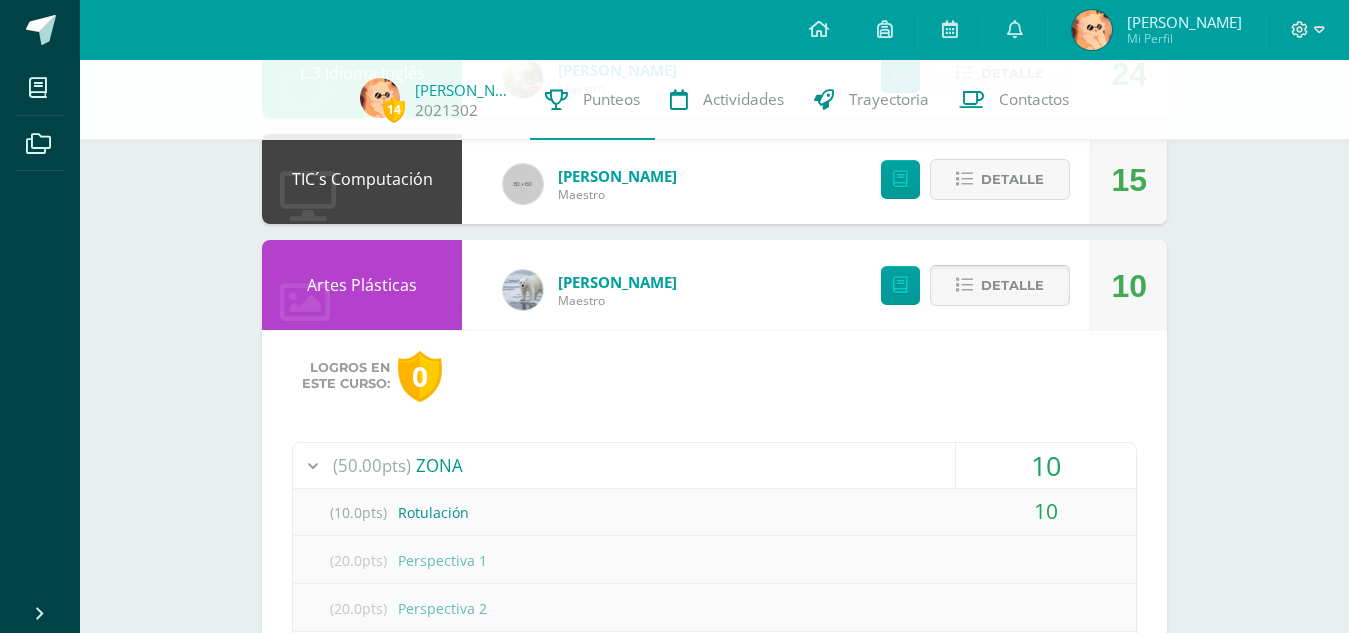 click on "Detalle" at bounding box center (1012, 285) 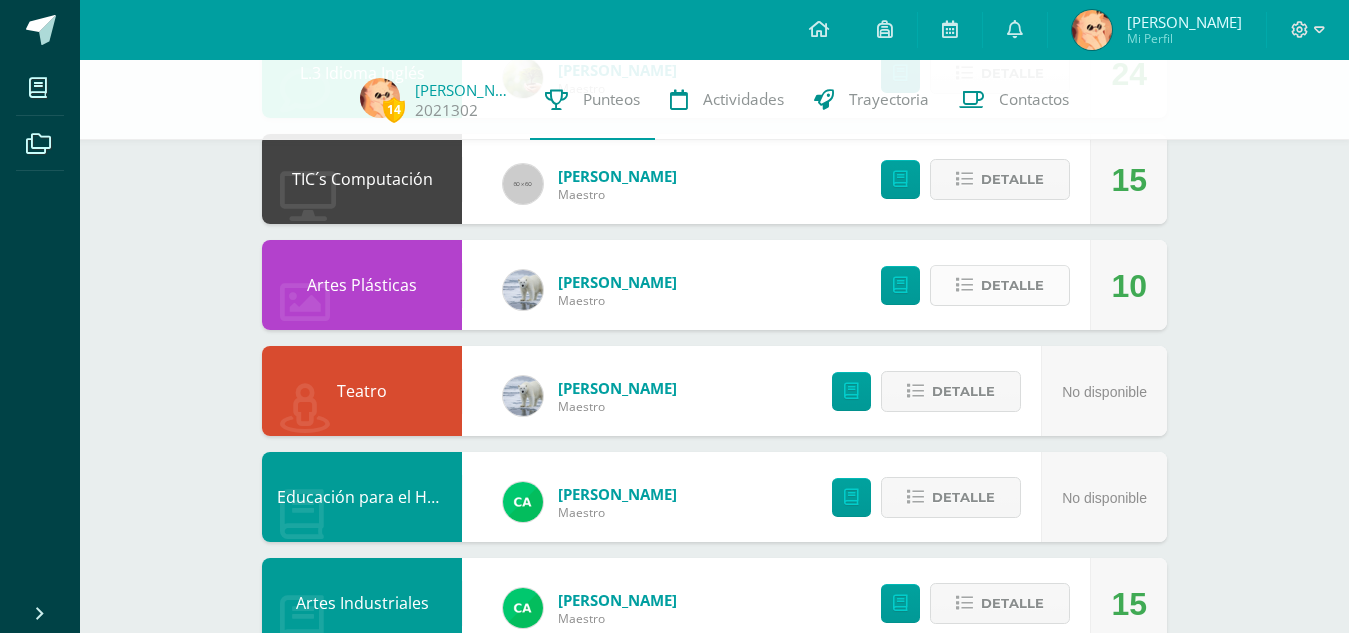 click on "Detalle" at bounding box center (1012, 285) 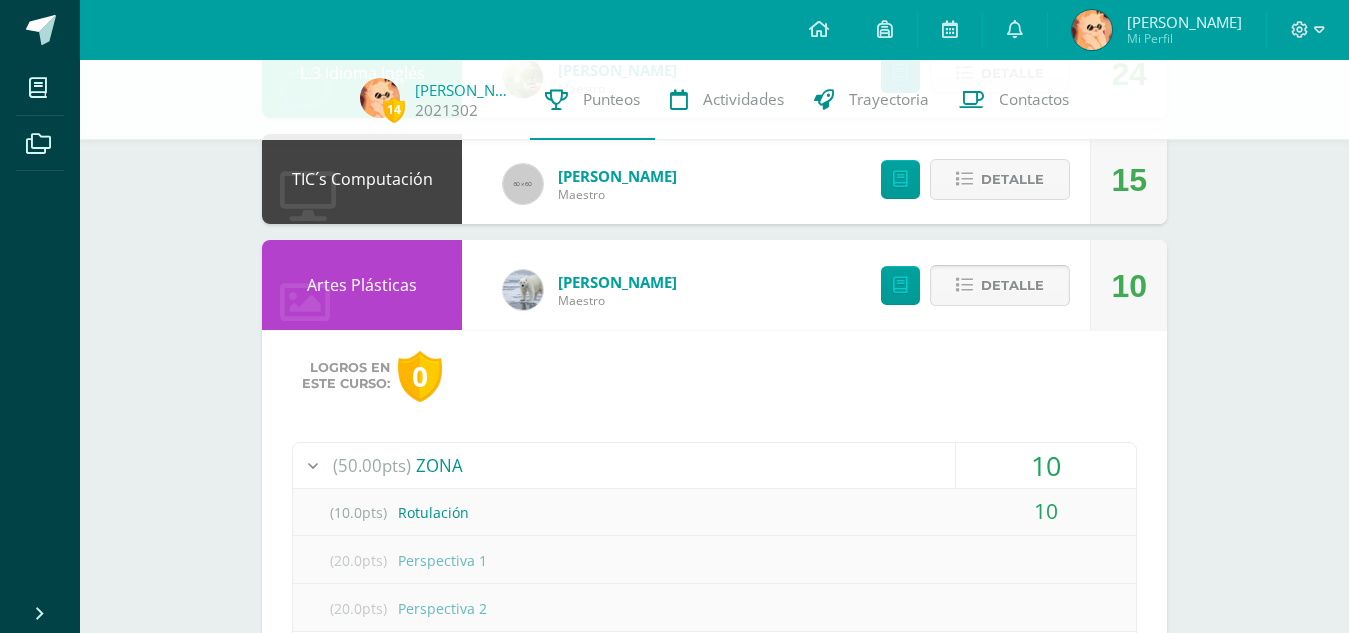 click on "Detalle" at bounding box center [1012, 285] 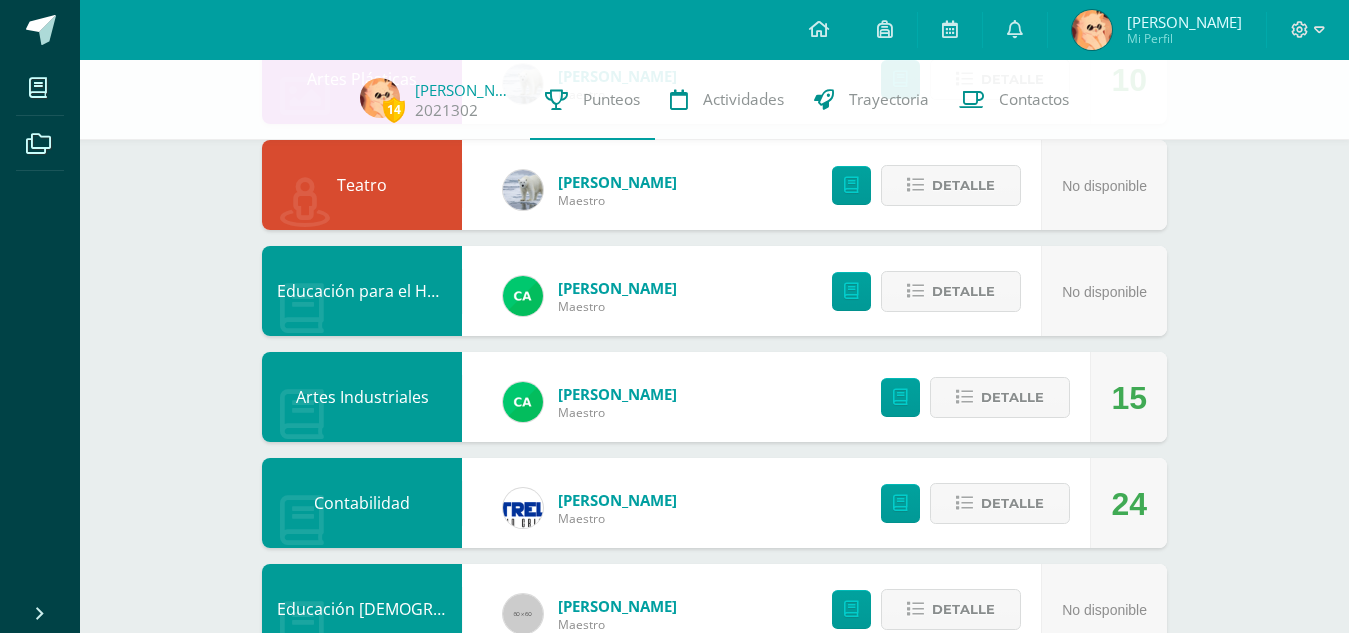 scroll, scrollTop: 630, scrollLeft: 0, axis: vertical 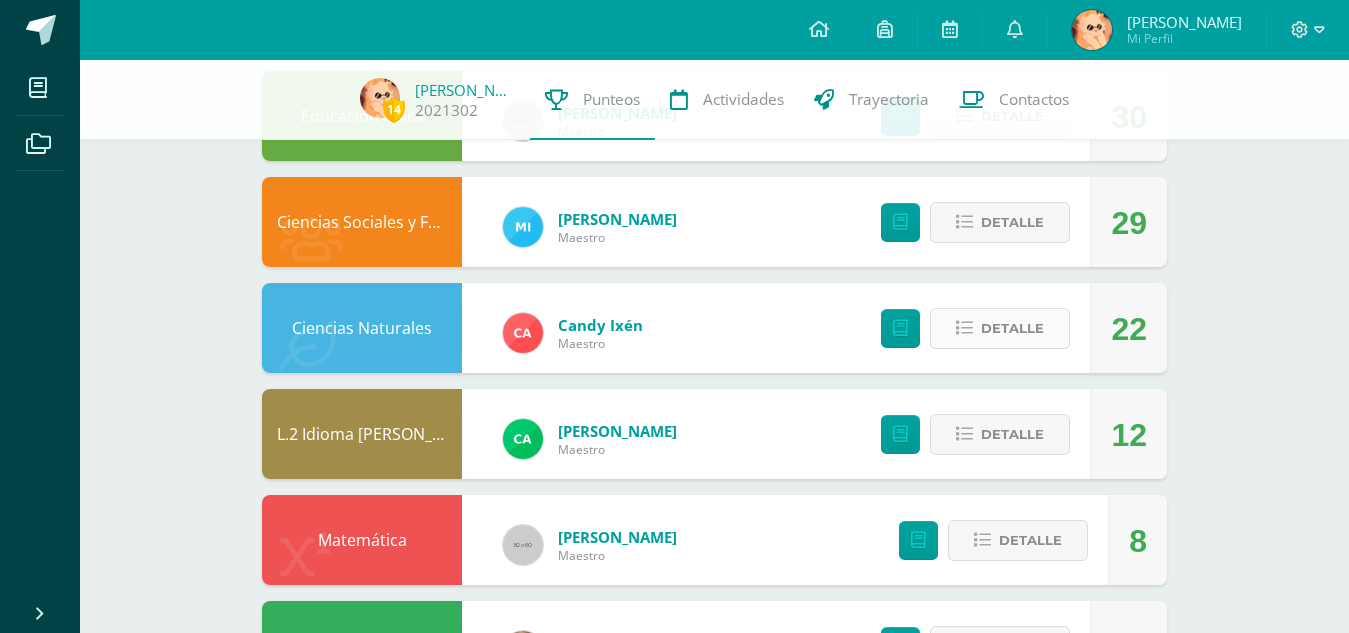 click on "Detalle" at bounding box center (1012, 328) 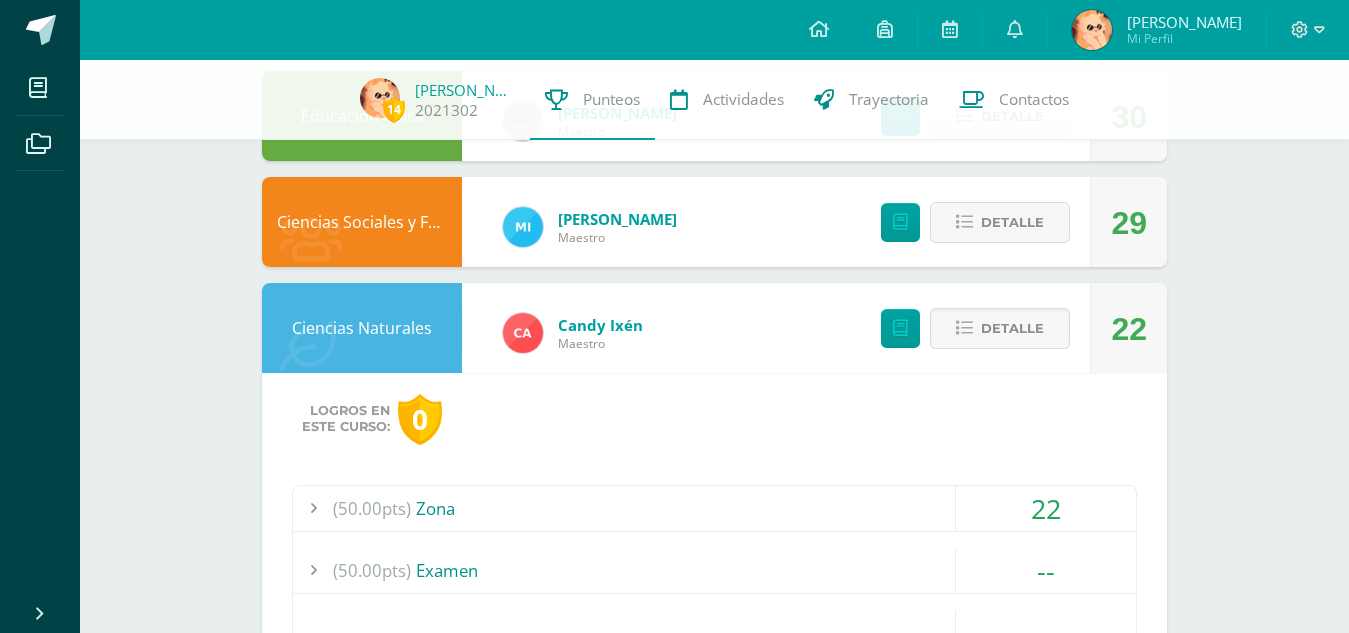 click on "(50.00pts)
Zona" at bounding box center (714, 508) 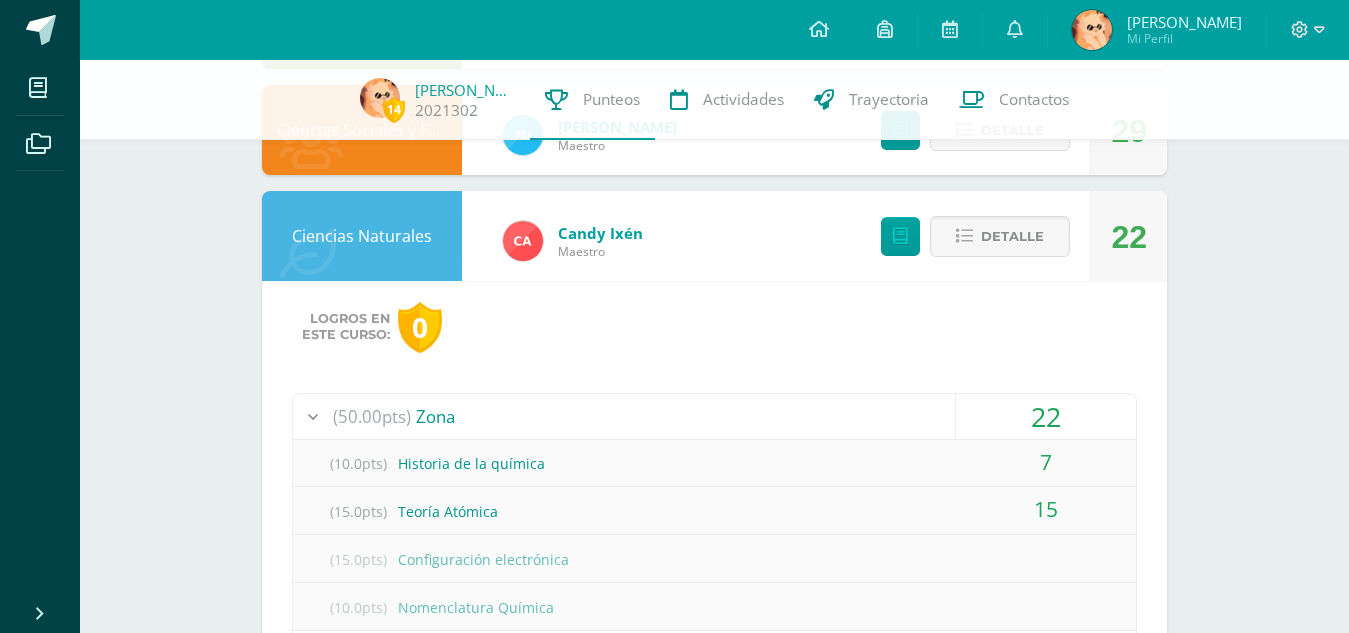 scroll, scrollTop: 1306, scrollLeft: 0, axis: vertical 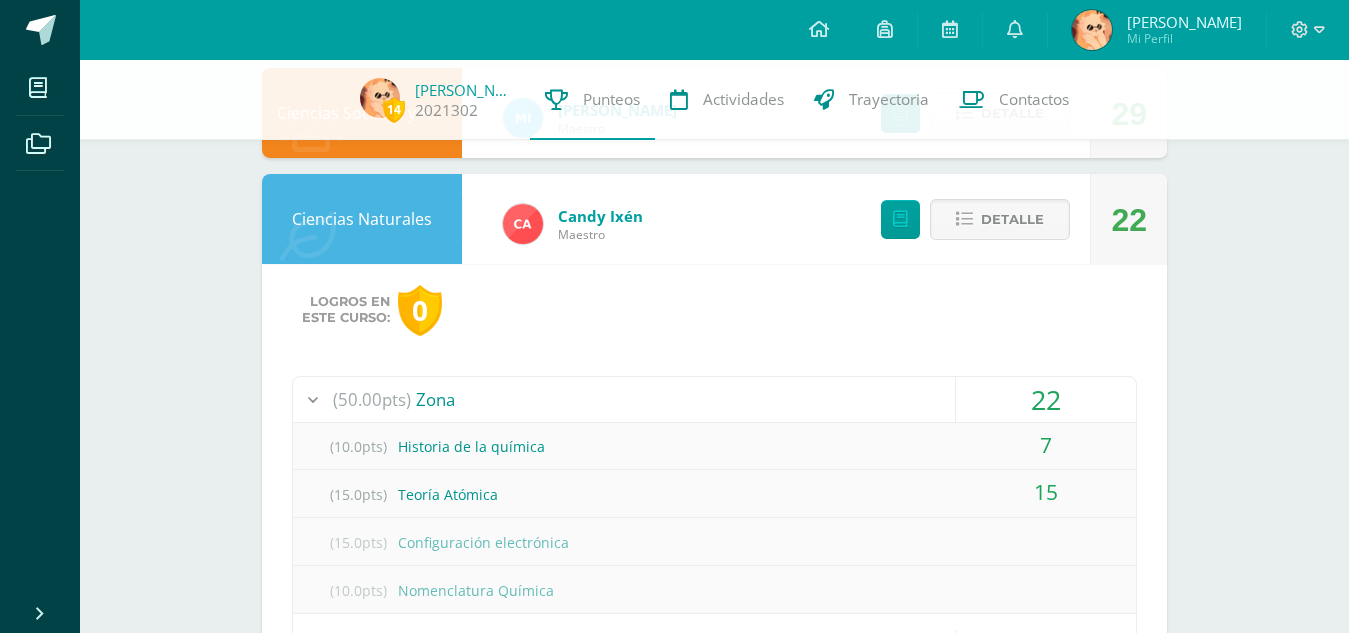 click on "(10.0pts)  Historia de la química" at bounding box center [714, 446] 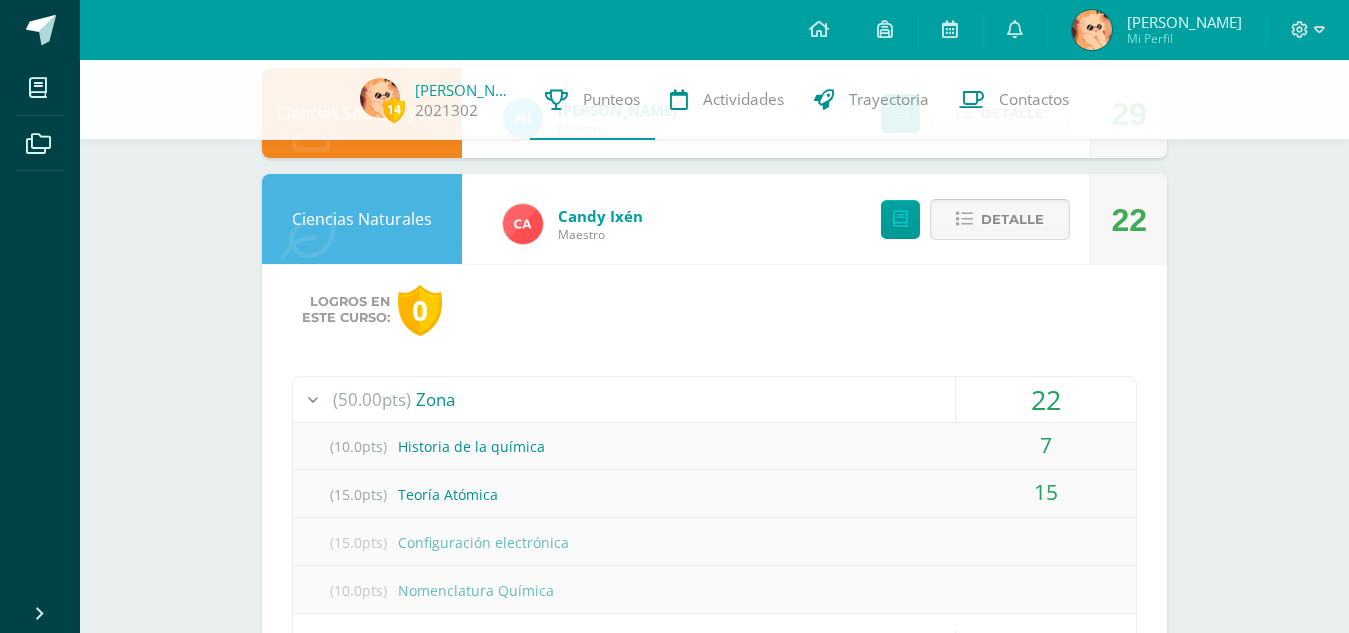 click on "Detalle" at bounding box center (1000, 219) 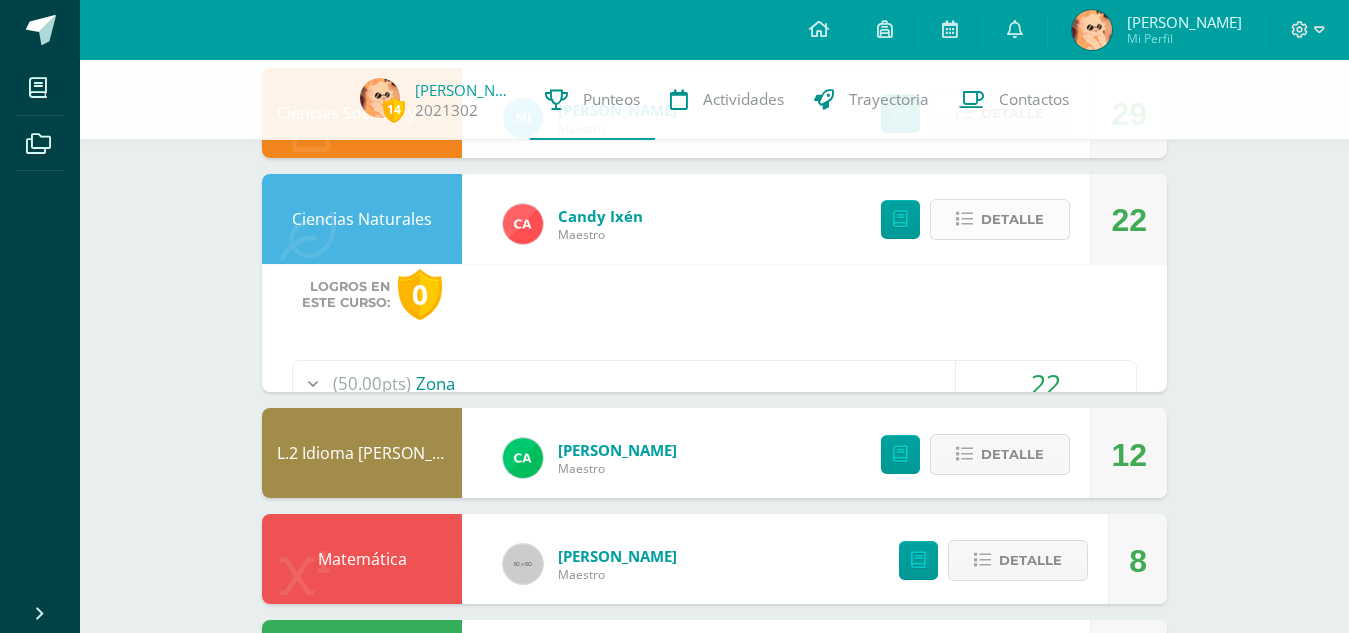 scroll, scrollTop: 1295, scrollLeft: 0, axis: vertical 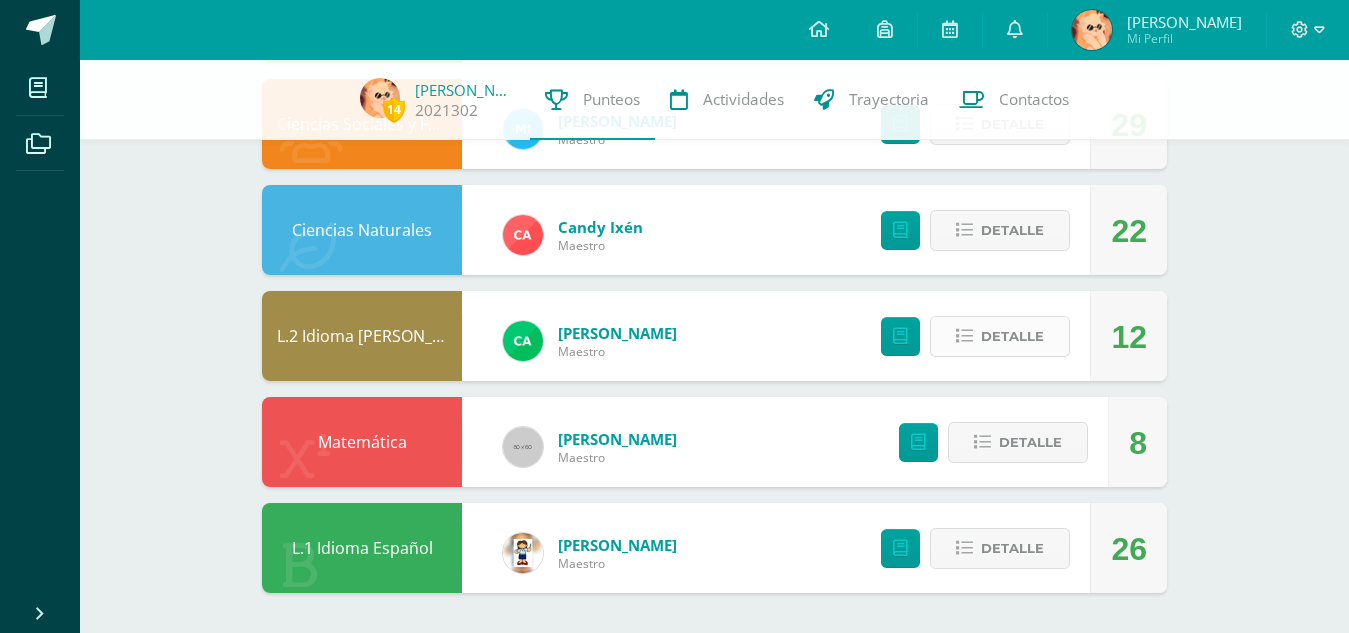 click on "Detalle" at bounding box center [1000, 336] 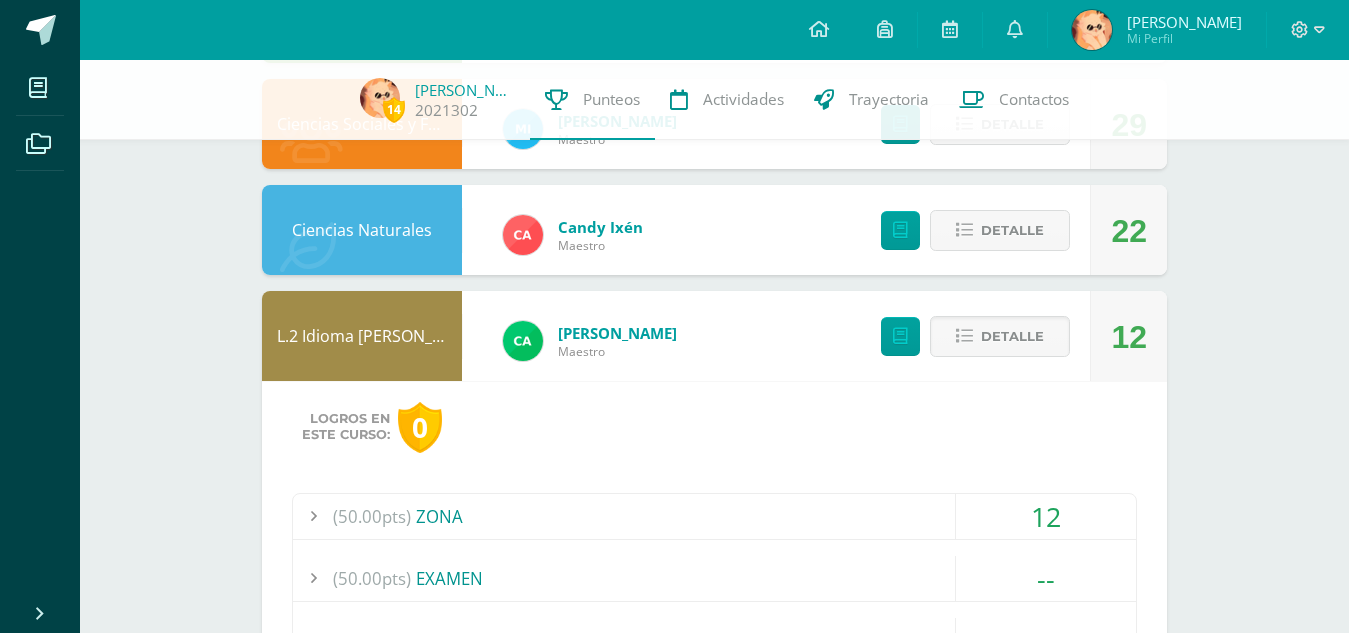 click on "(50.00pts)
ZONA" at bounding box center (714, 516) 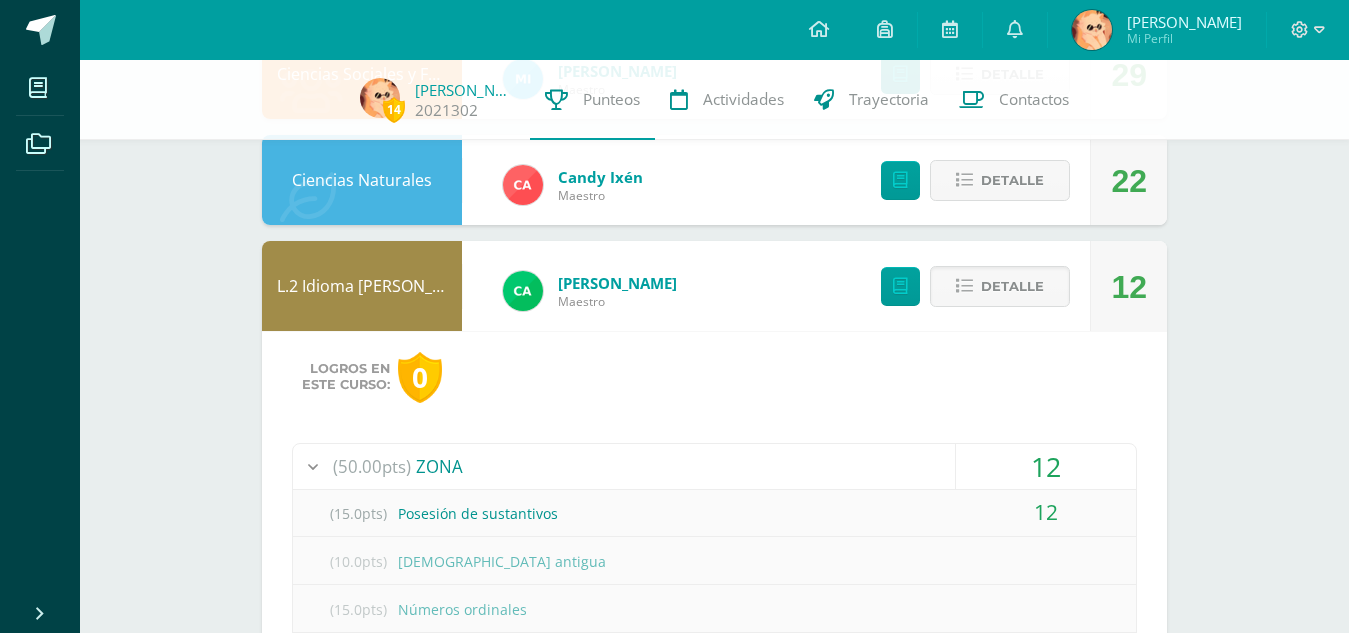 scroll, scrollTop: 1379, scrollLeft: 0, axis: vertical 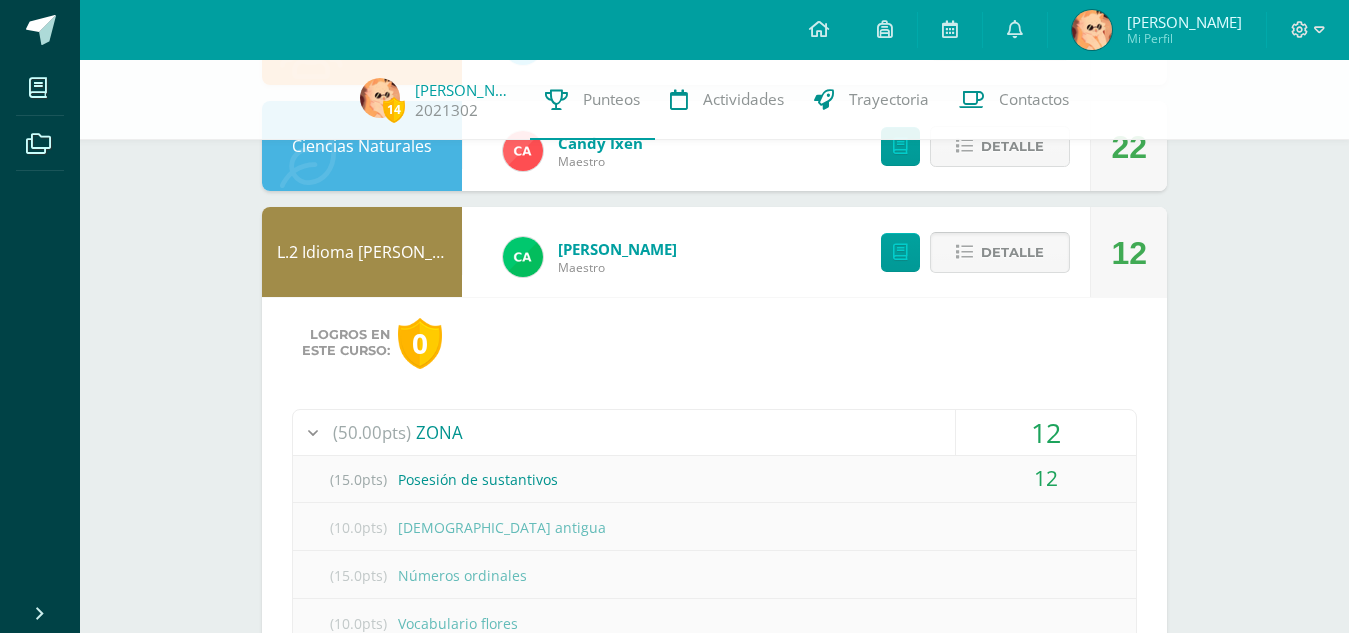 click on "Detalle" at bounding box center [1000, 252] 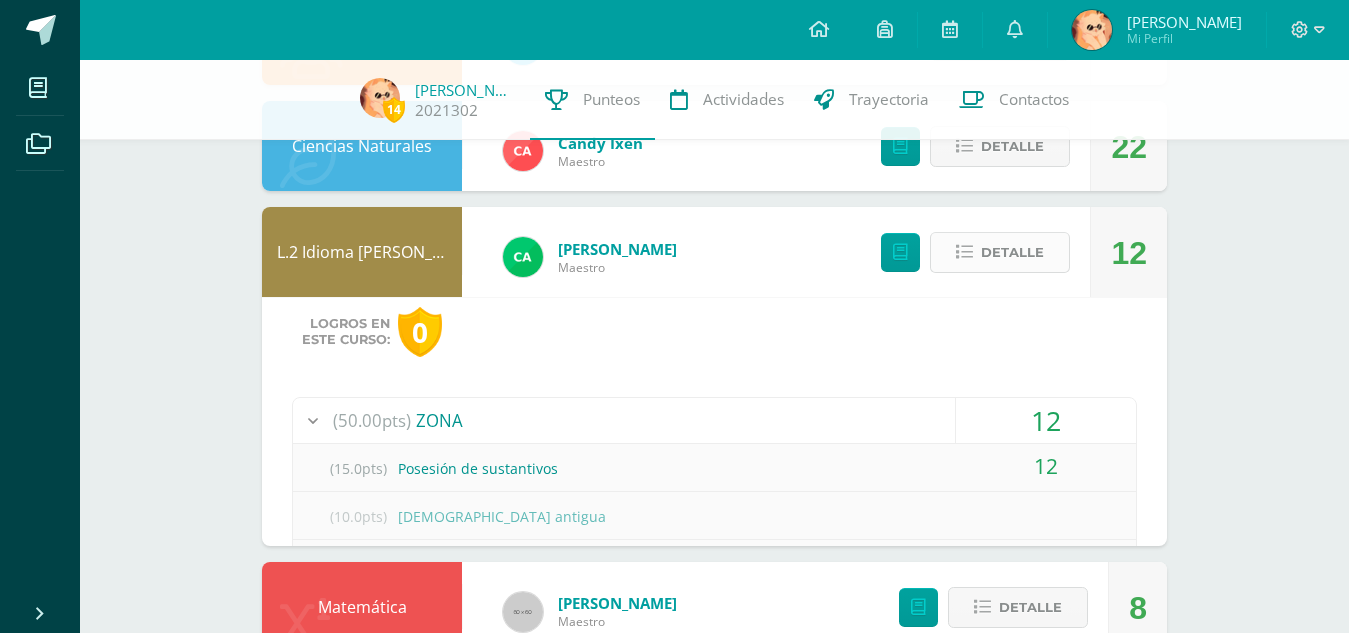 scroll, scrollTop: 1295, scrollLeft: 0, axis: vertical 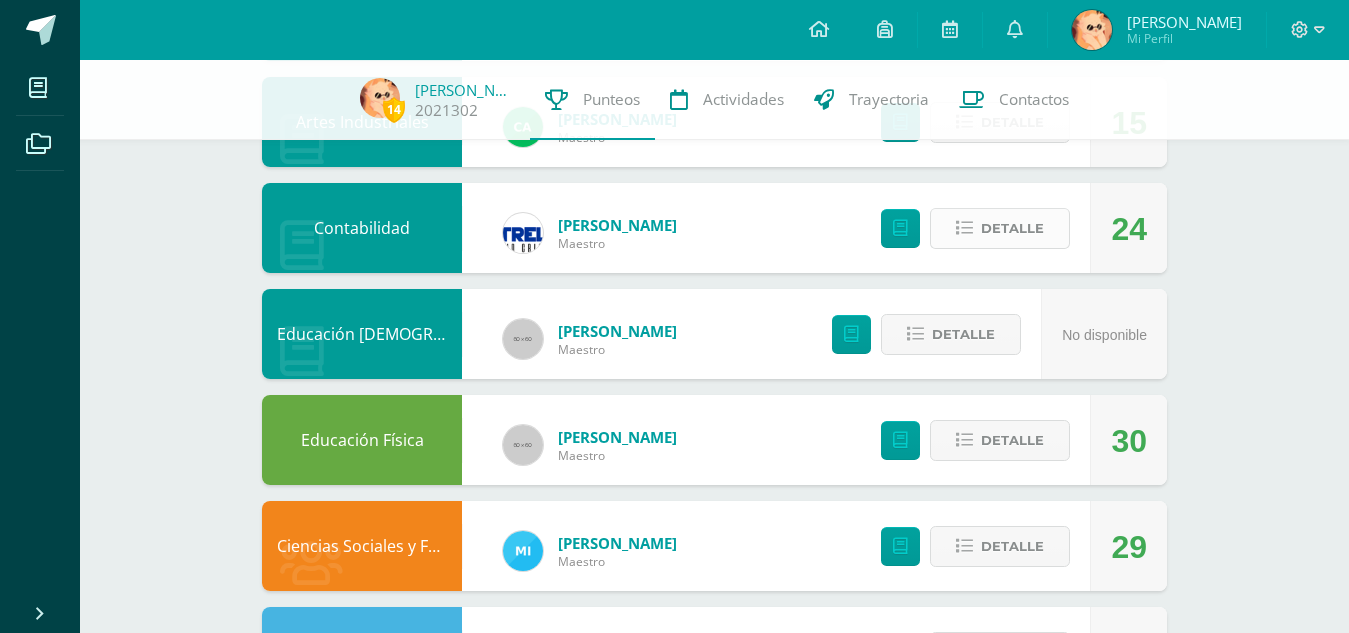 click on "Detalle" at bounding box center (1012, 228) 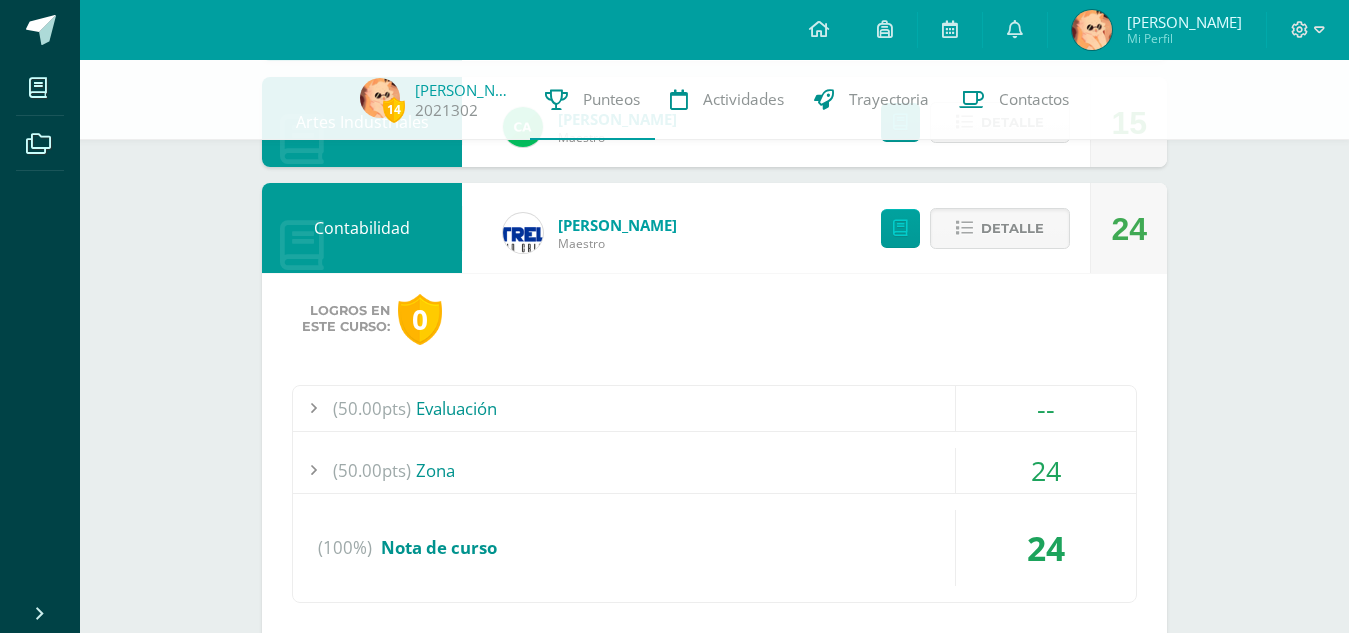 click on "(50.00pts)
Evaluación" at bounding box center (714, 408) 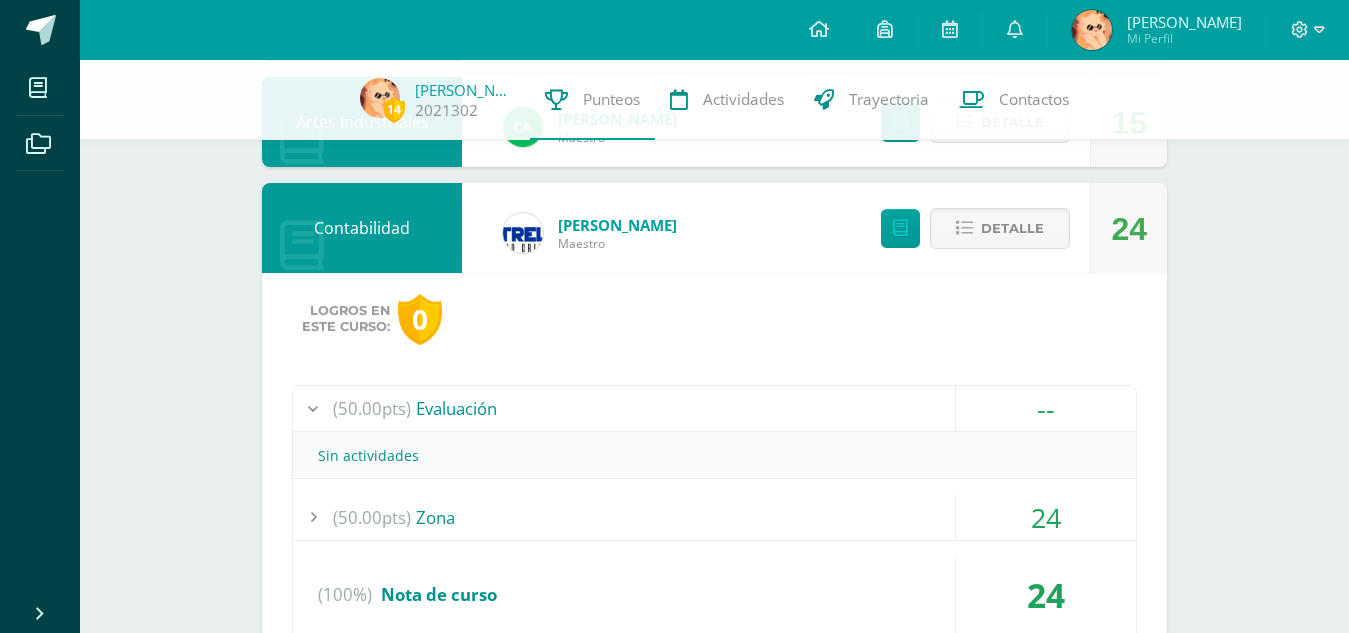 click on "(50.00pts)
Zona" at bounding box center (714, 517) 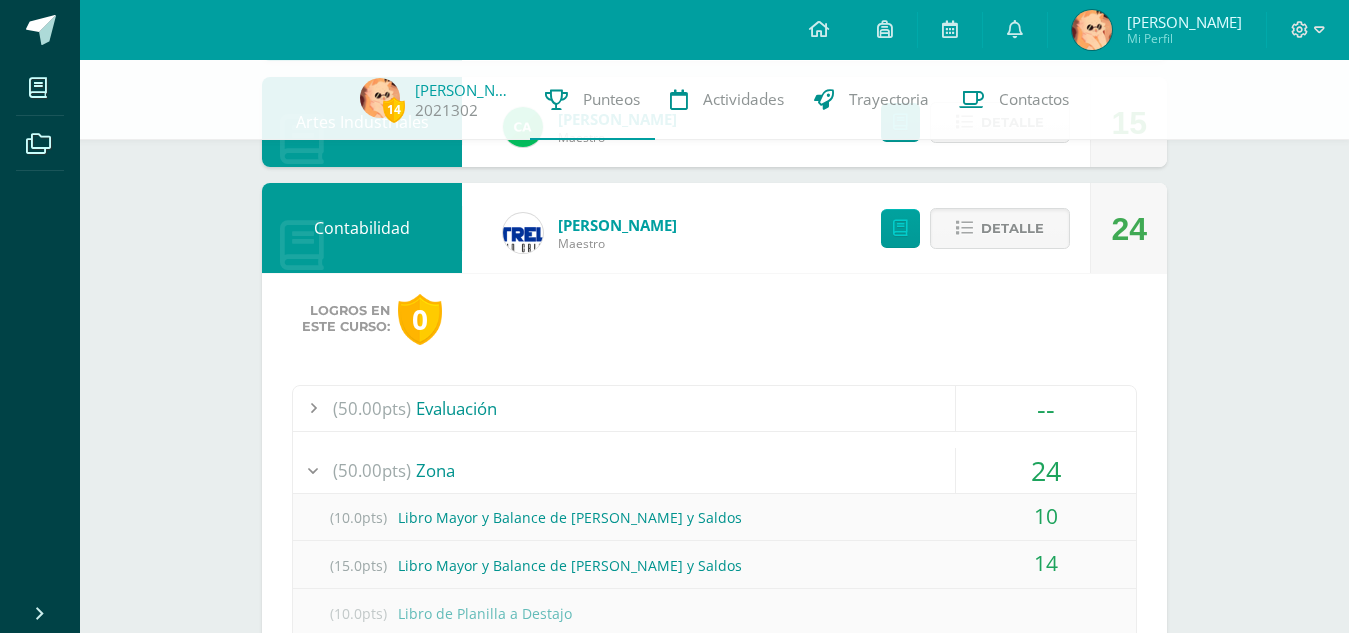 click on "(50.00pts)
Zona" at bounding box center [714, 470] 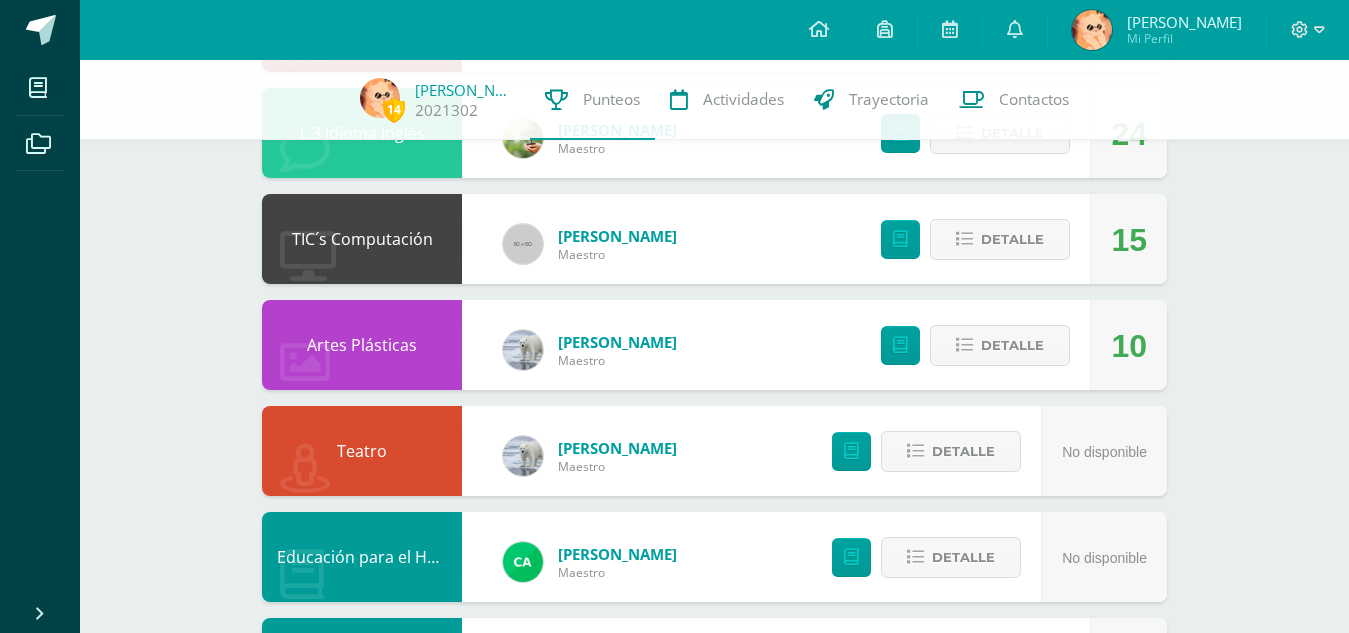 scroll, scrollTop: 328, scrollLeft: 0, axis: vertical 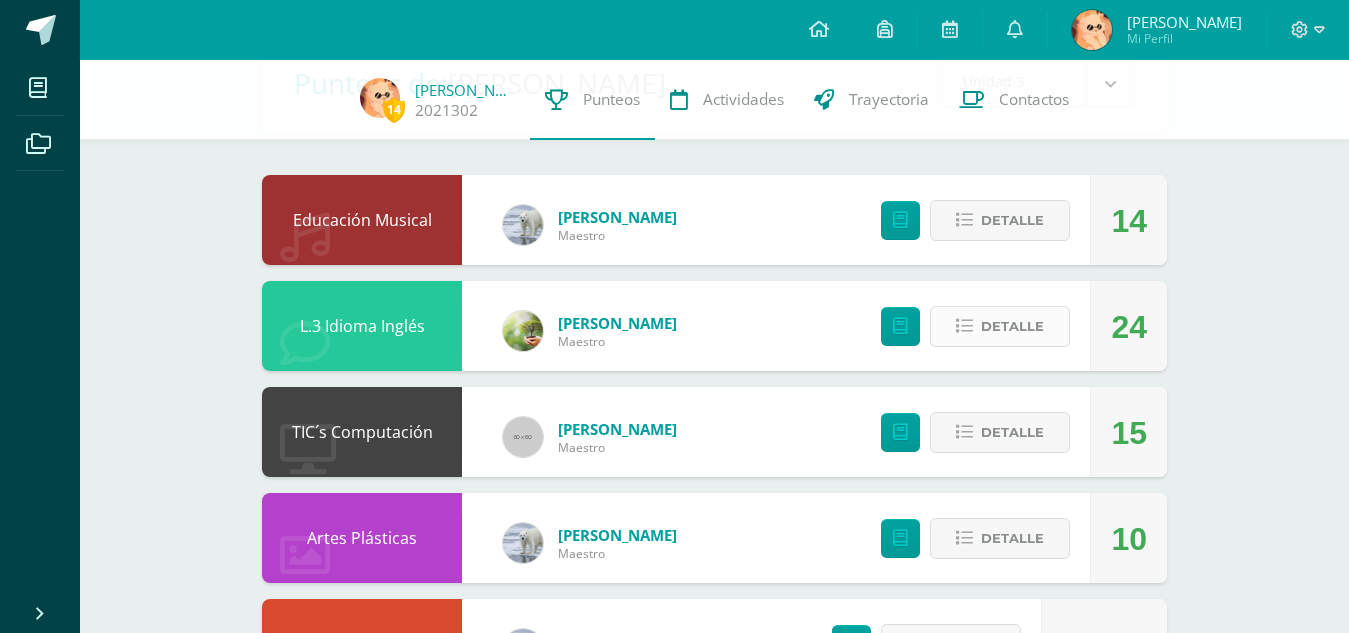 click on "Detalle" at bounding box center [1012, 326] 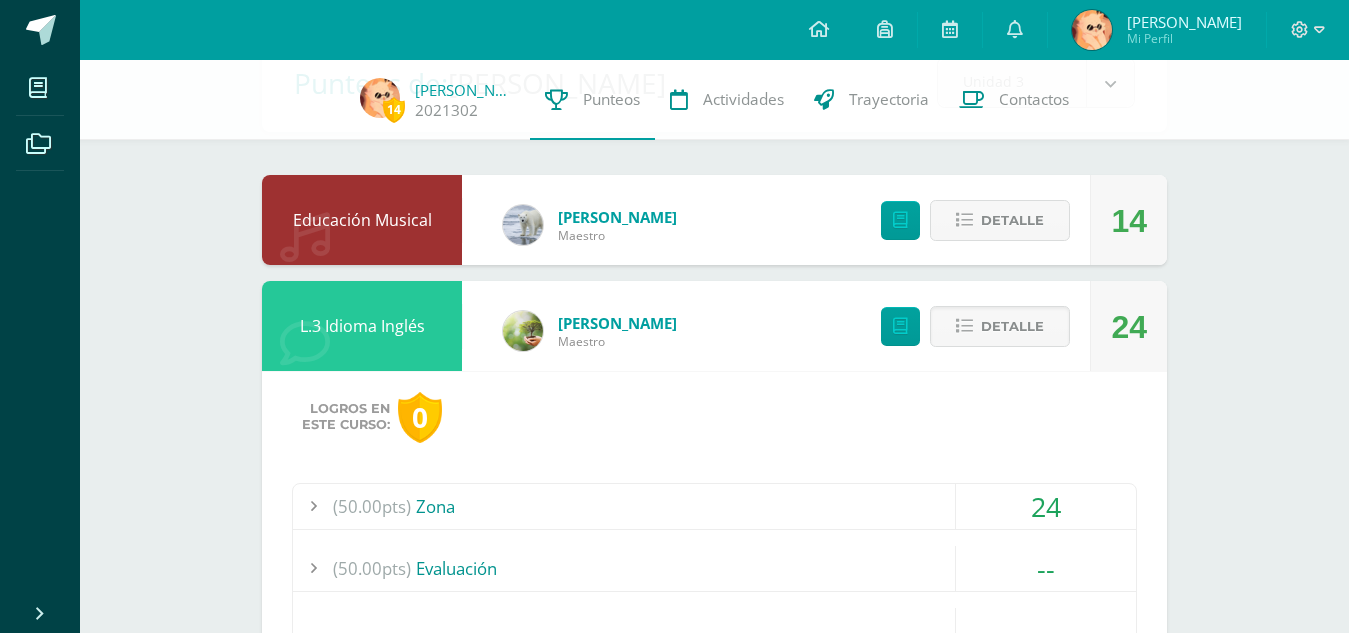 click on "(50.00pts)
Zona" at bounding box center (714, 506) 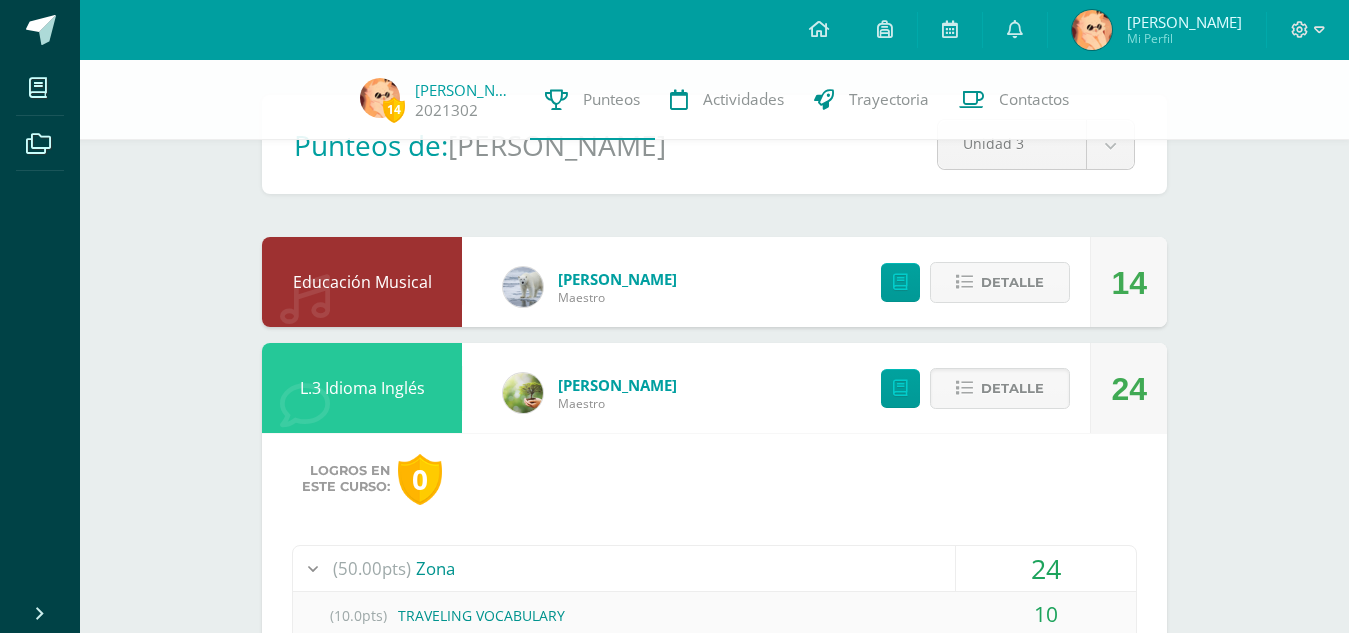 scroll, scrollTop: 19, scrollLeft: 0, axis: vertical 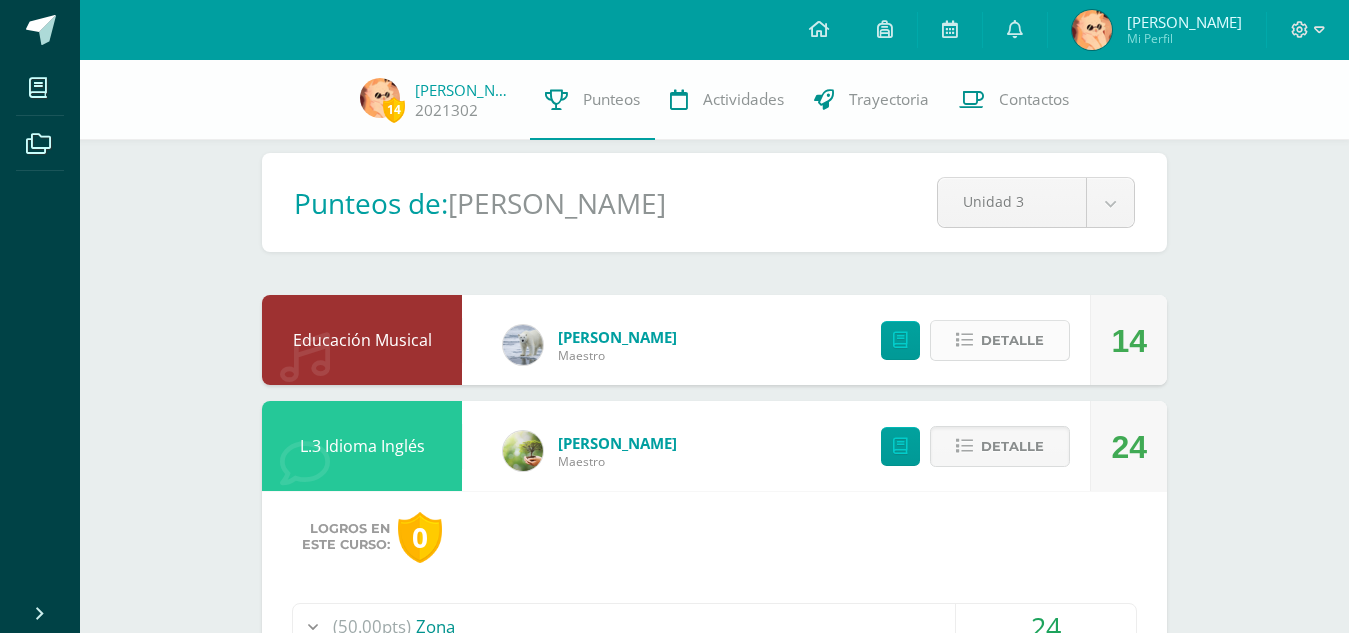 click on "Detalle" at bounding box center (1000, 340) 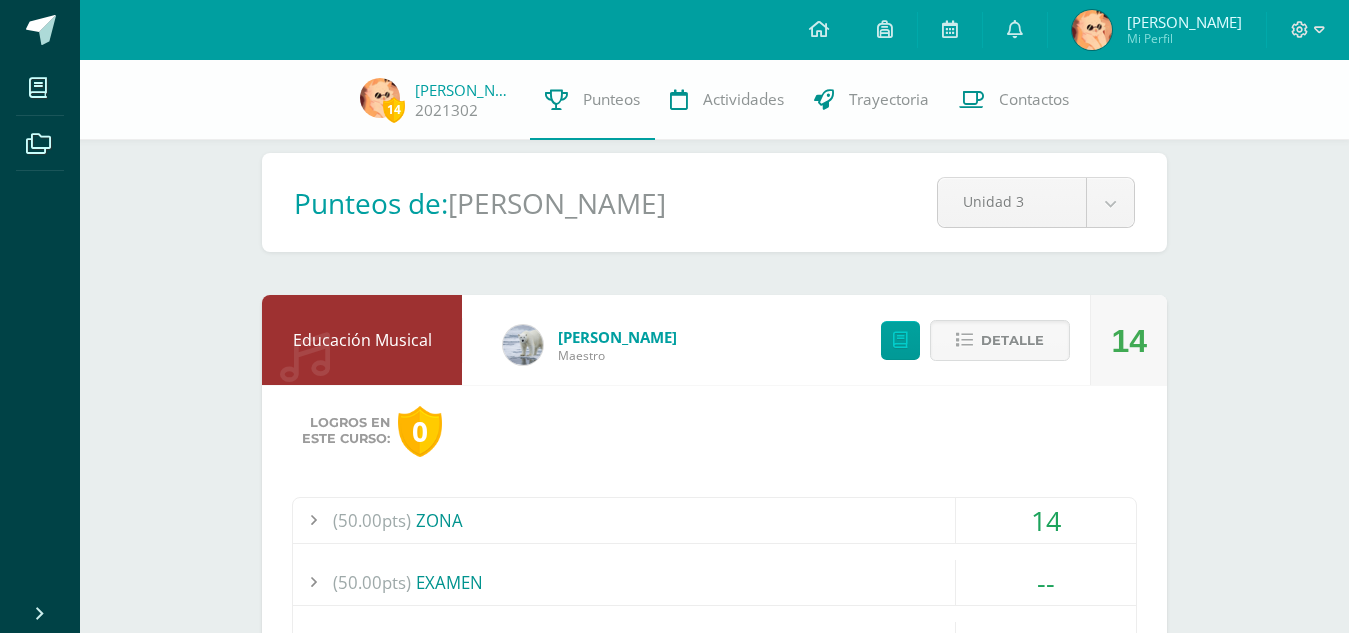 click on "(50.00pts)
ZONA" at bounding box center (714, 520) 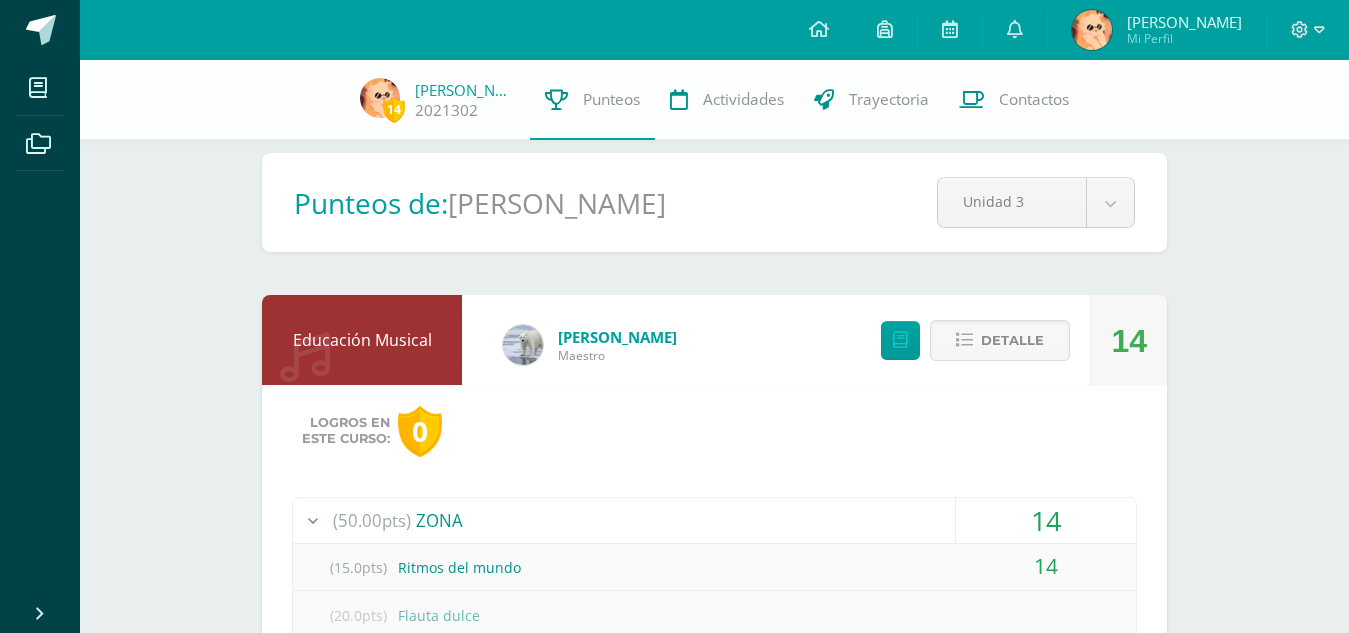 scroll, scrollTop: 310, scrollLeft: 0, axis: vertical 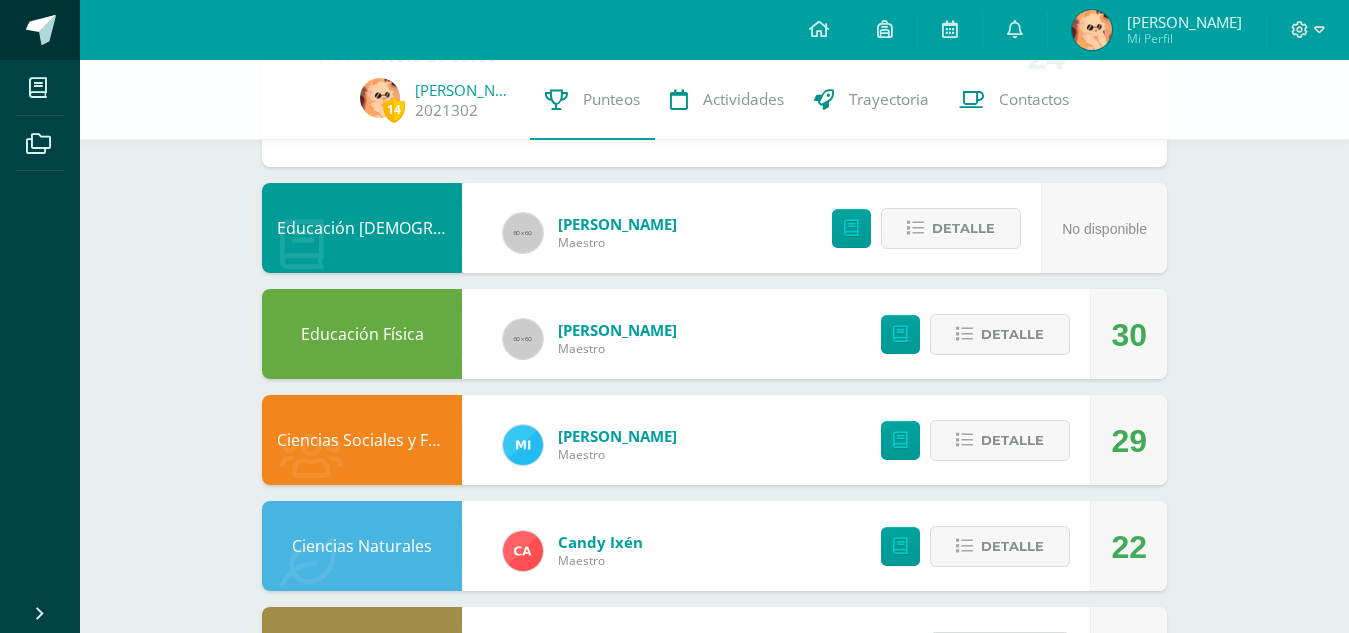 click at bounding box center [40, 30] 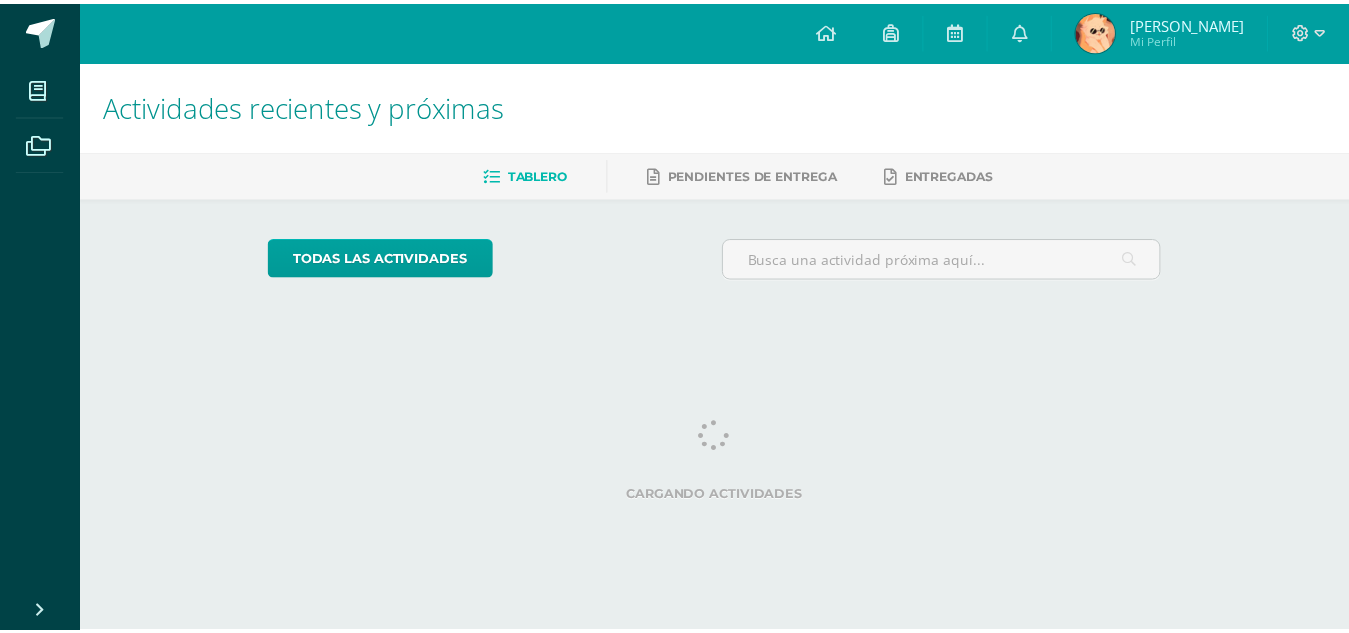scroll, scrollTop: 0, scrollLeft: 0, axis: both 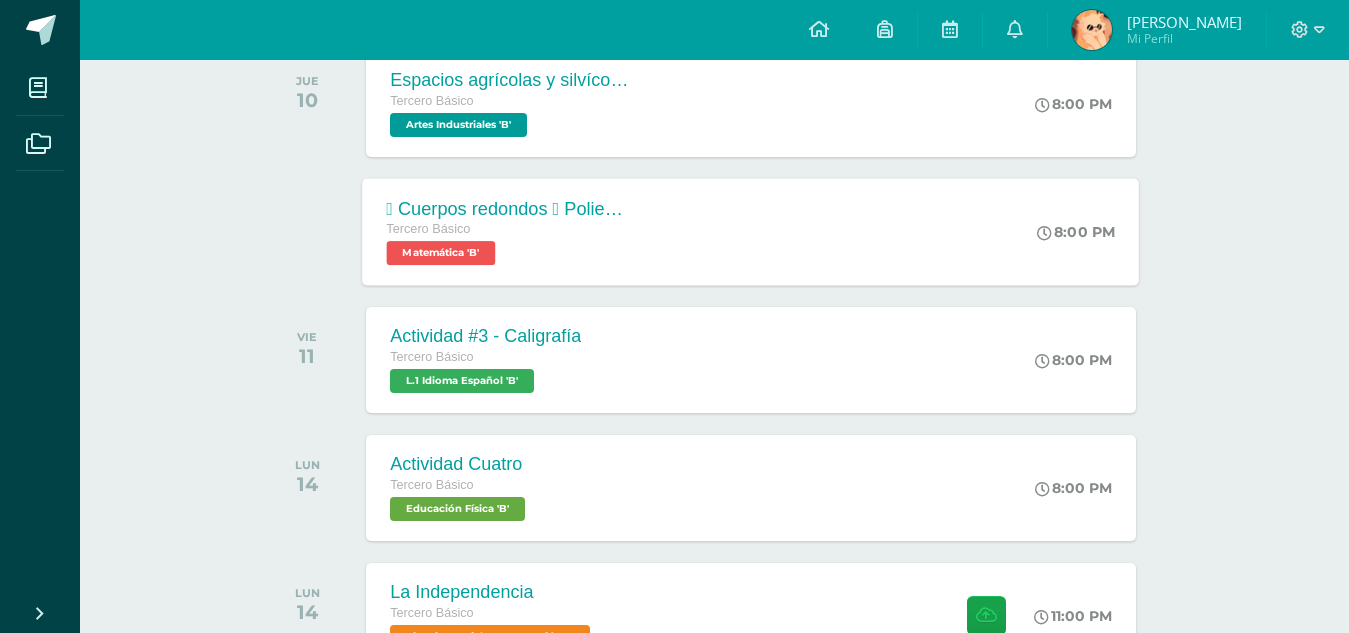 click on "	Cuerpos redondos 	Poliedros
Tercero Básico
Matemática 'B'
8:00 PM
	Cuerpos redondos 	Poliedros
Matemática
Cargando contenido" at bounding box center (751, 231) 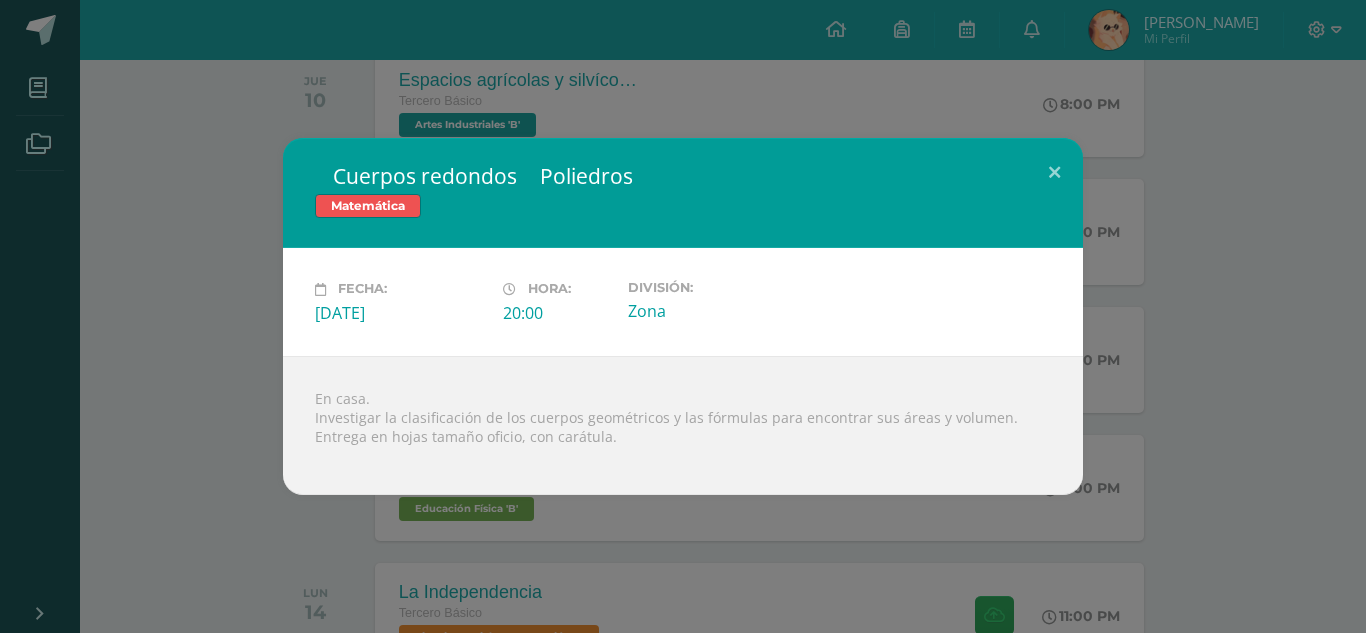click on "	Cuerpos redondos 	Poliedros
Matemática
Fecha:
[DATE][PERSON_NAME]:
20:00
División:" at bounding box center (683, 316) 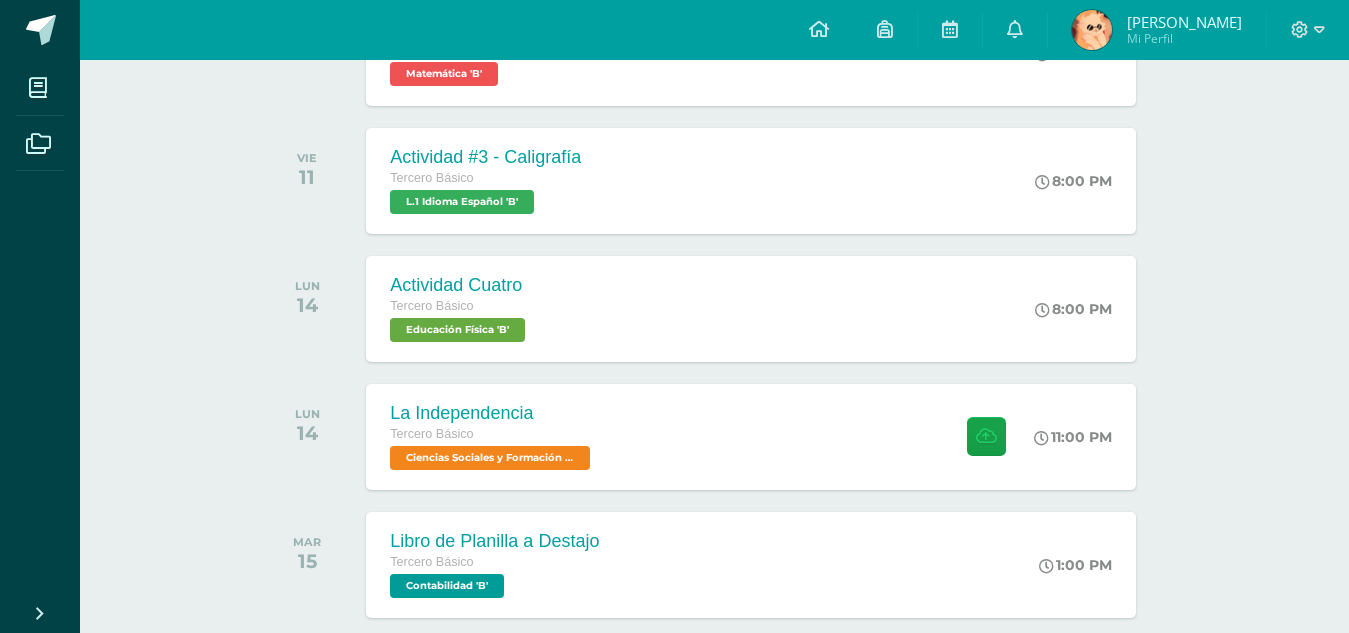scroll, scrollTop: 783, scrollLeft: 0, axis: vertical 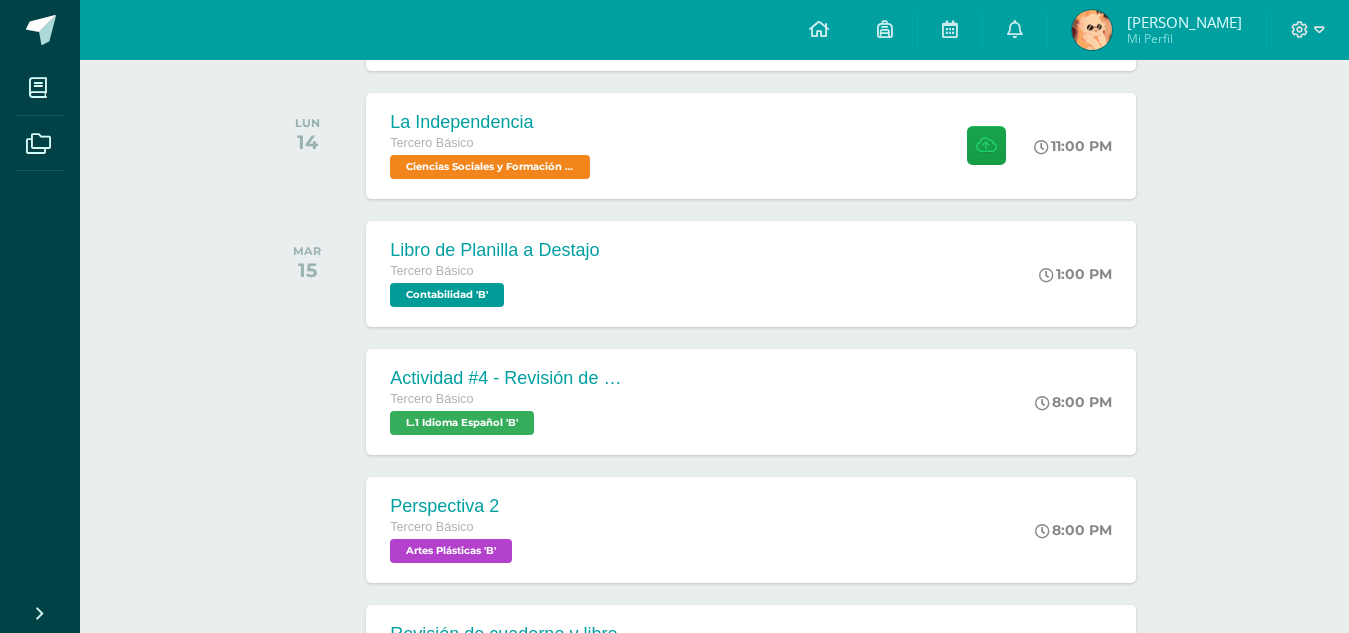click on "Actividades recientes y próximas
Tablero
Pendientes de entrega
Entregadas
todas las Actividades
No tienes actividades
Échale un vistazo a los demás períodos o  sal y disfruta del sol
JULIO
MIÉ
09
Vocabulario flores
Tercero Básico
L.2 Idioma Maya Kaqchikel 'B'" at bounding box center (714, 35) 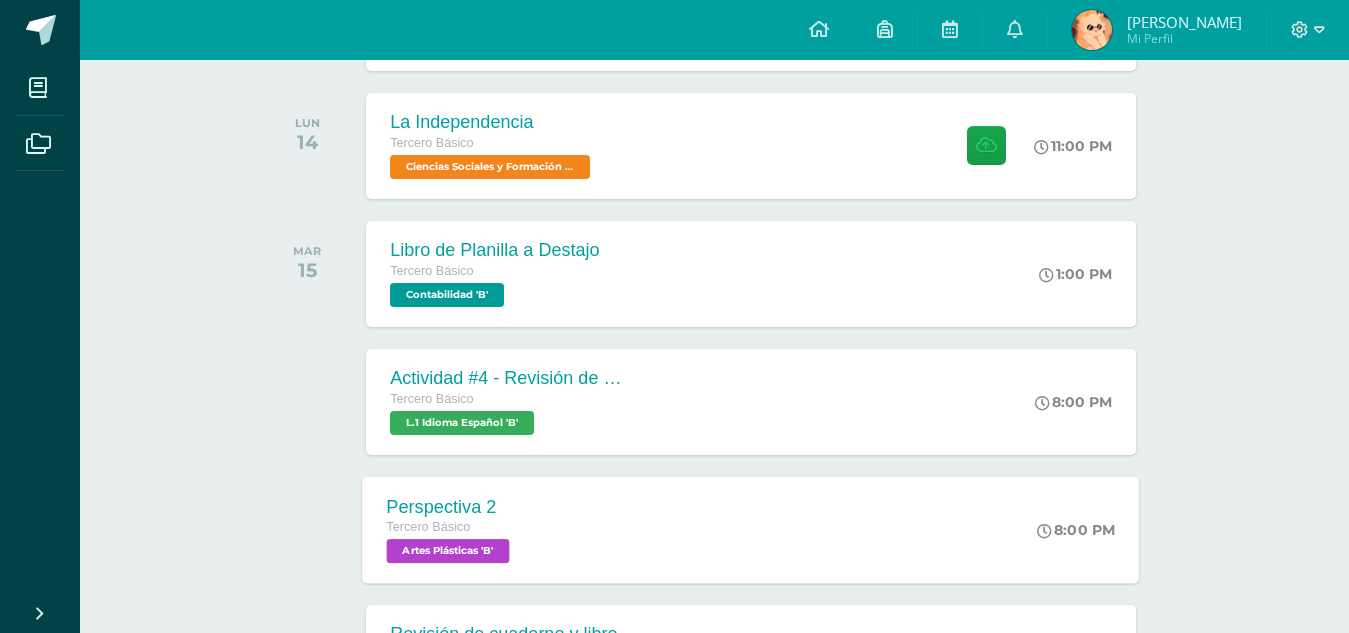 click on "Perspectiva 2
Tercero Básico
Artes Plásticas 'B'
8:00 PM
Perspectiva 2
Artes Plásticas
Cargando contenido" at bounding box center [751, 529] 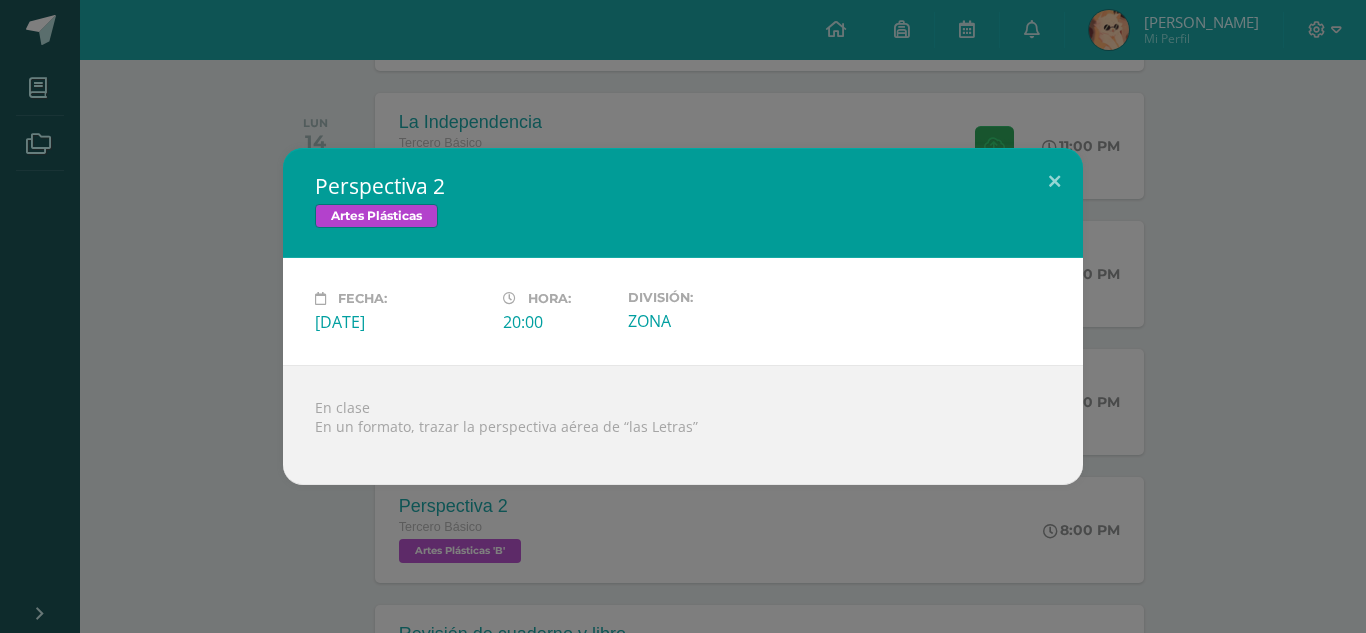click on "Perspectiva 2
Artes Plásticas
Fecha:
Martes 15 de Julio
Hora:
20:00
División:
ZONA" at bounding box center (683, 316) 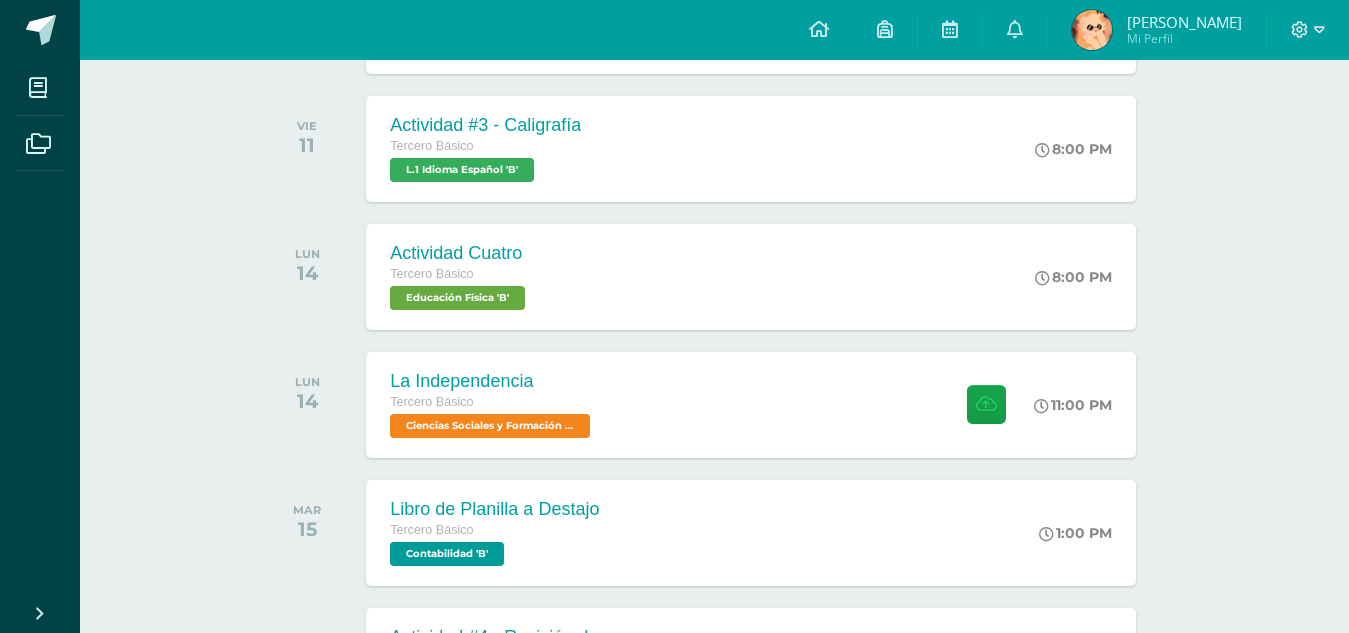 scroll, scrollTop: 808, scrollLeft: 0, axis: vertical 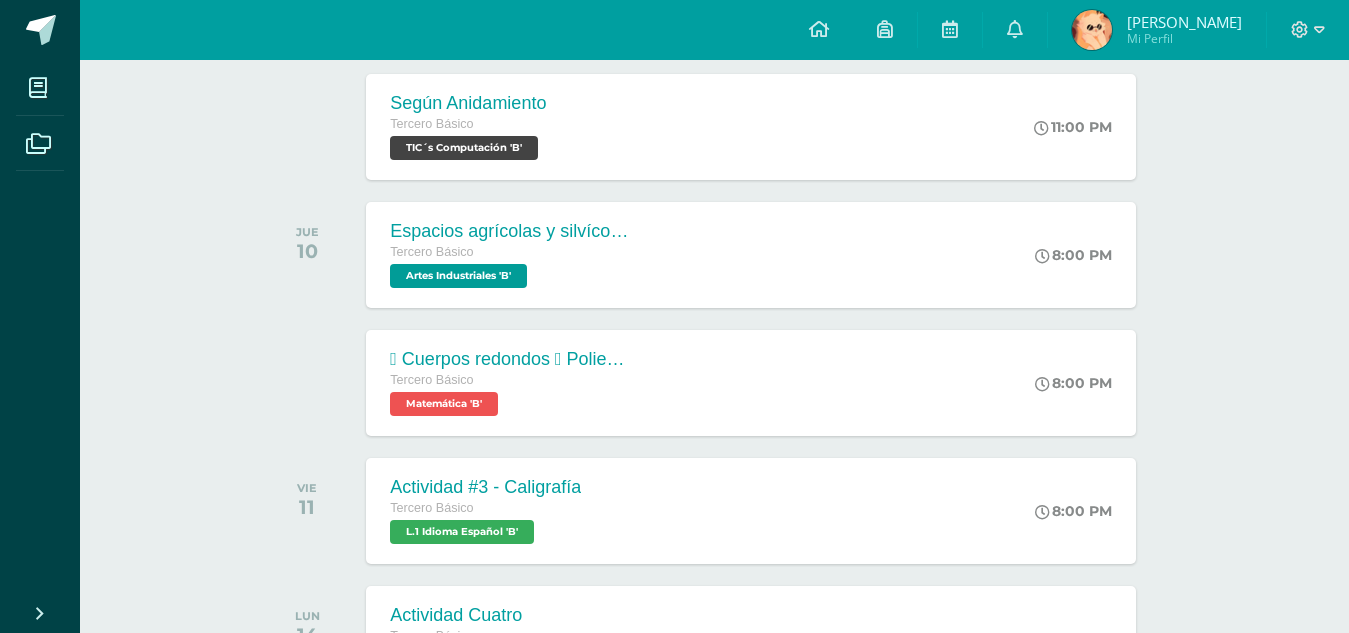 click at bounding box center [1092, 30] 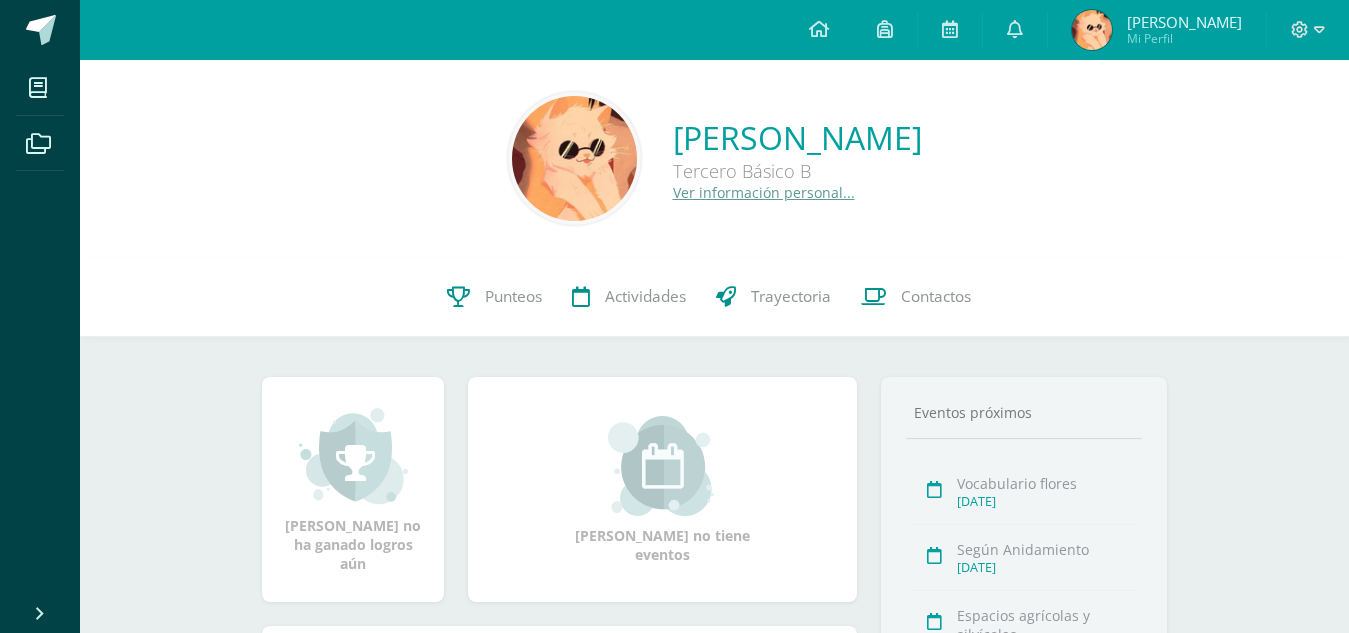 scroll, scrollTop: 0, scrollLeft: 0, axis: both 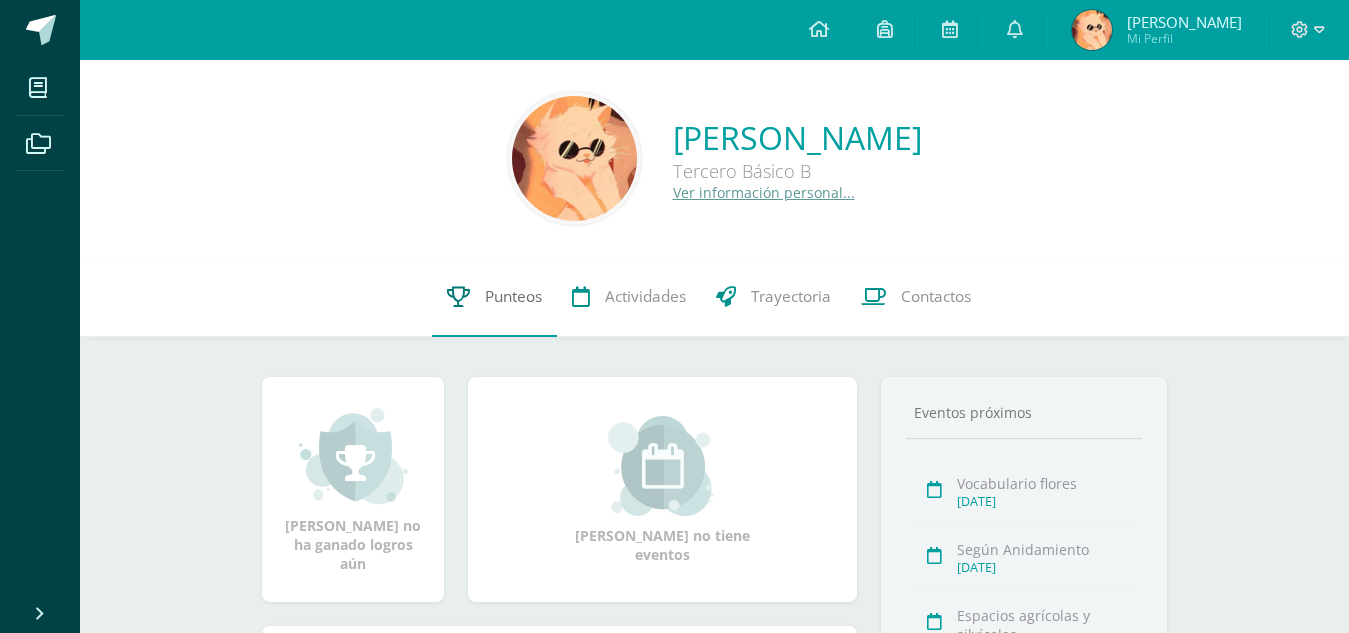 click on "Punteos" at bounding box center [494, 297] 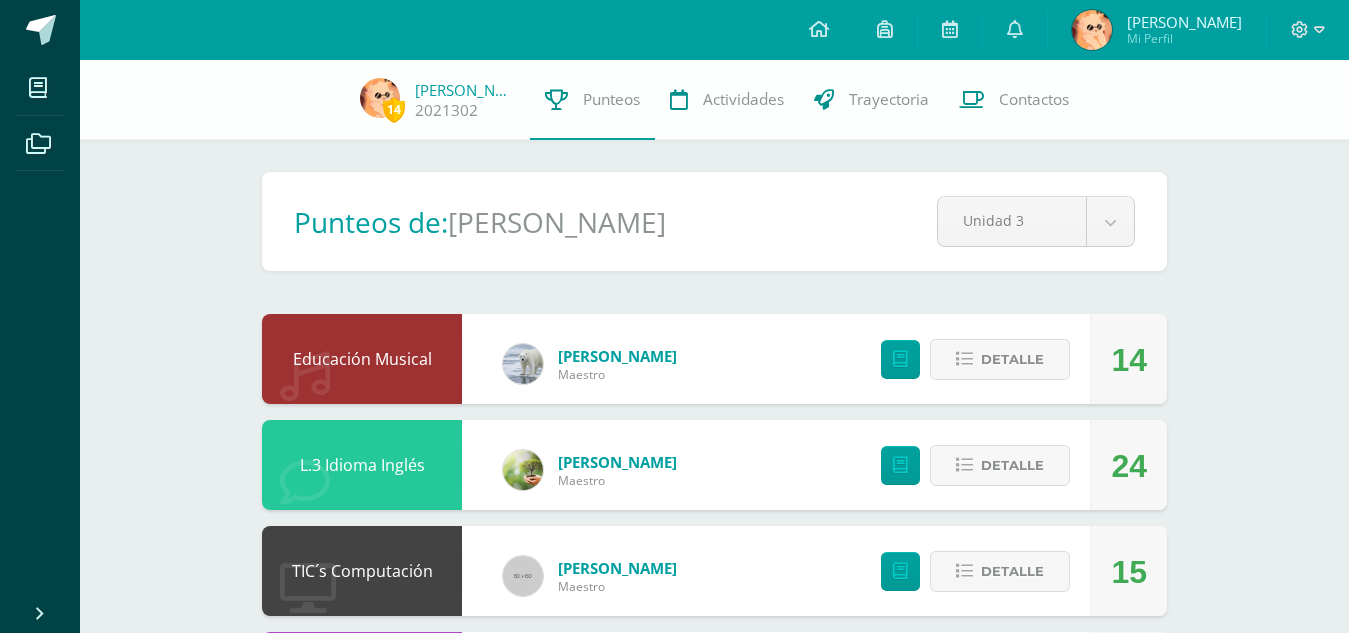 scroll, scrollTop: 0, scrollLeft: 0, axis: both 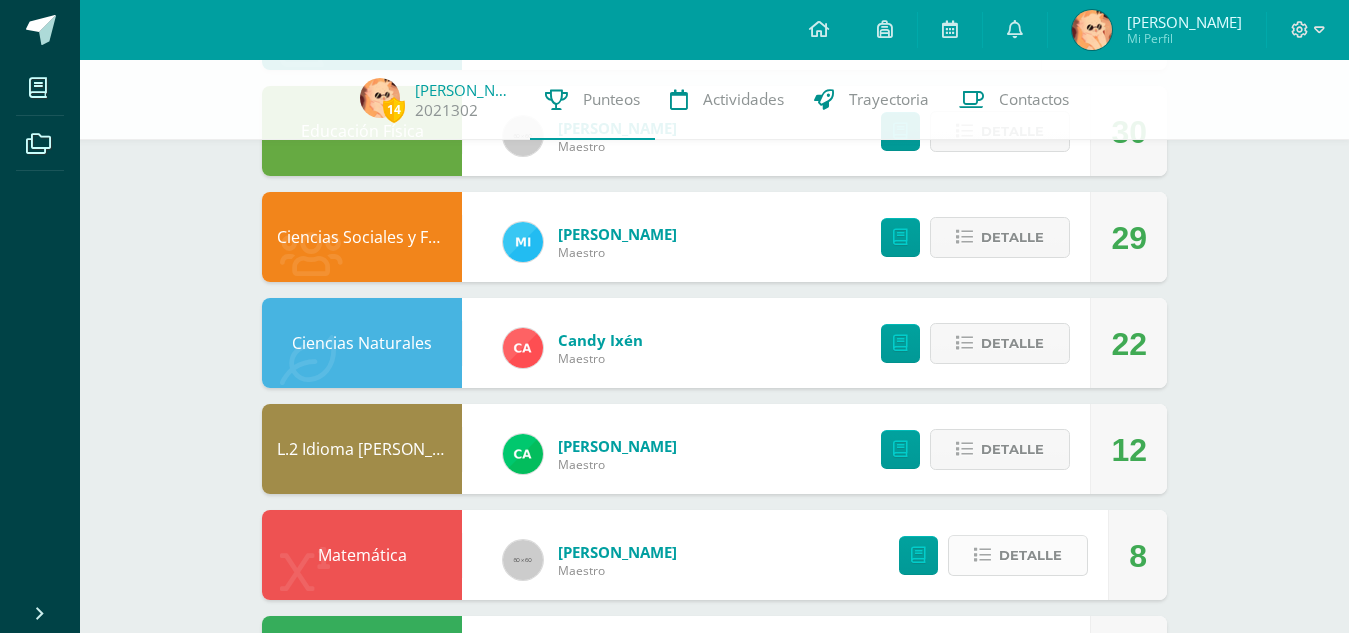 click on "Detalle" at bounding box center [1030, 555] 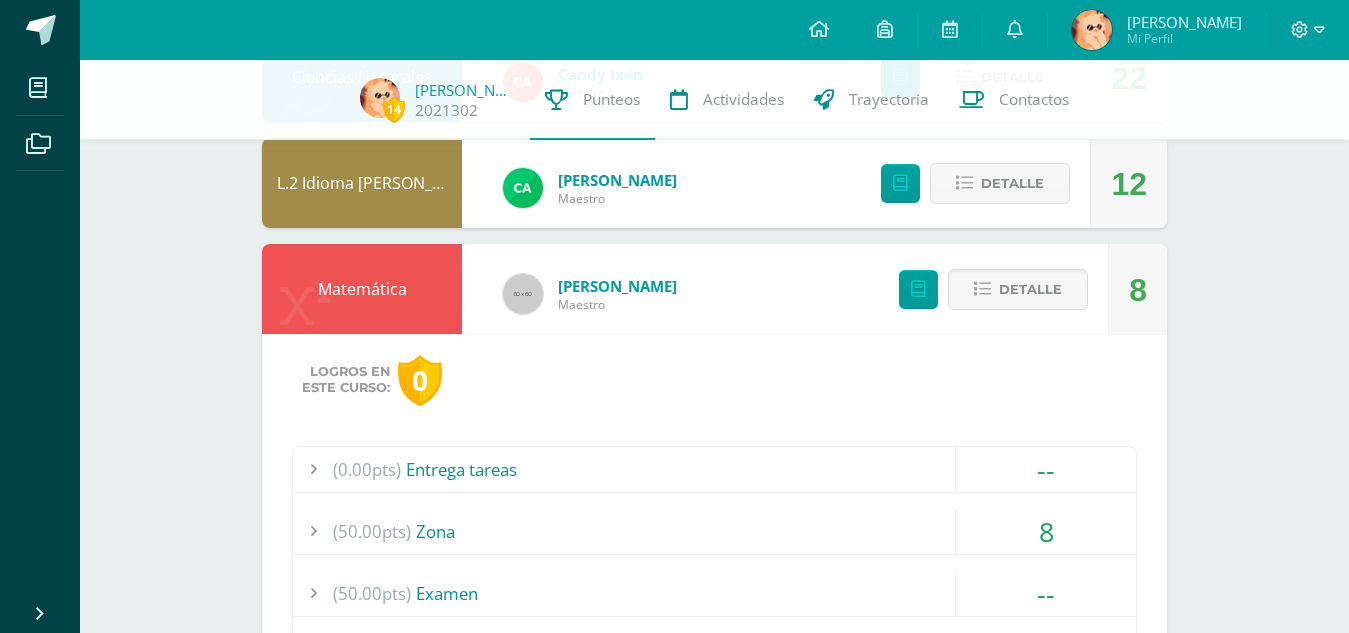 scroll, scrollTop: 1520, scrollLeft: 0, axis: vertical 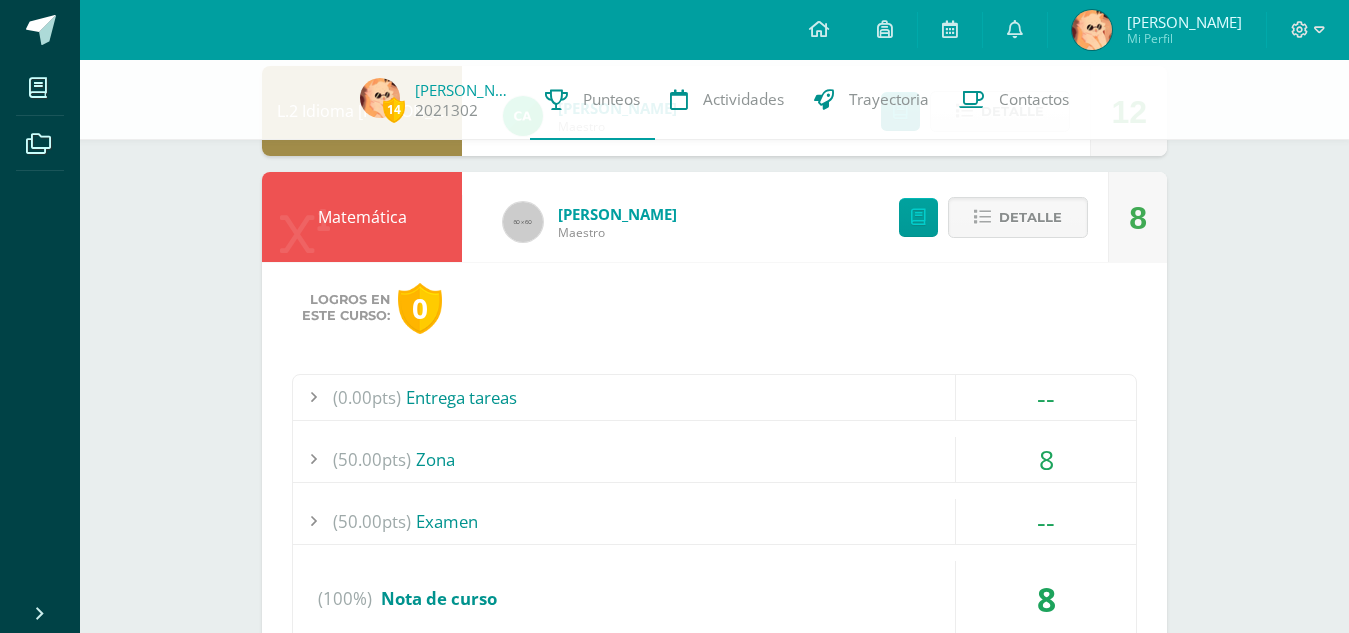 click on "(50.00pts)
Zona" at bounding box center (714, 459) 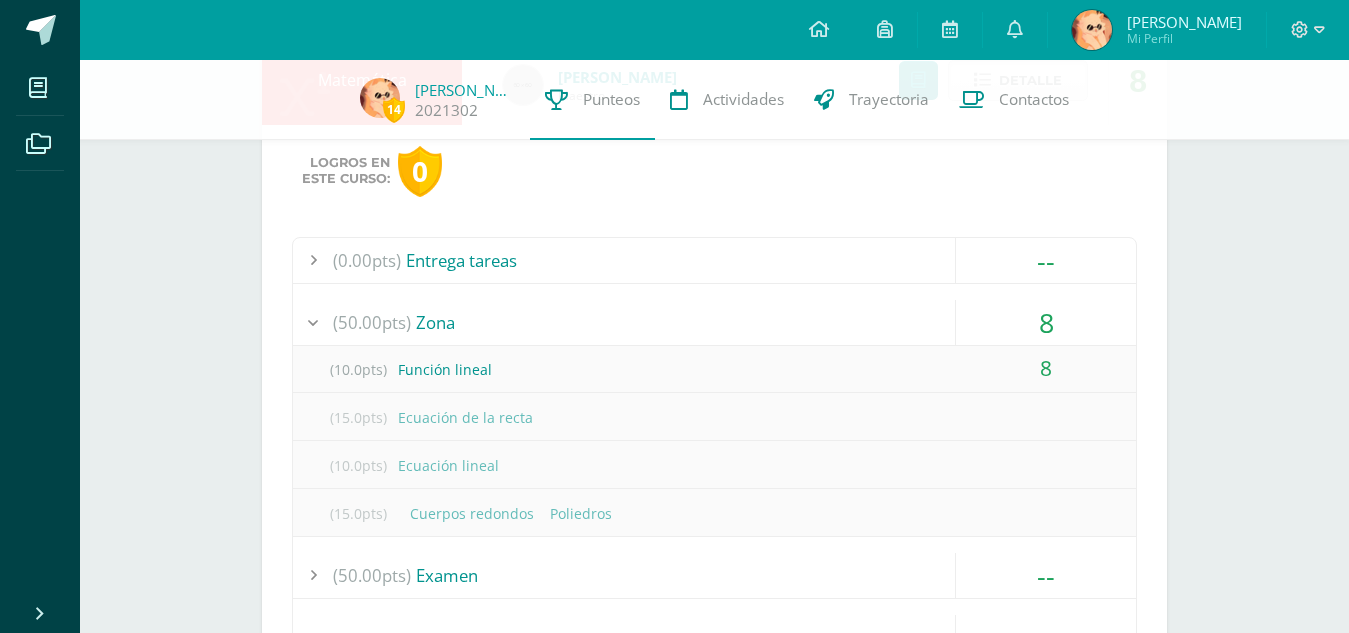 scroll, scrollTop: 1665, scrollLeft: 0, axis: vertical 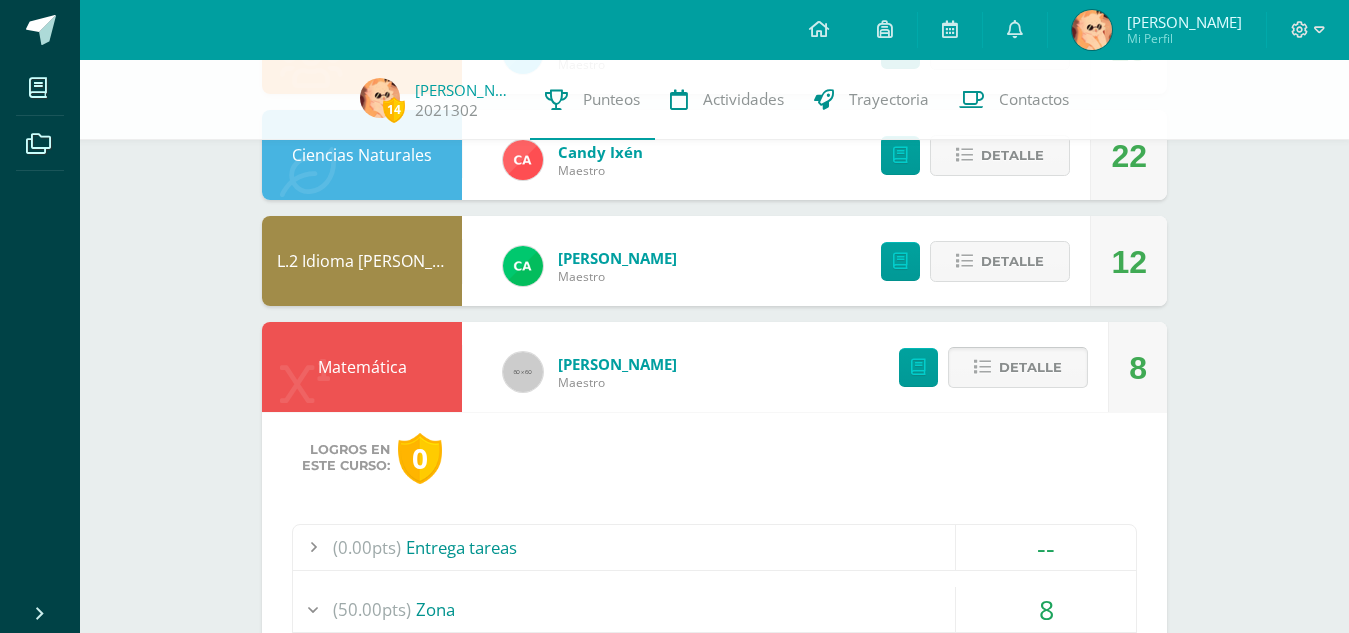 click on "Detalle" at bounding box center [1030, 367] 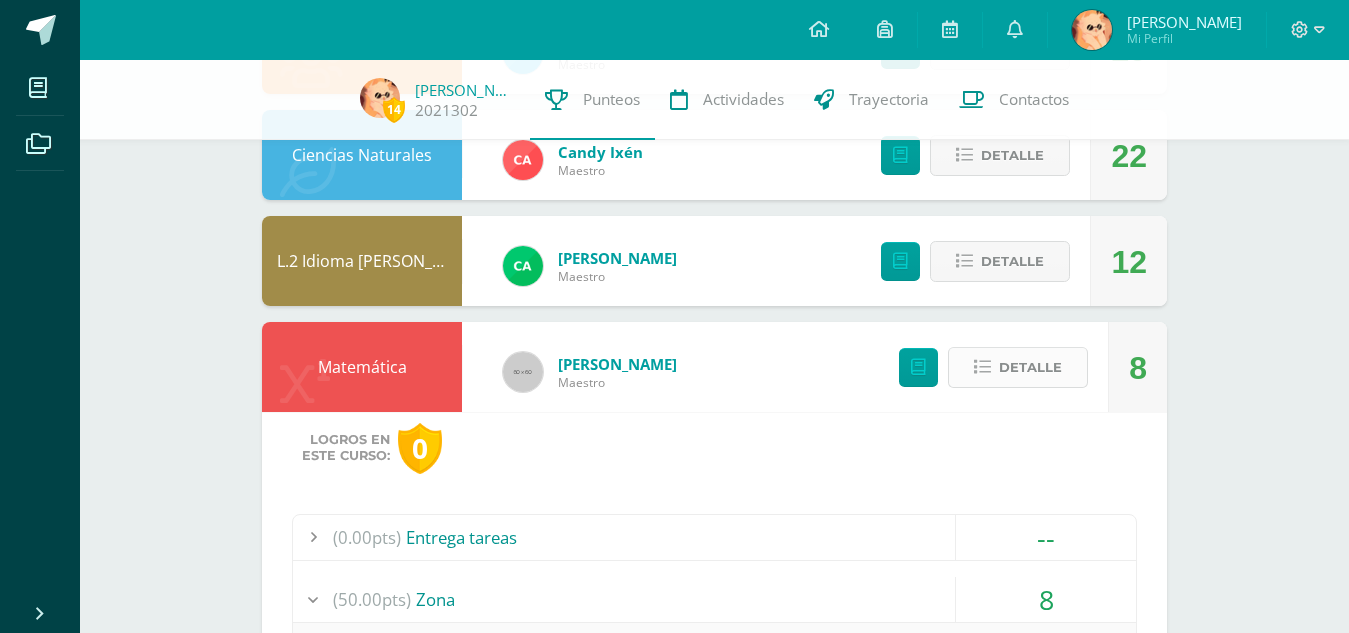 scroll, scrollTop: 1295, scrollLeft: 0, axis: vertical 